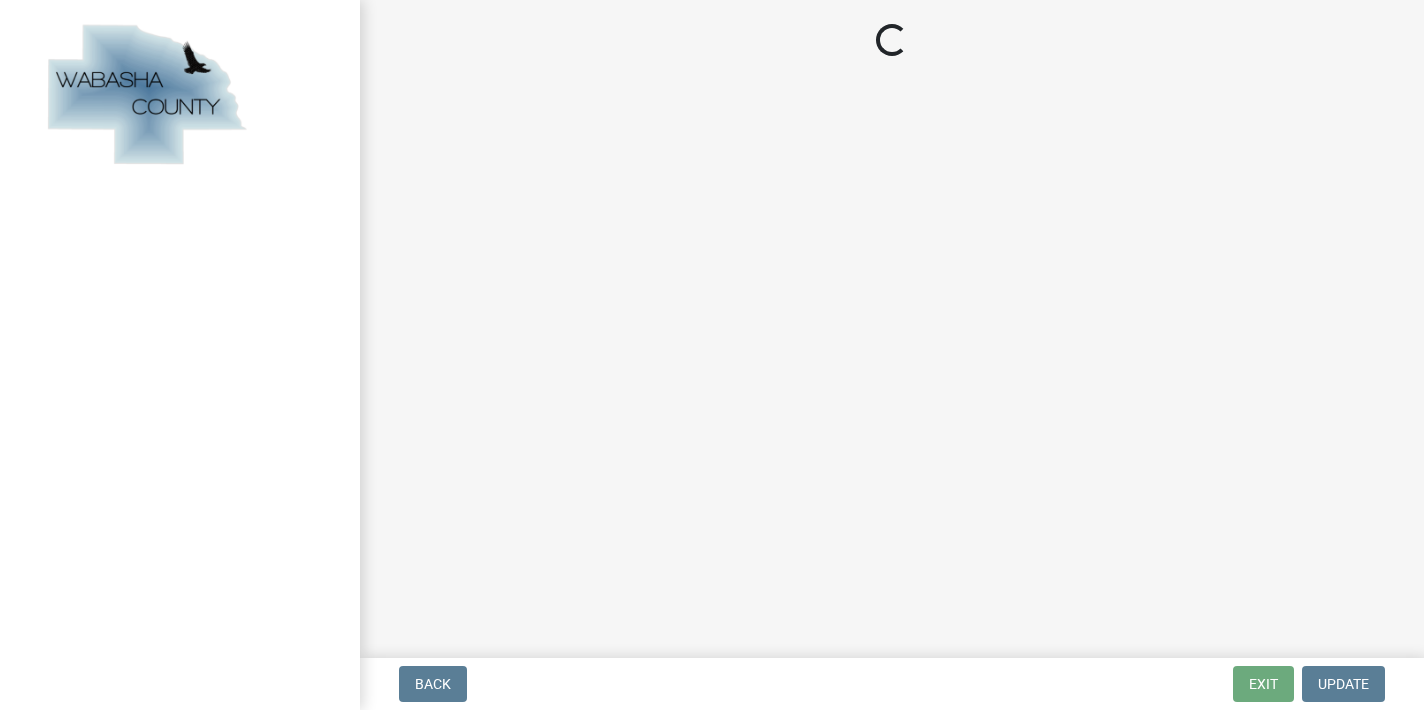 scroll, scrollTop: 0, scrollLeft: 0, axis: both 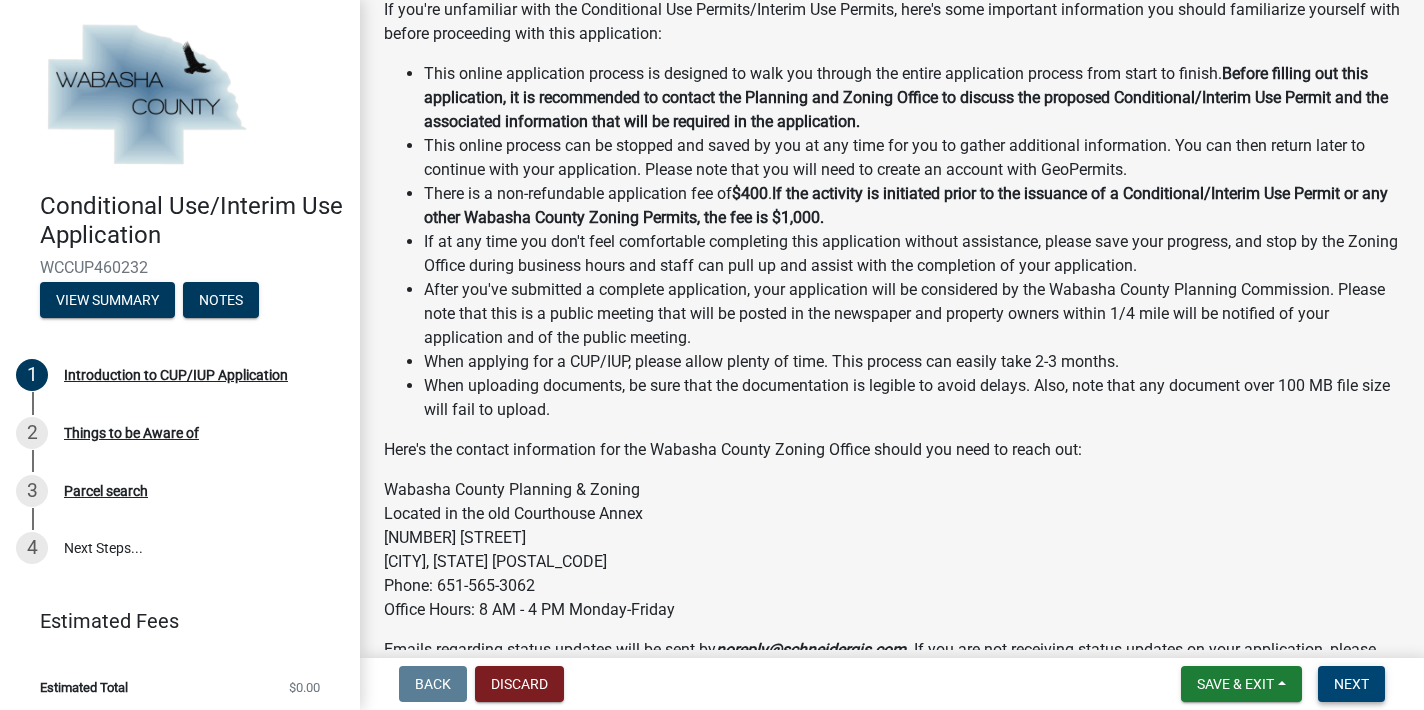 click on "Next" at bounding box center (1351, 684) 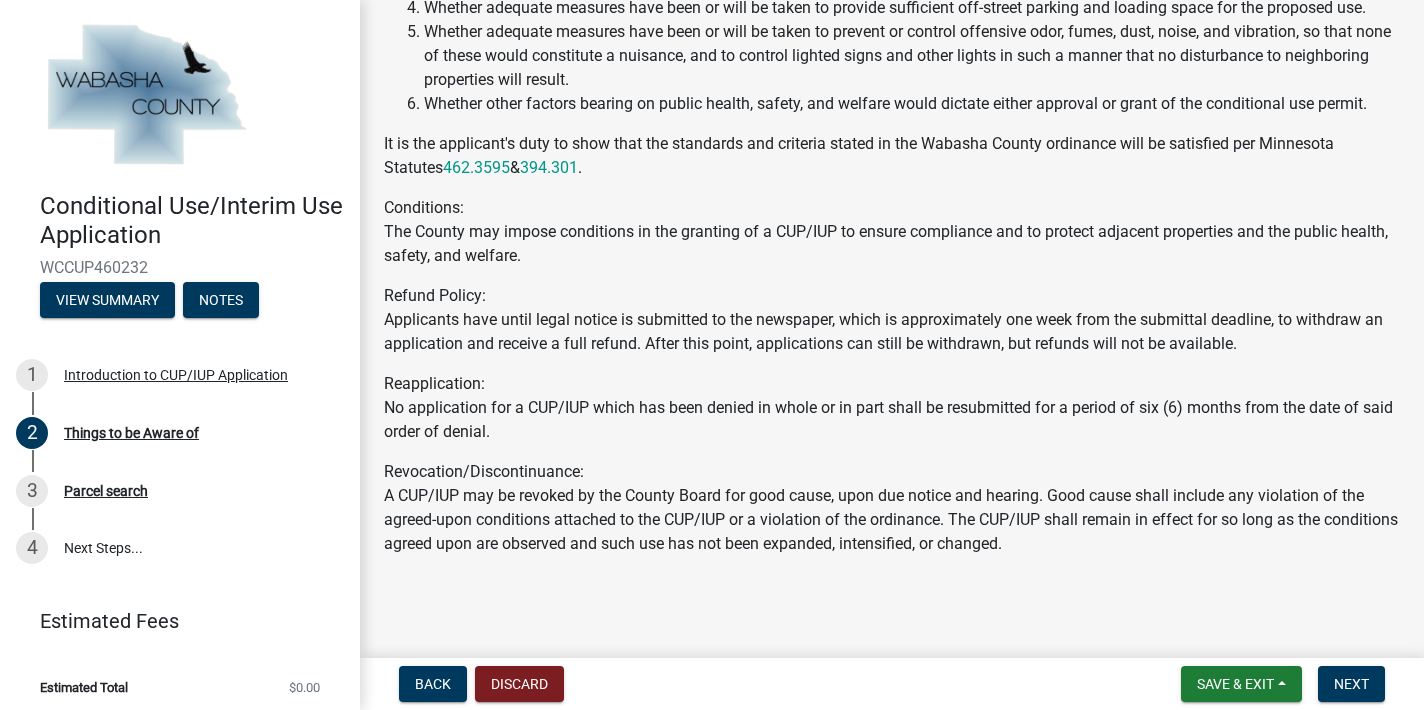 scroll, scrollTop: 596, scrollLeft: 0, axis: vertical 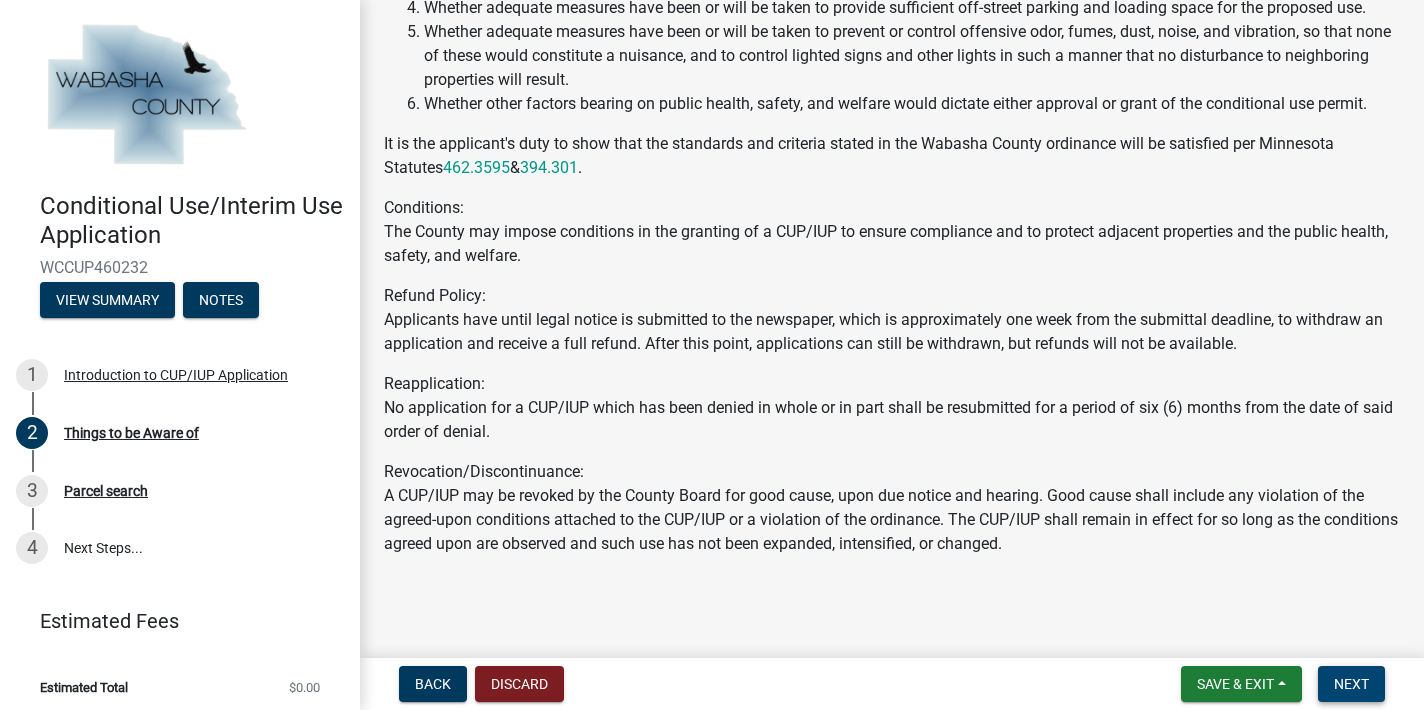 click on "Next" at bounding box center (1351, 684) 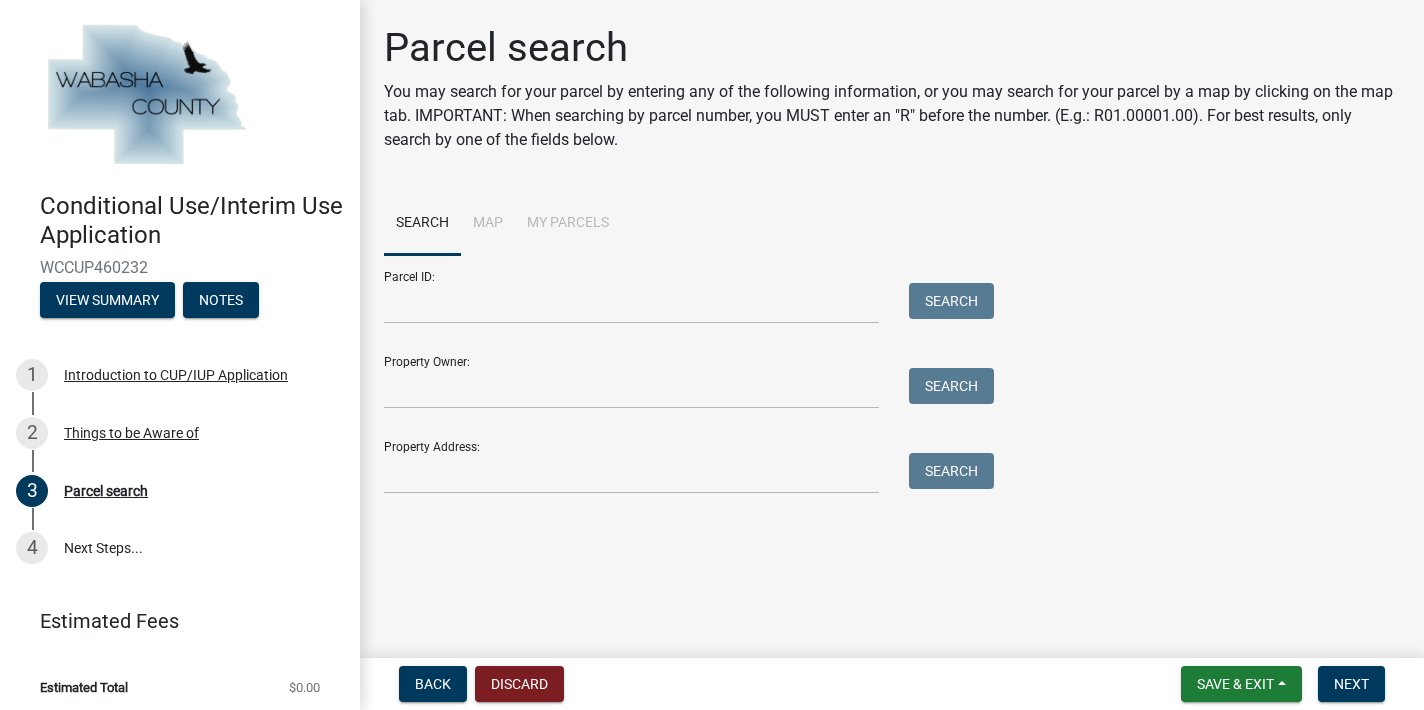 scroll, scrollTop: 0, scrollLeft: 0, axis: both 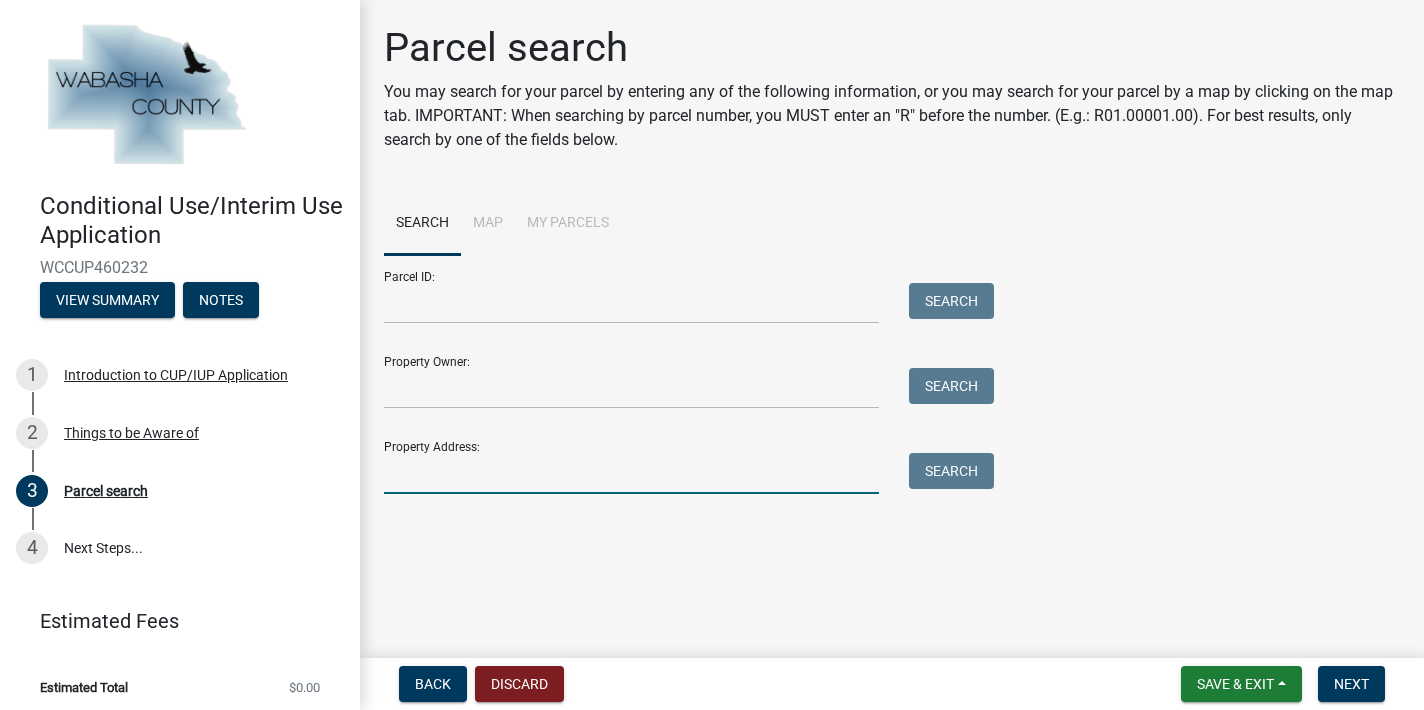 click on "Property Address:" at bounding box center [631, 473] 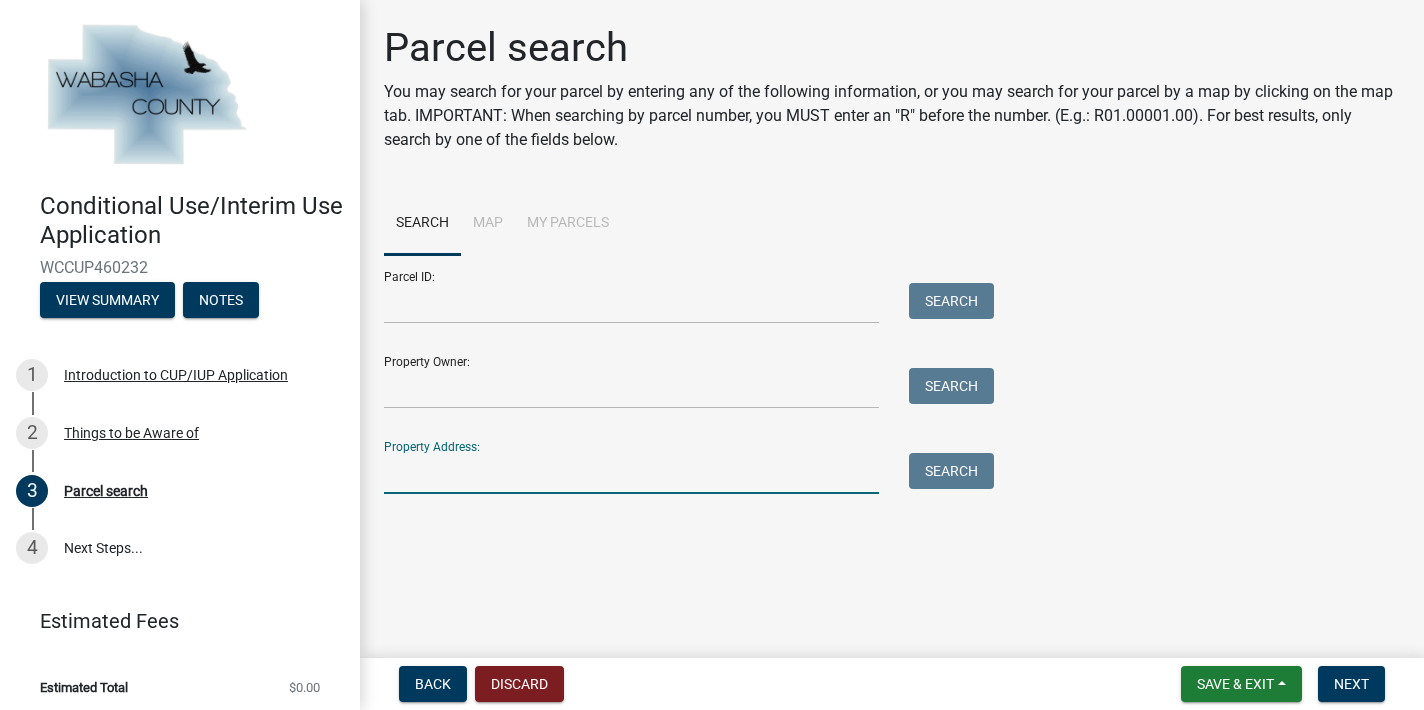 paste on "[NUMBER] [STREET], [CITY], [STATE] [POSTAL_CODE]" 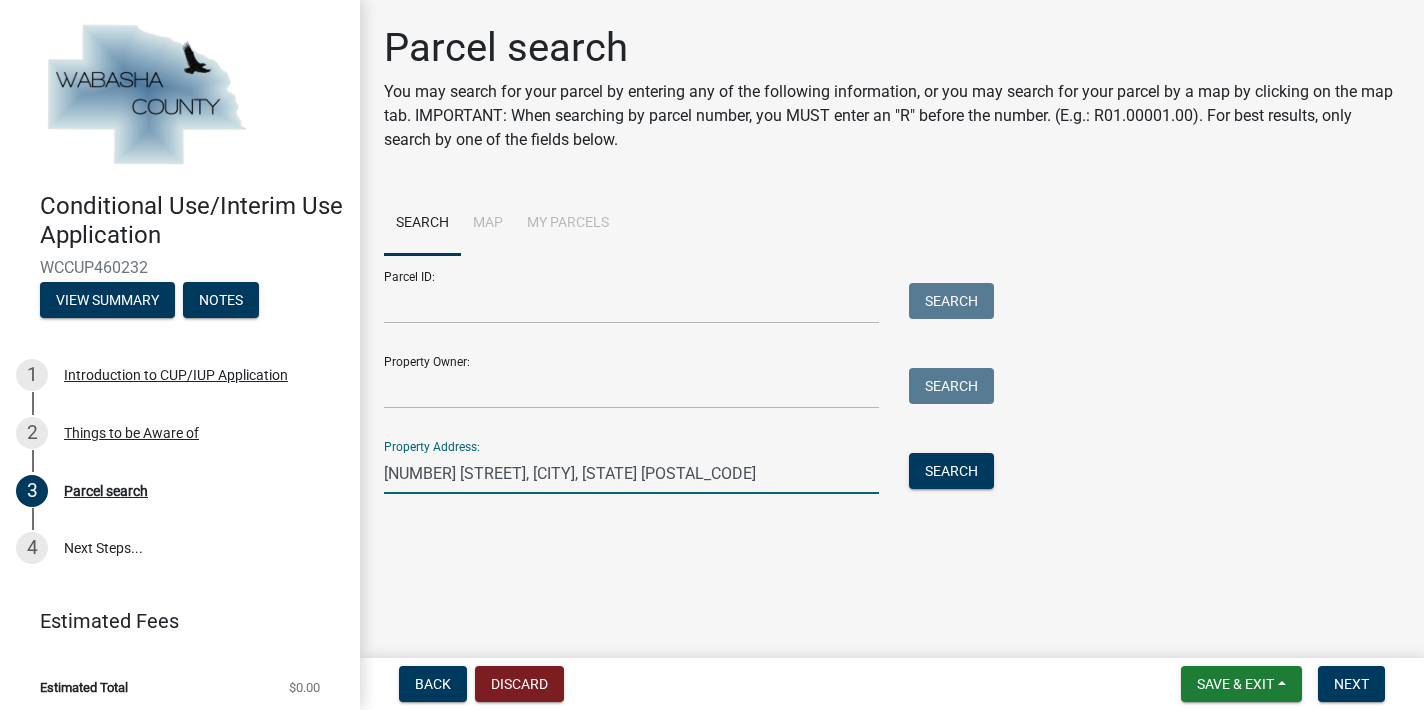 drag, startPoint x: 720, startPoint y: 472, endPoint x: 584, endPoint y: 472, distance: 136 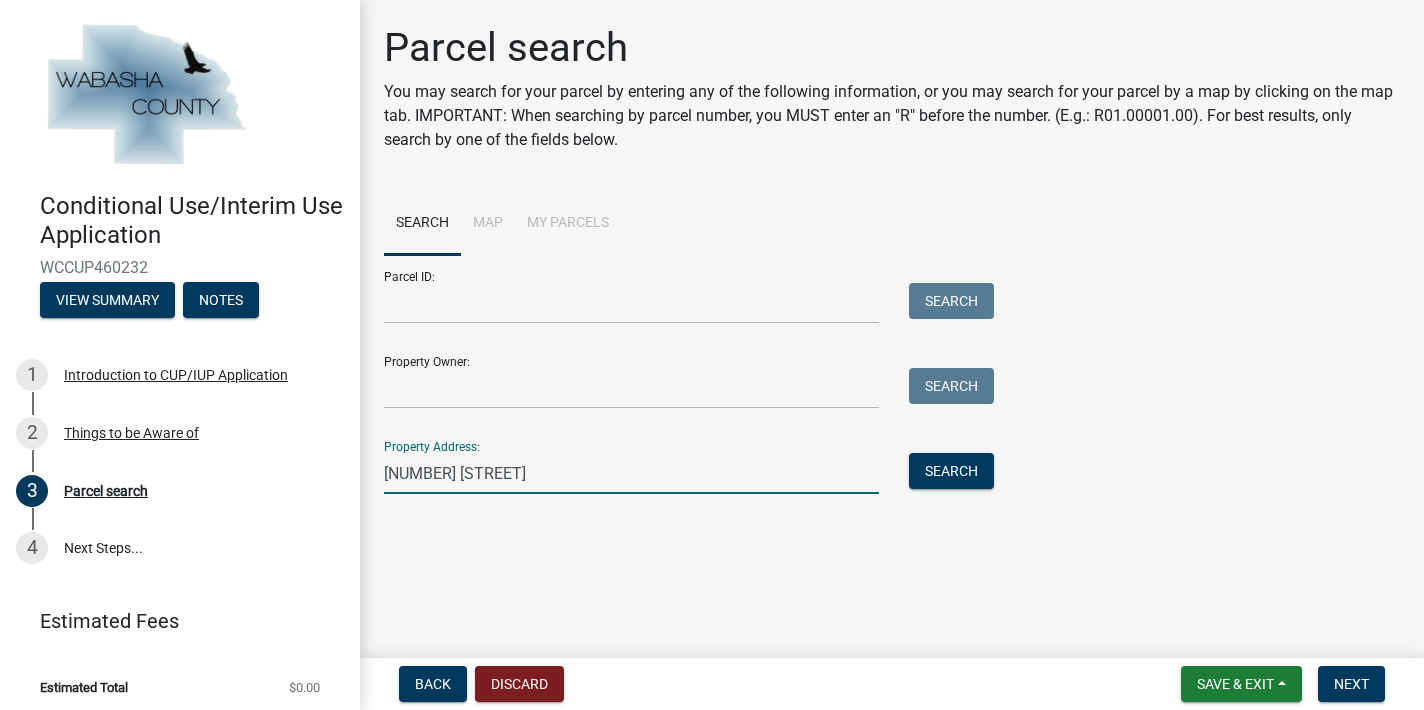 type on "330 2nd Street W" 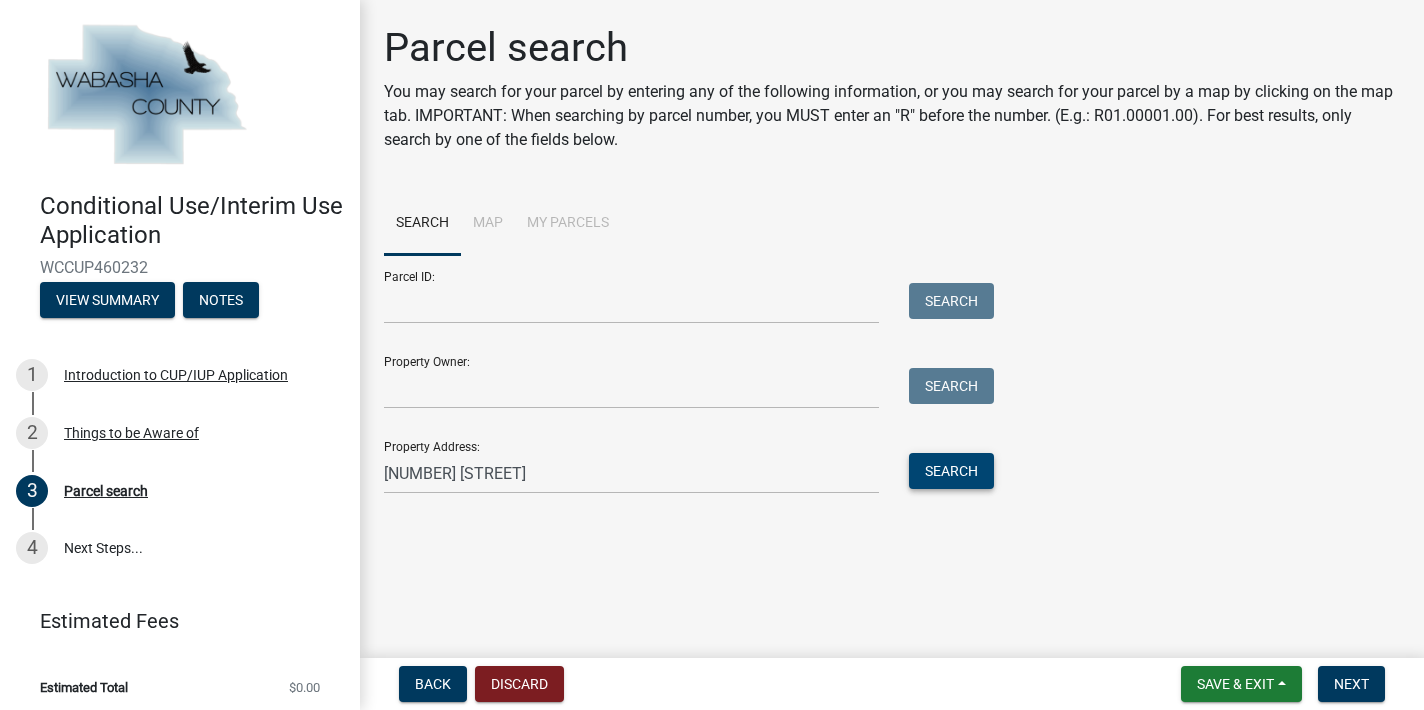 click on "Search" at bounding box center [951, 471] 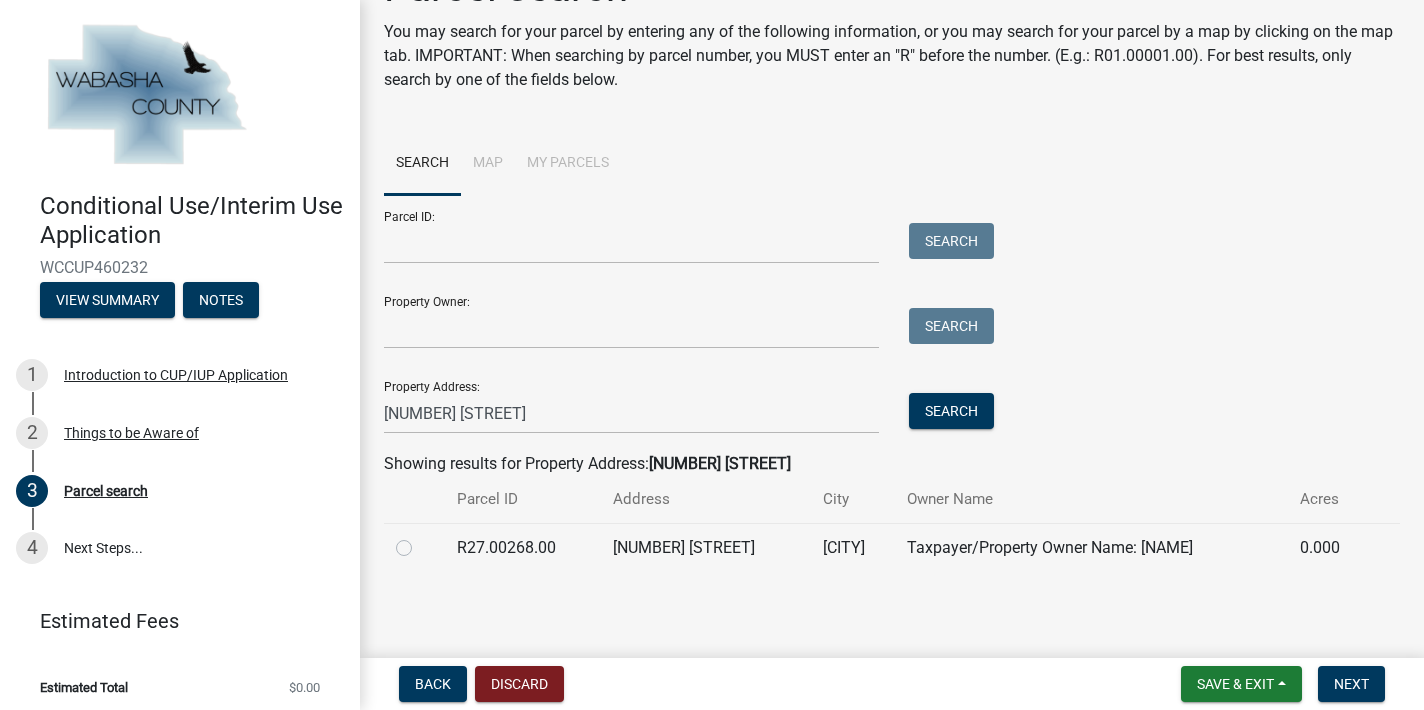 scroll, scrollTop: 59, scrollLeft: 0, axis: vertical 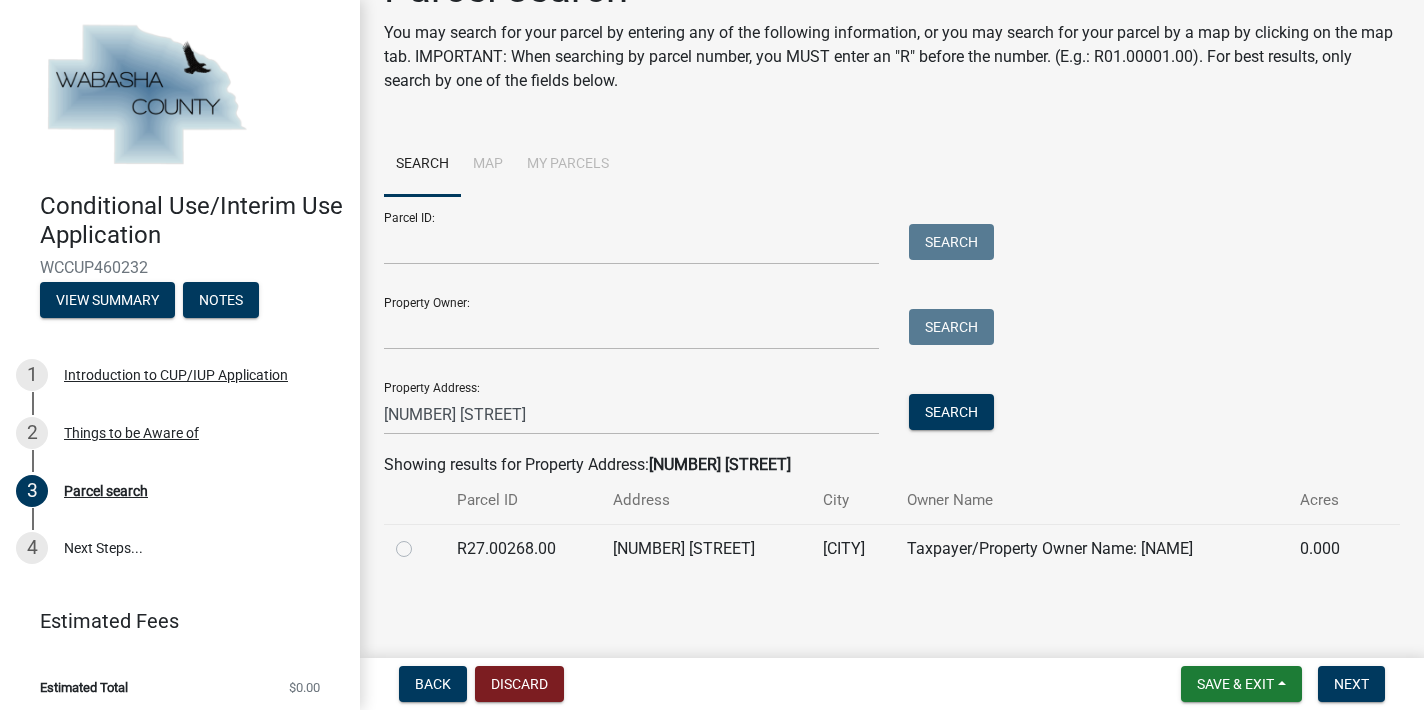 click 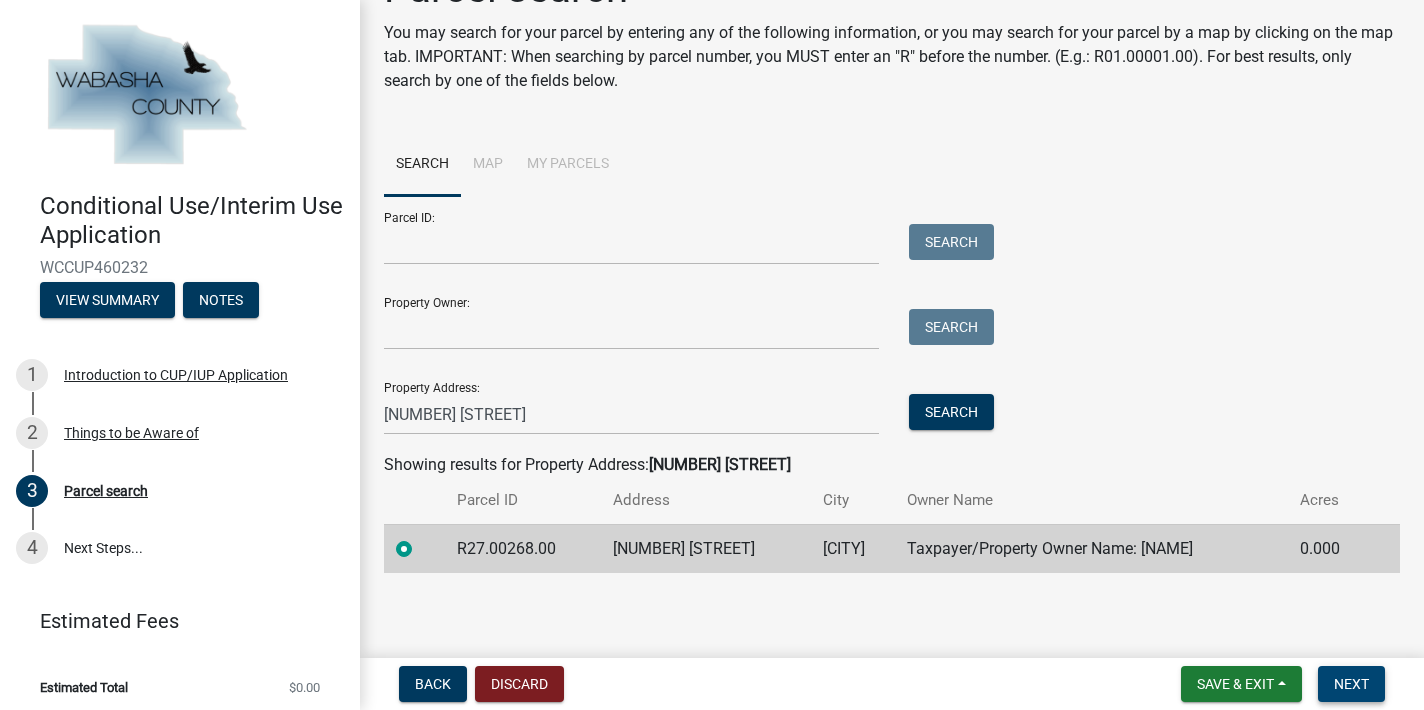 click on "Next" at bounding box center [1351, 684] 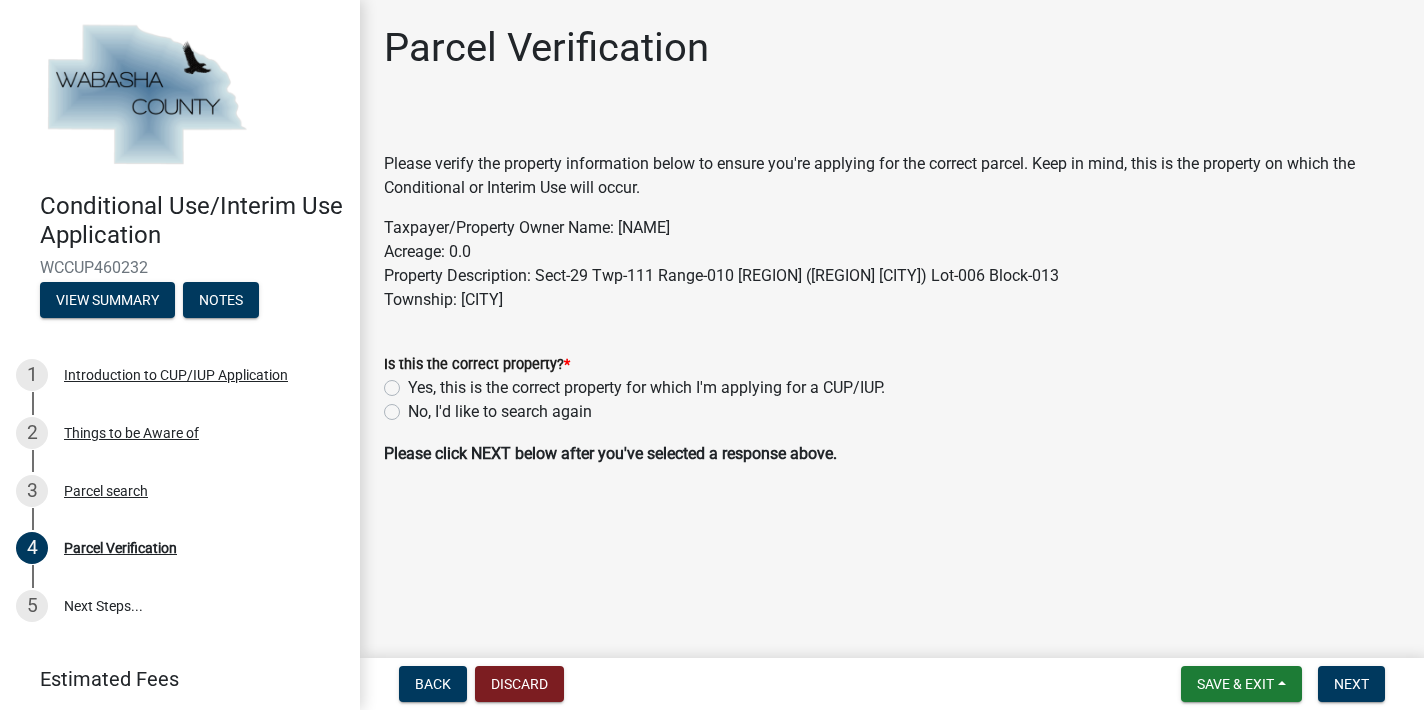 click on "Yes, this is the correct property for which I'm applying for a CUP/IUP." 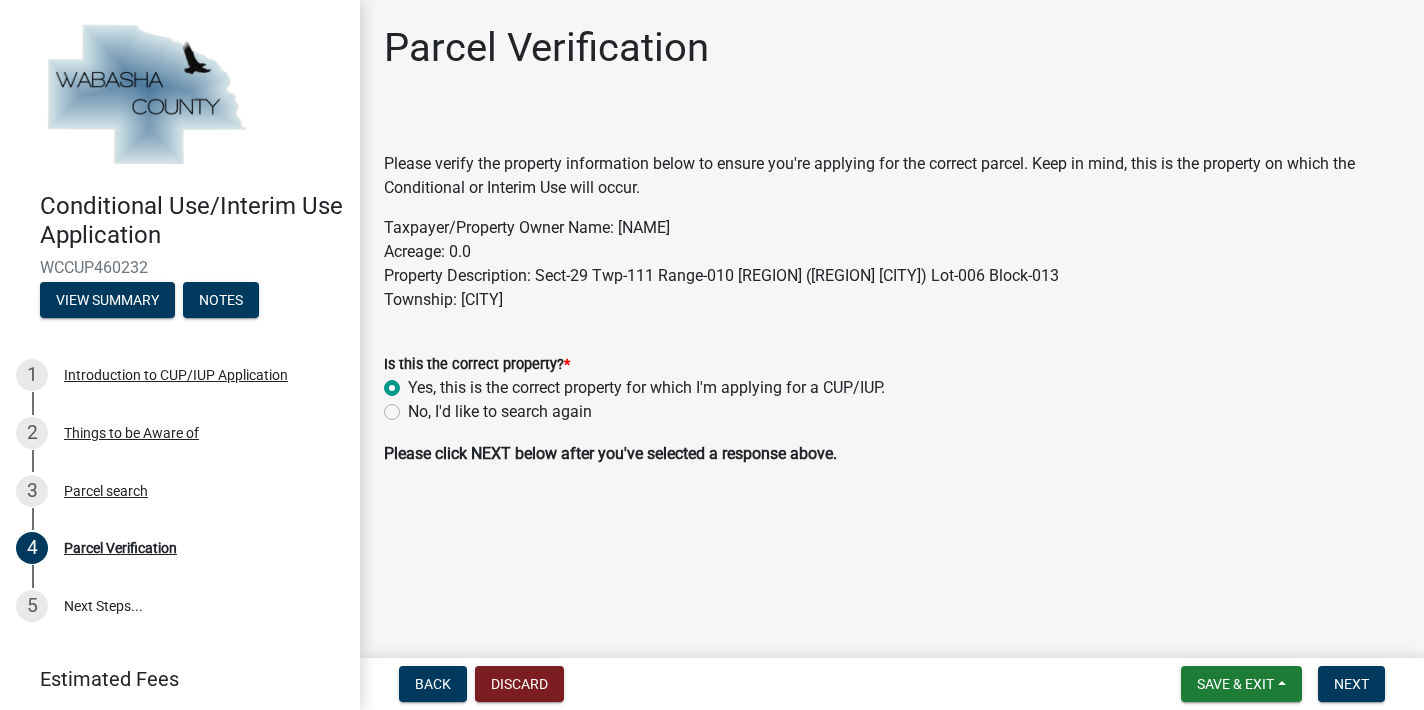 radio on "true" 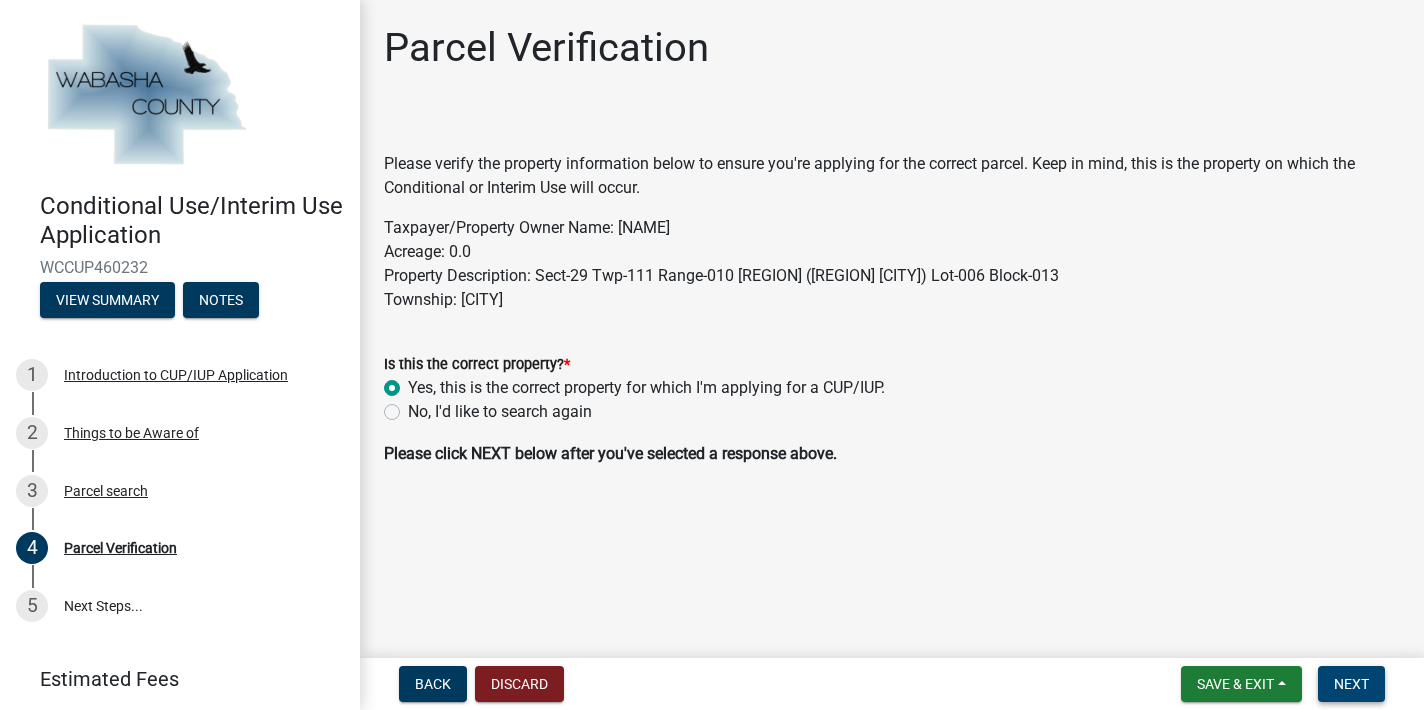 click on "Next" at bounding box center (1351, 684) 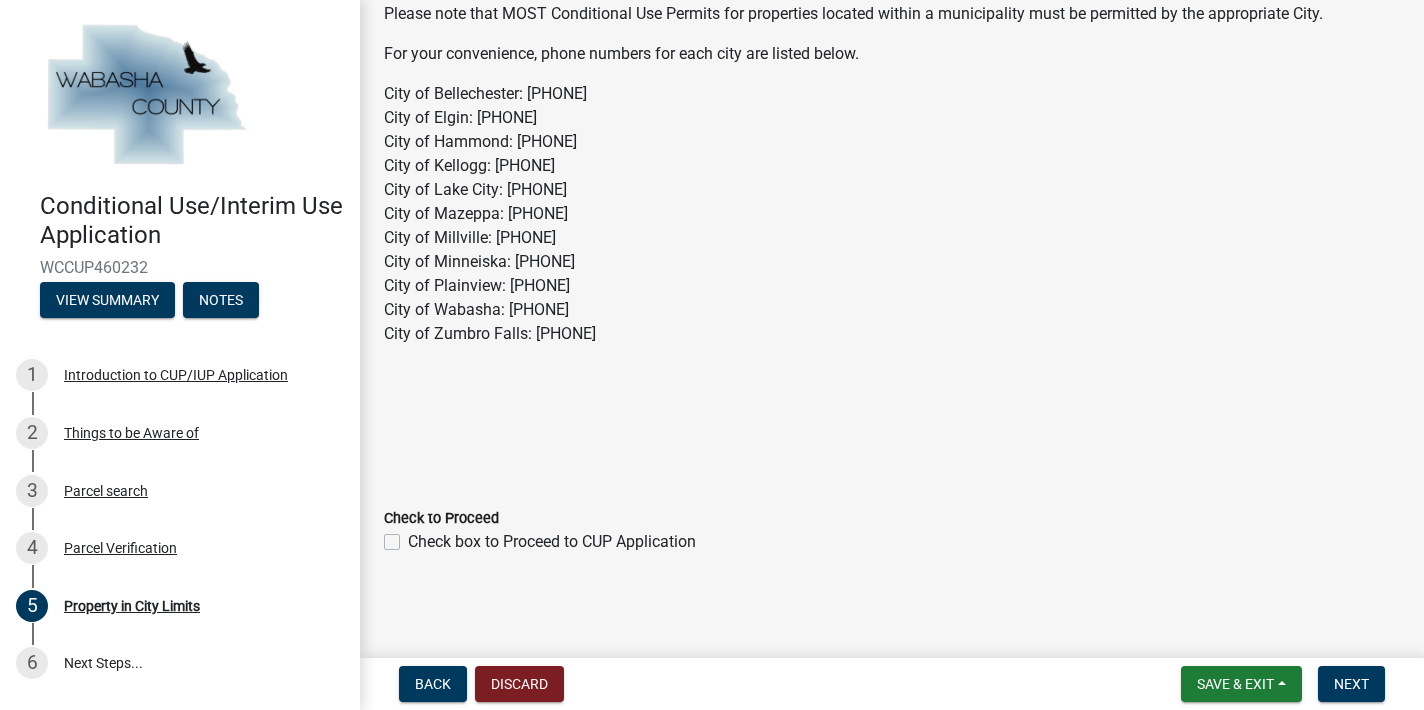scroll, scrollTop: 194, scrollLeft: 0, axis: vertical 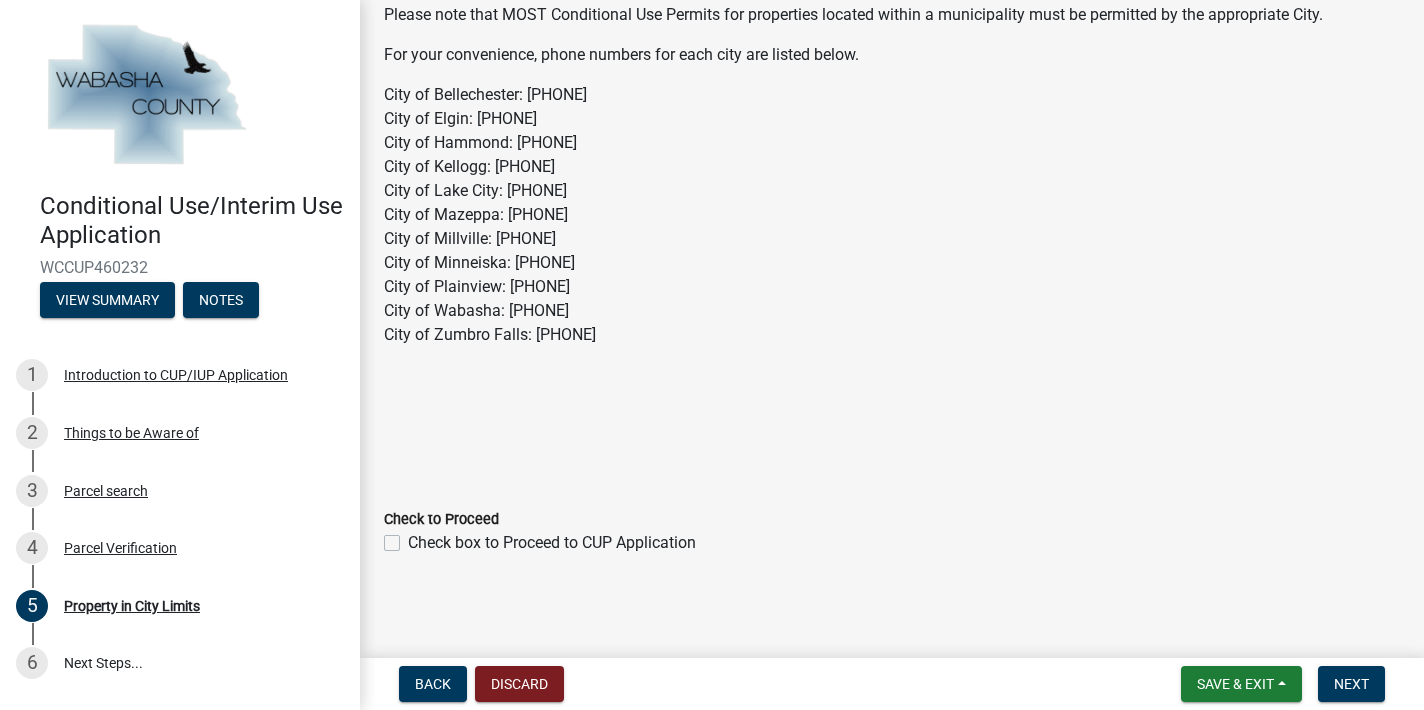 click on "Check box to Proceed to CUP Application" 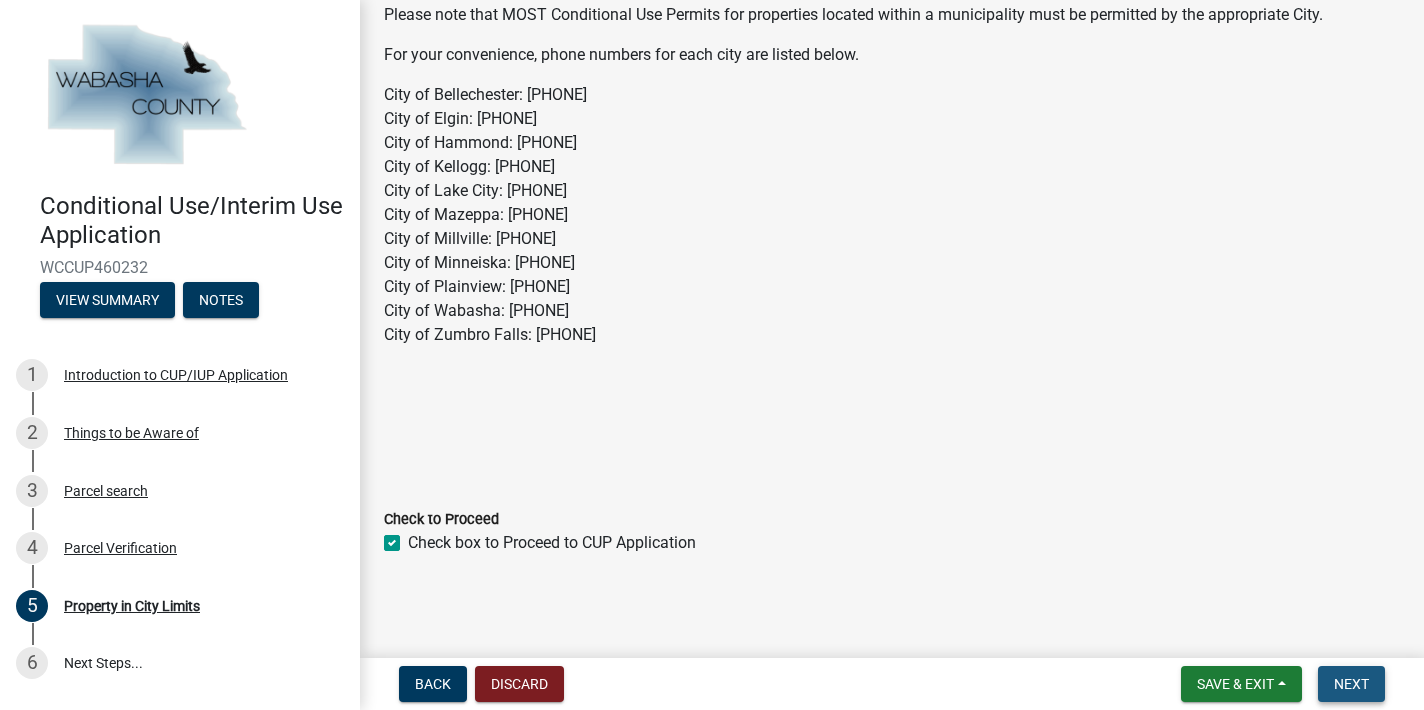 click on "Next" at bounding box center [1351, 684] 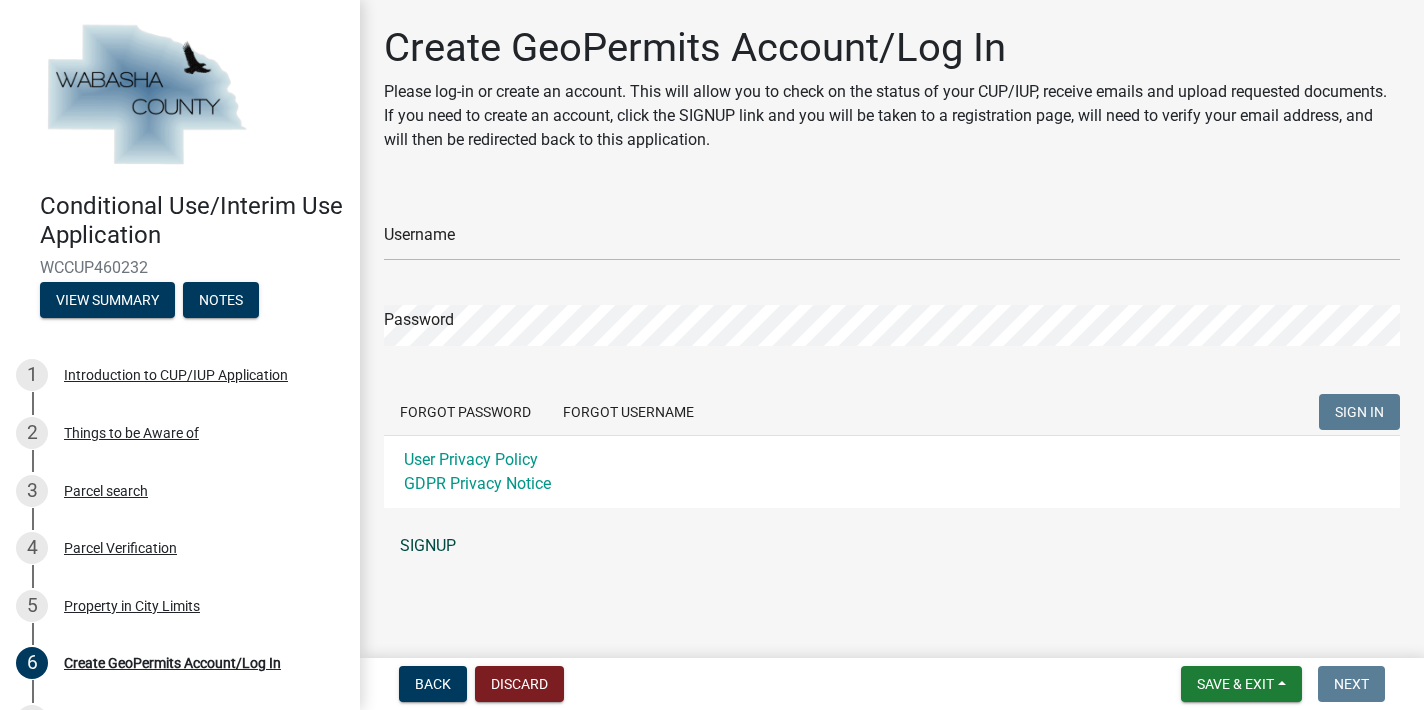 click on "SIGNUP" 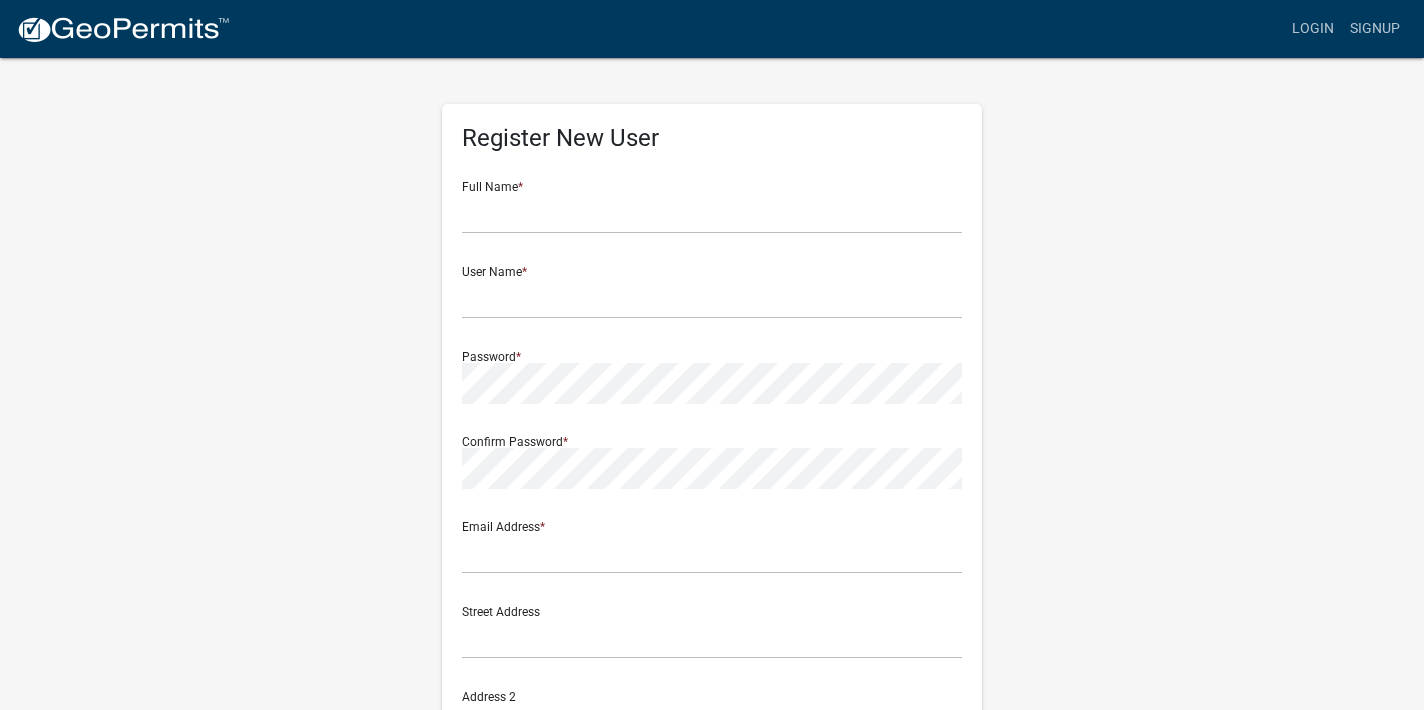 click on "Full Name  * User Name  * Password  * Confirm Password  * Email Address  * Street Address  Address 2 City  State  Zip  Phone Number  Cancel  Register" 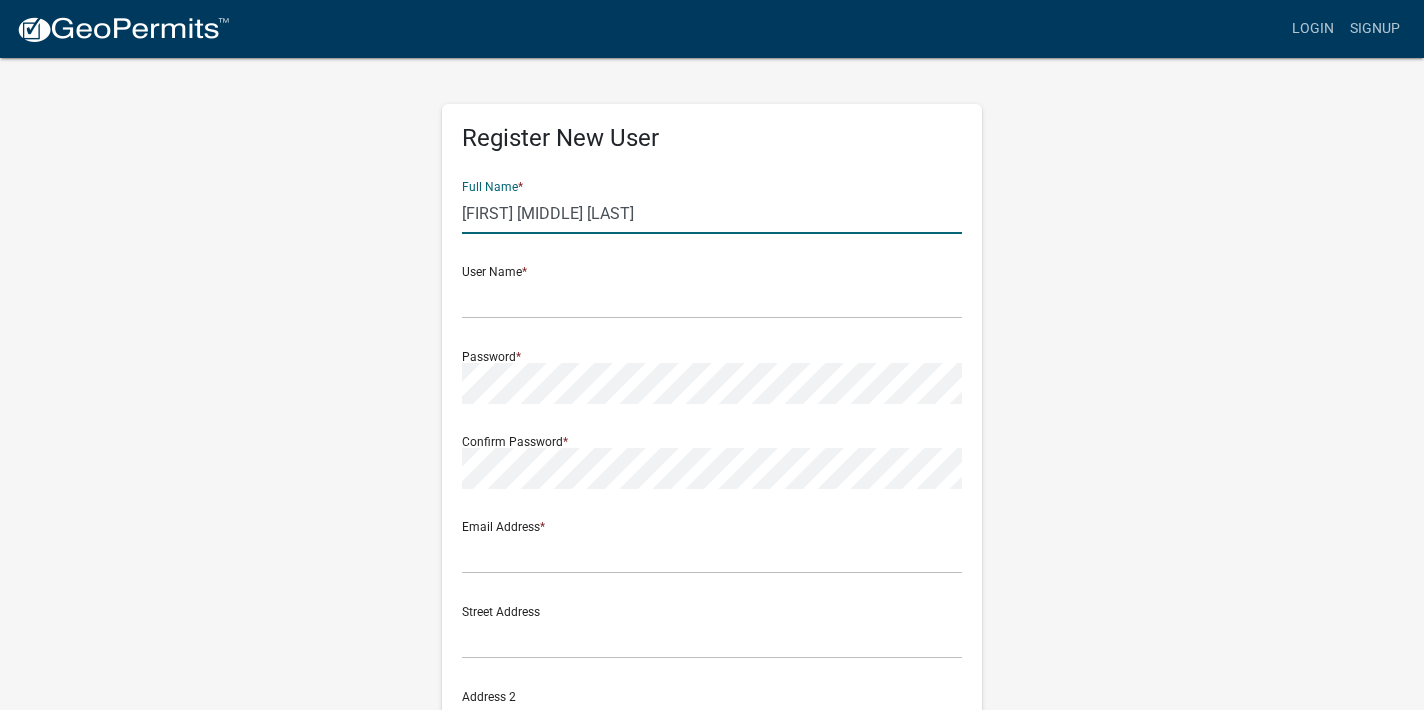type on "Adam Michael Dalton" 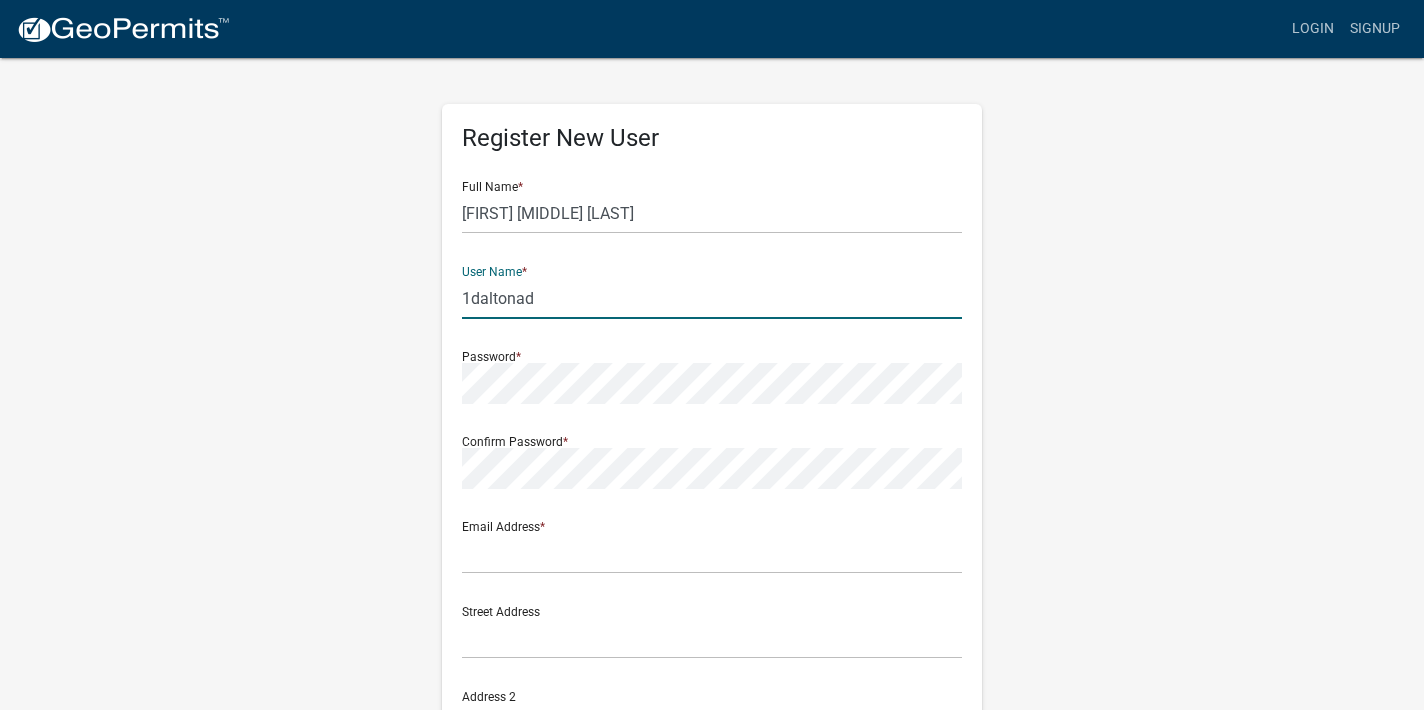 type on "[ALPHANUMERIC_STRING]" 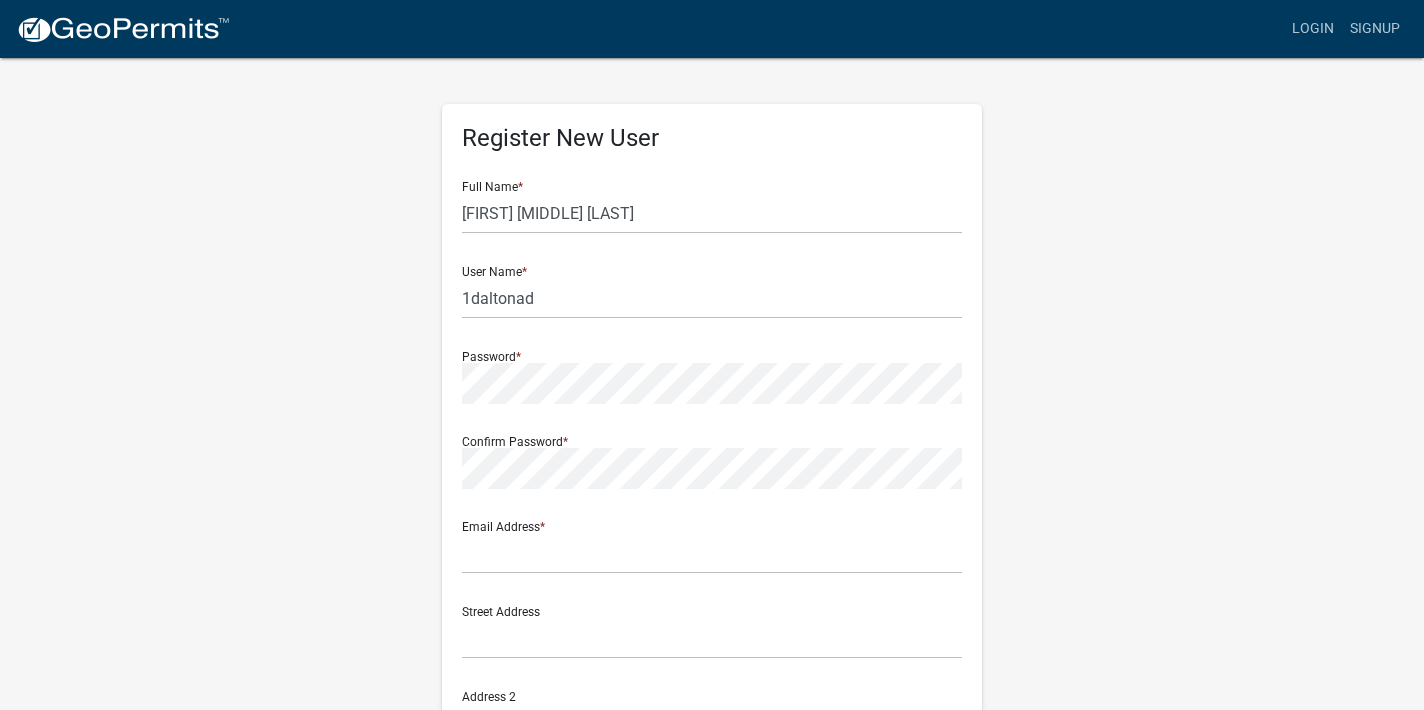 click on "Full Name  * Adam Michael Dalton User Name  * 1daltonad Password  * Confirm Password  * Email Address  * Street Address  Address 2 City  State  Zip  Phone Number  Cancel  Register" 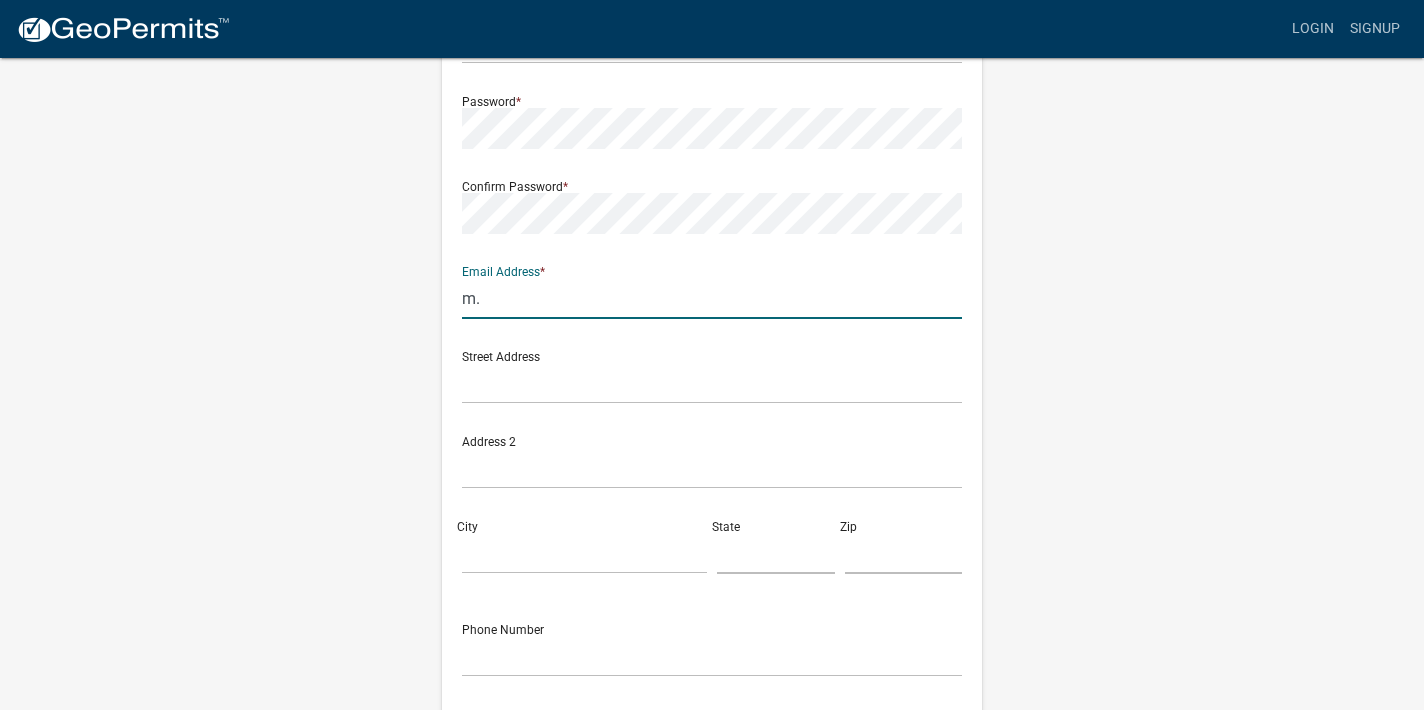 scroll, scrollTop: 258, scrollLeft: 0, axis: vertical 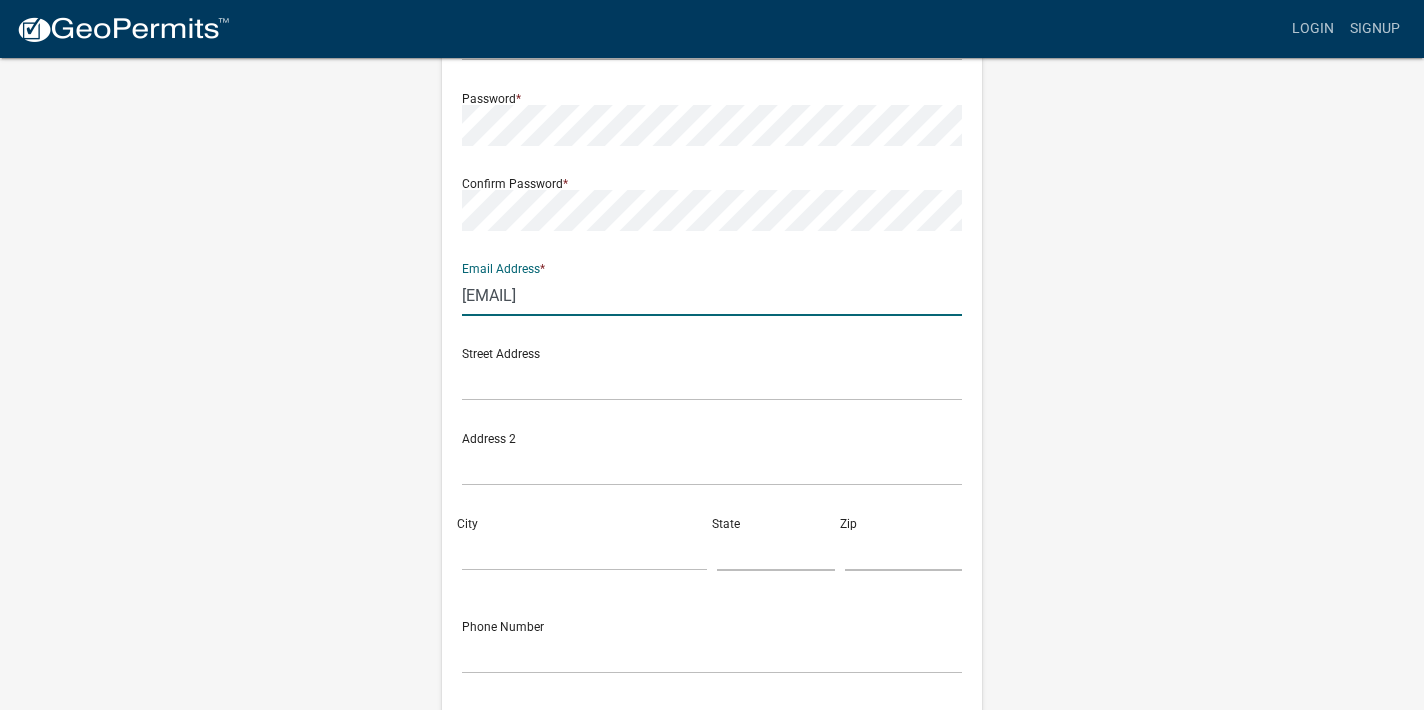 type on "m.adamdalton@gmail.com" 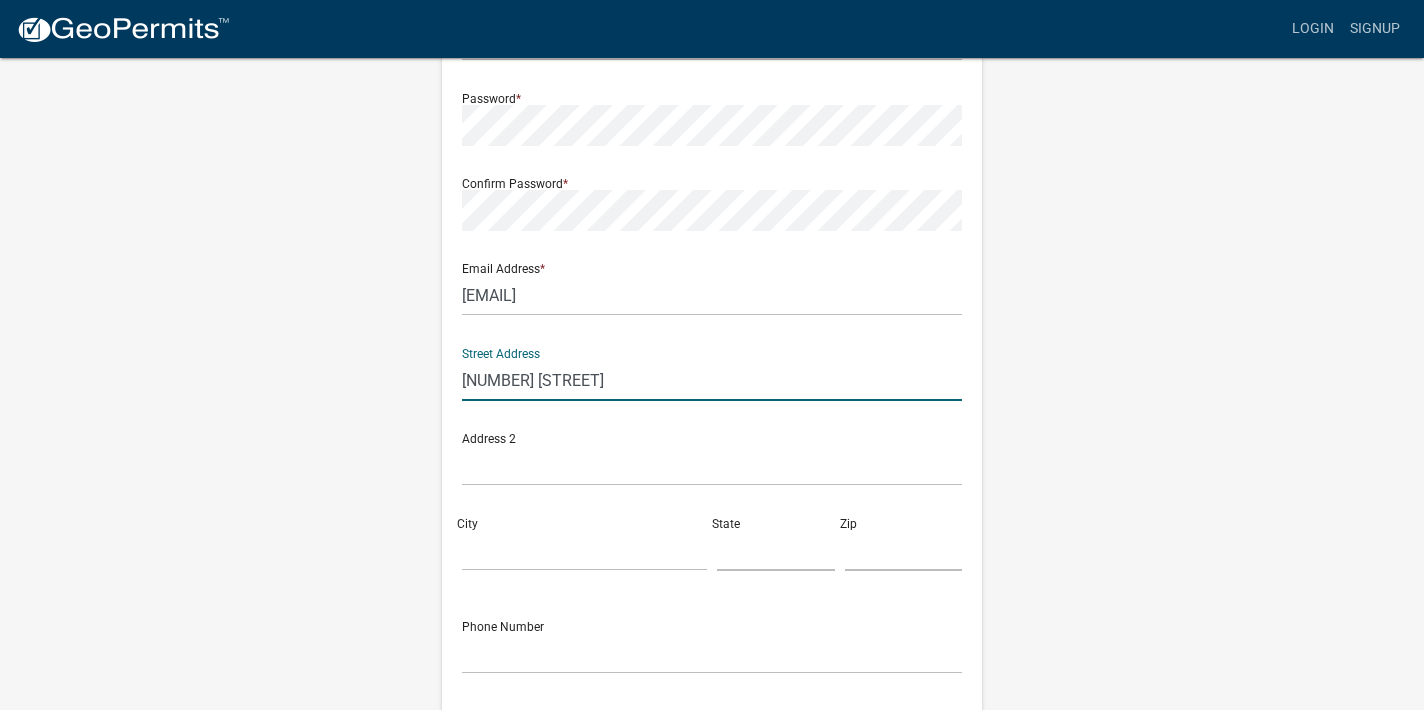 type on "520 W Crawford St" 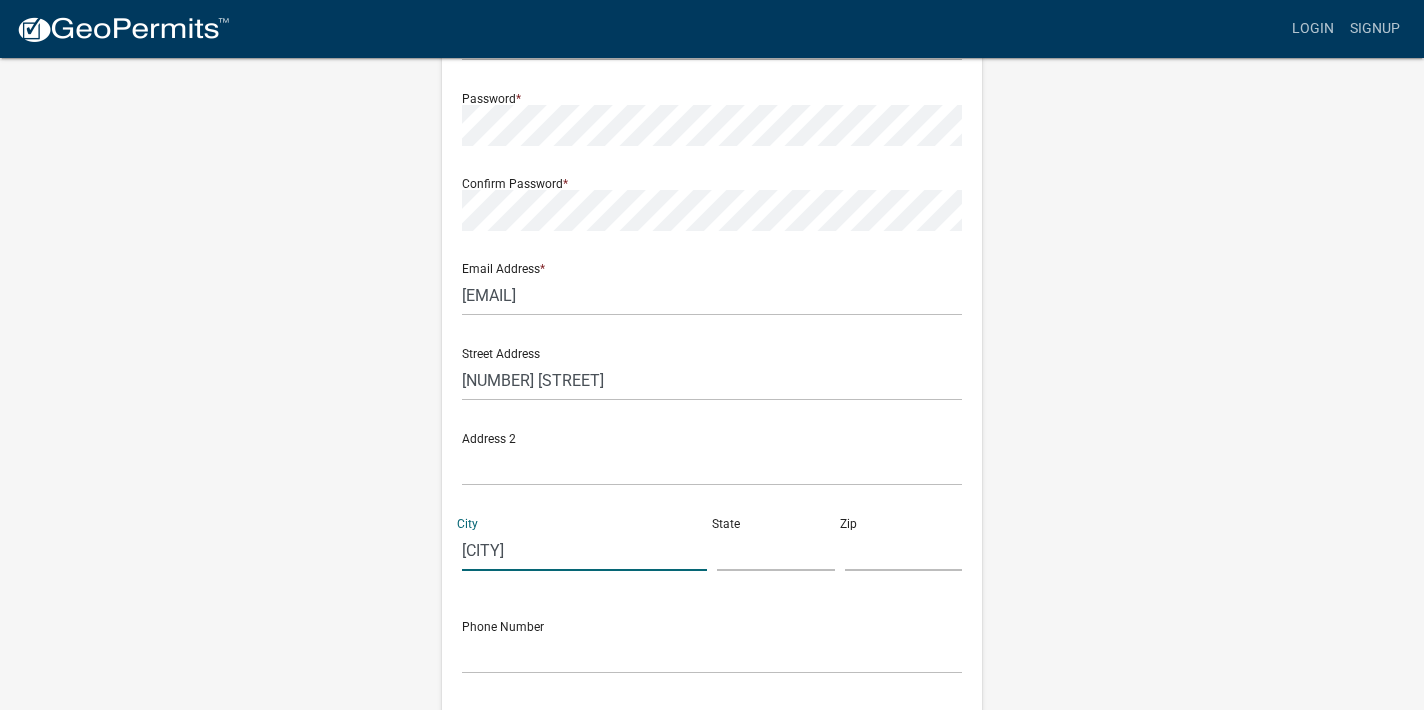 type on "Nogales" 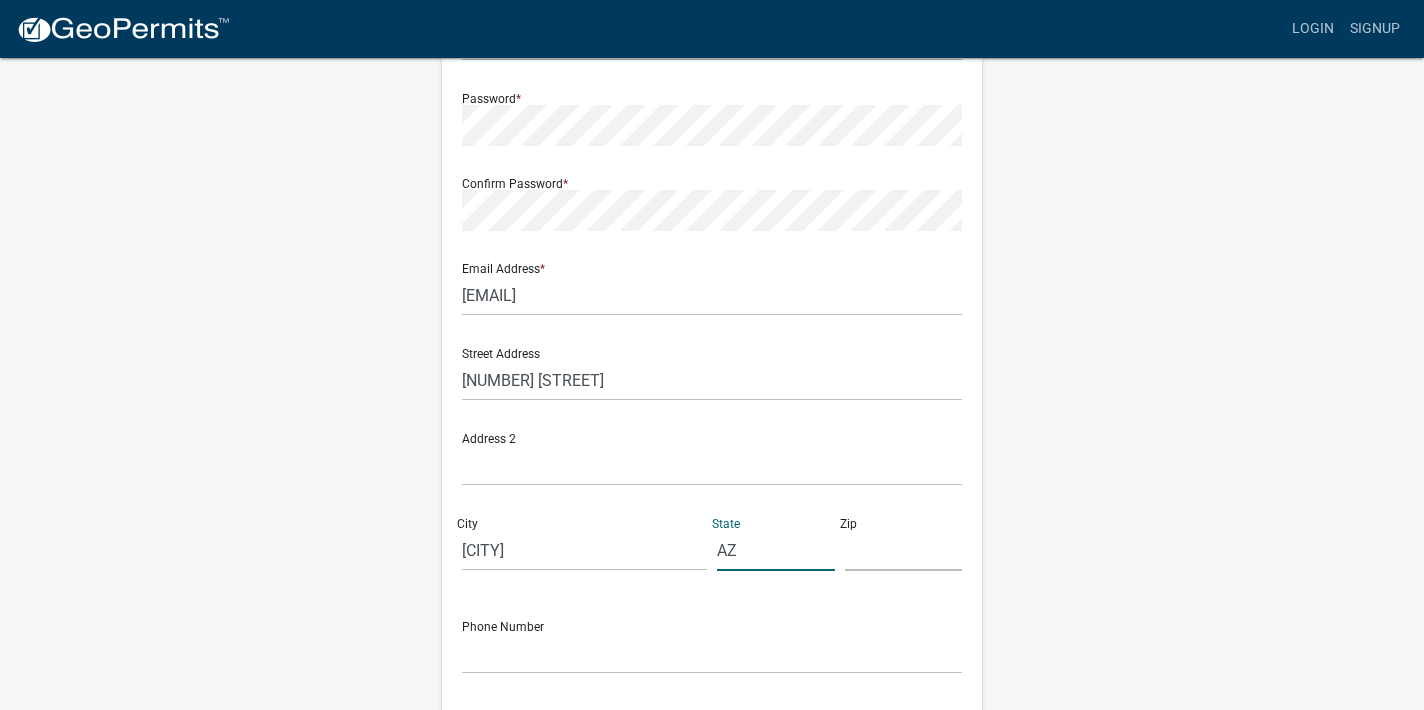type on "AZ" 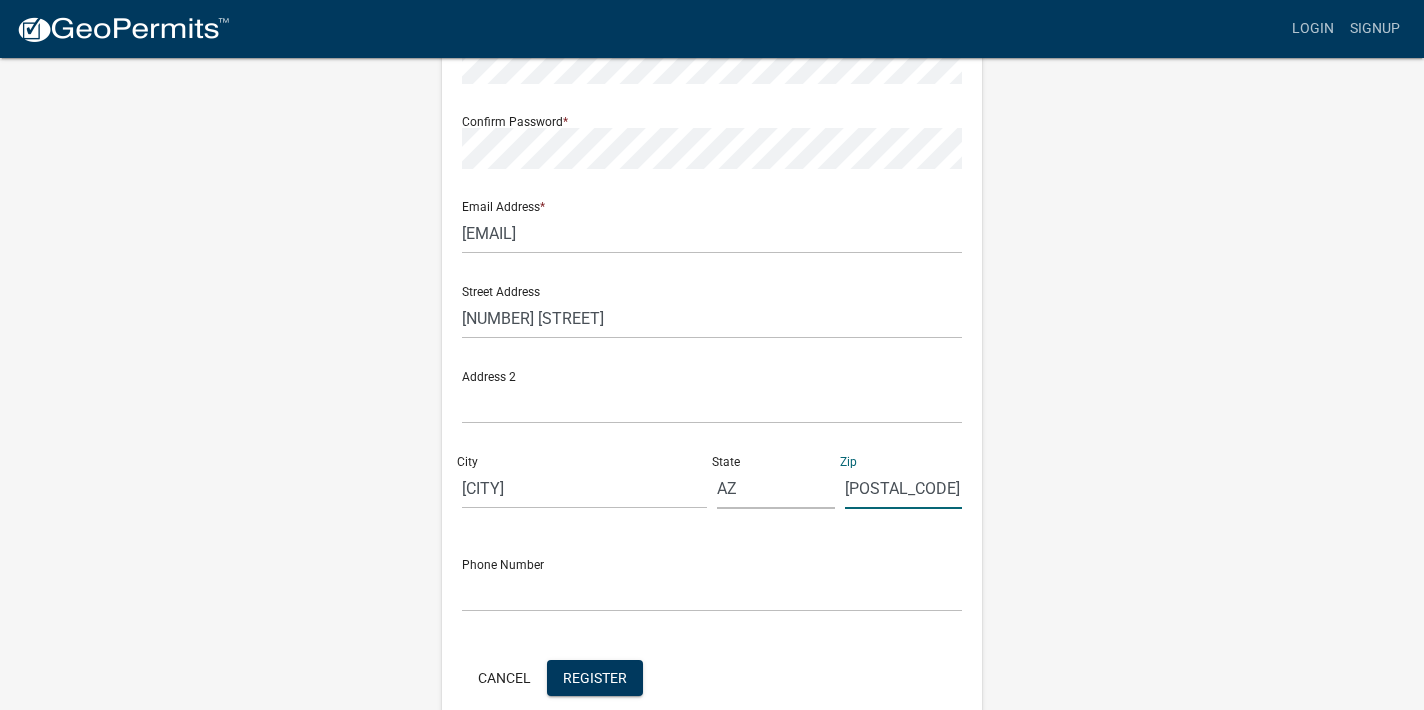 scroll, scrollTop: 334, scrollLeft: 0, axis: vertical 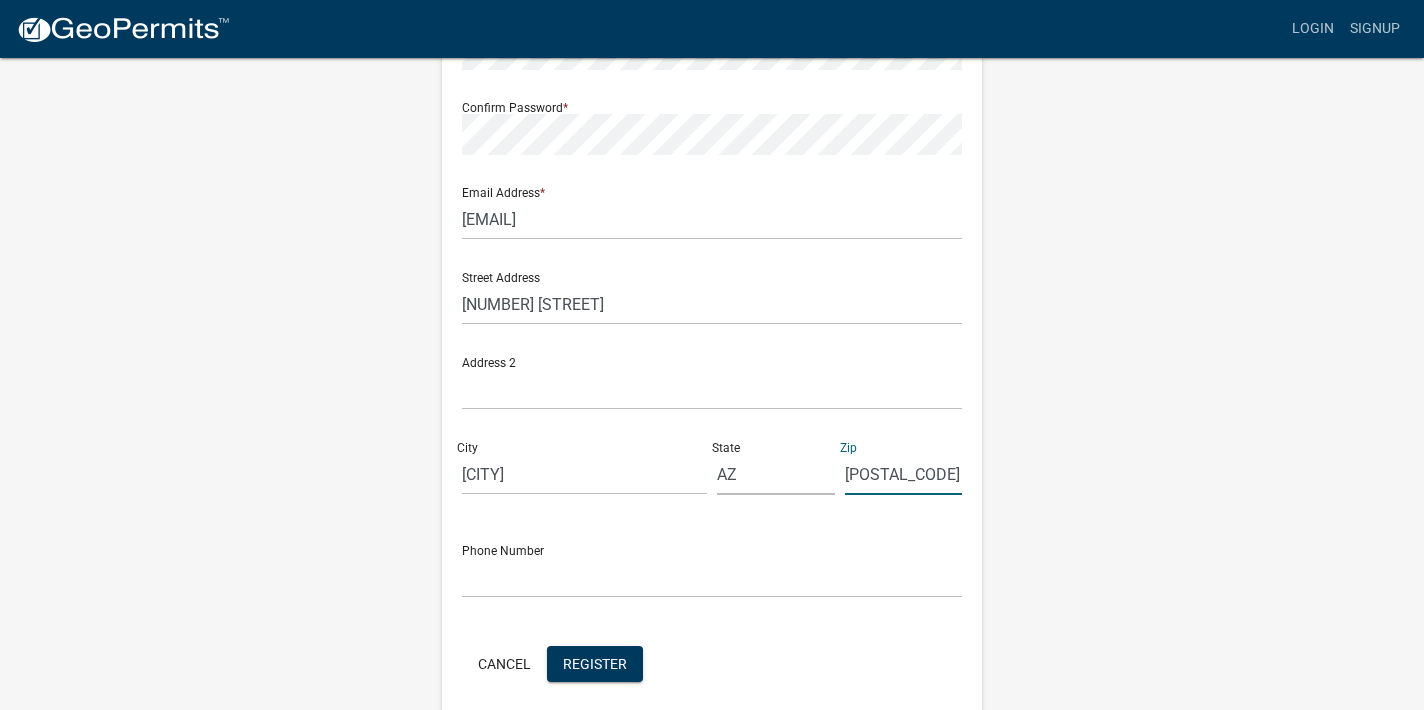 type on "85621" 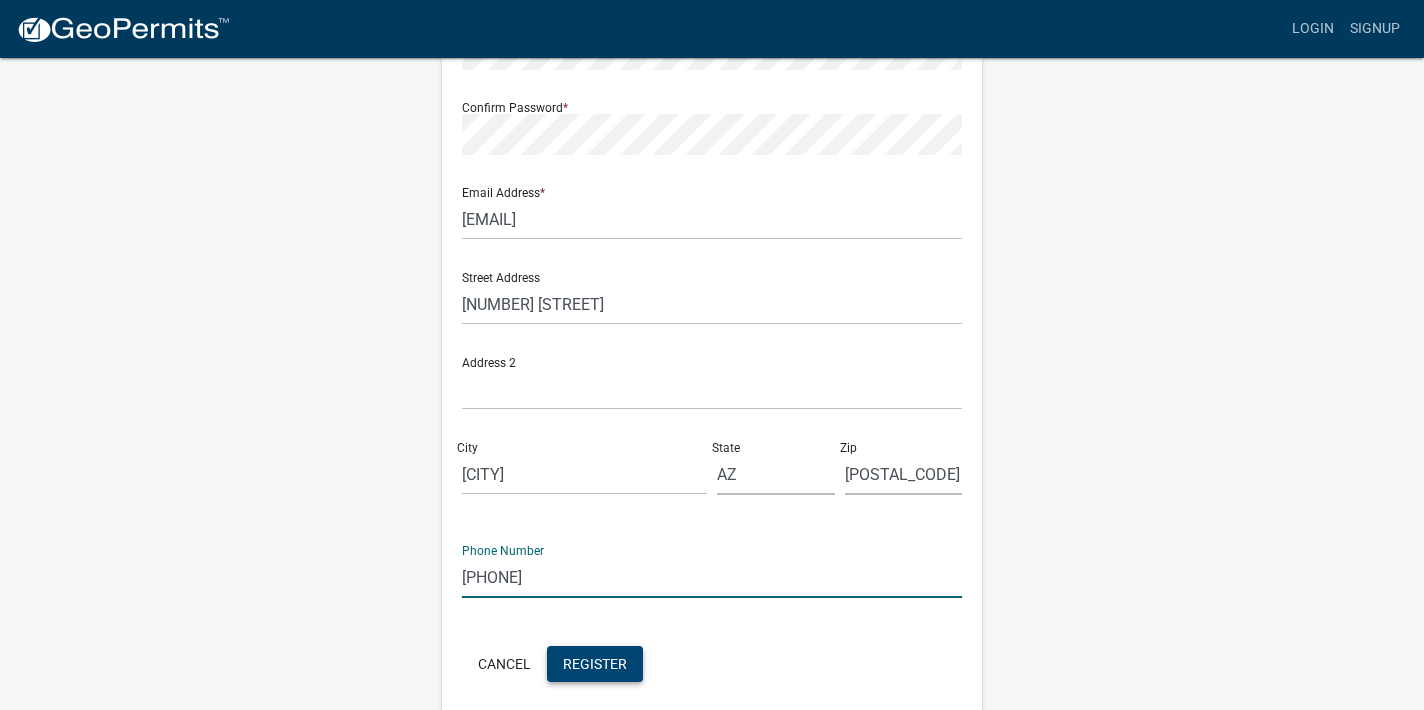 type on "520-561-1198" 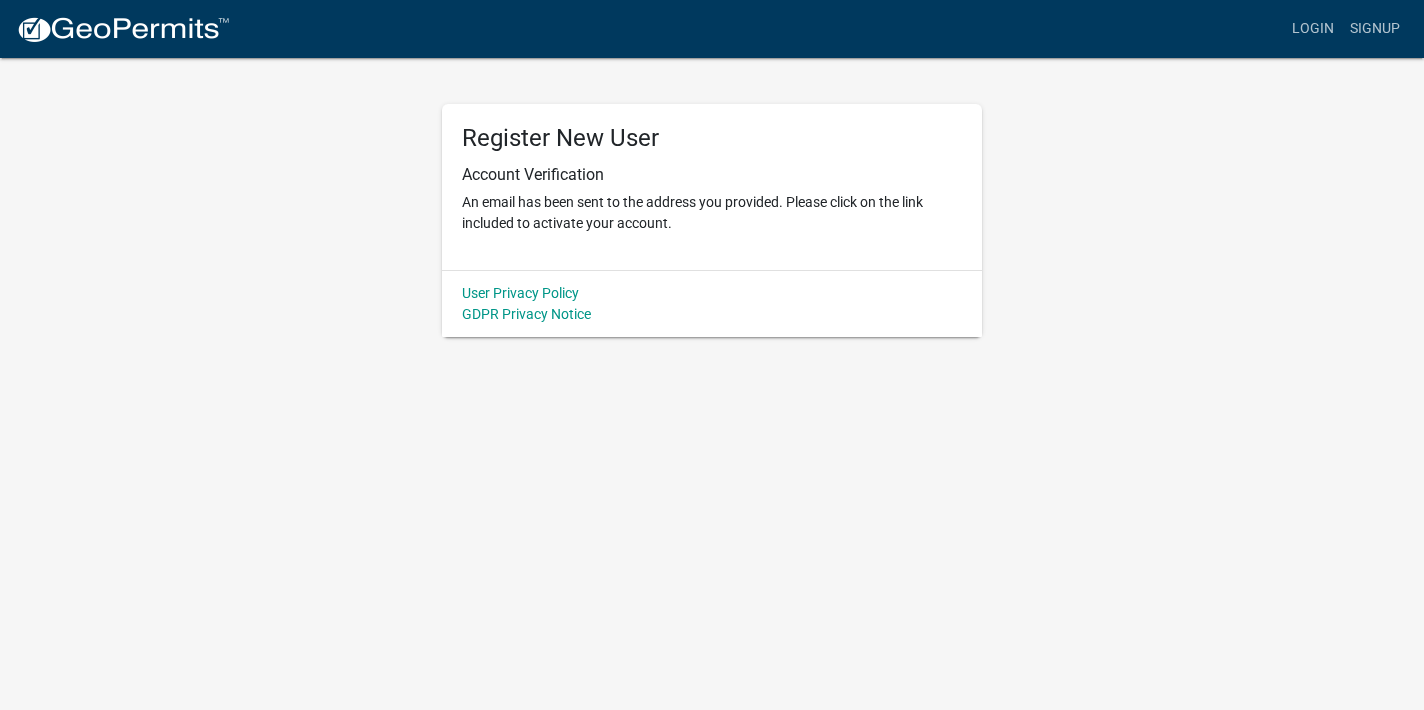 scroll, scrollTop: 0, scrollLeft: 0, axis: both 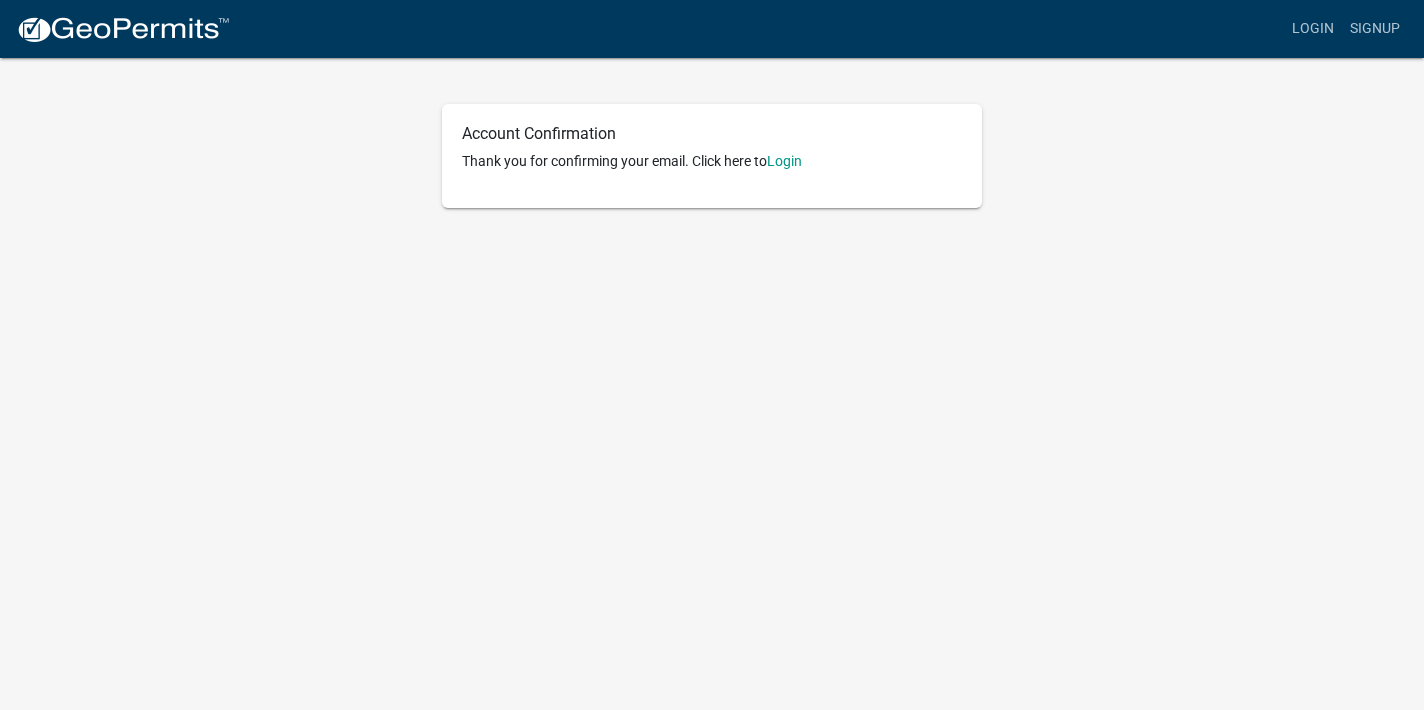 click on "Thank you for confirming your email. Click here to  Login" 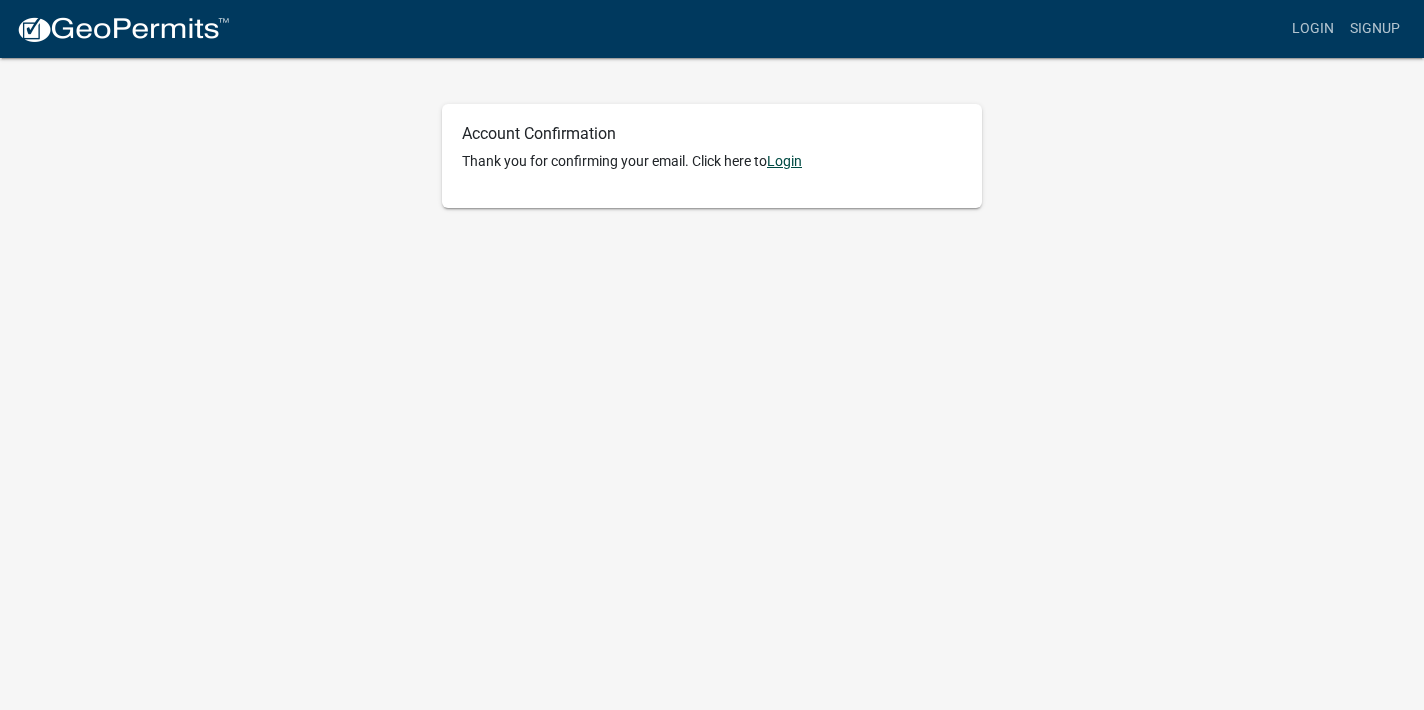 click on "Login" 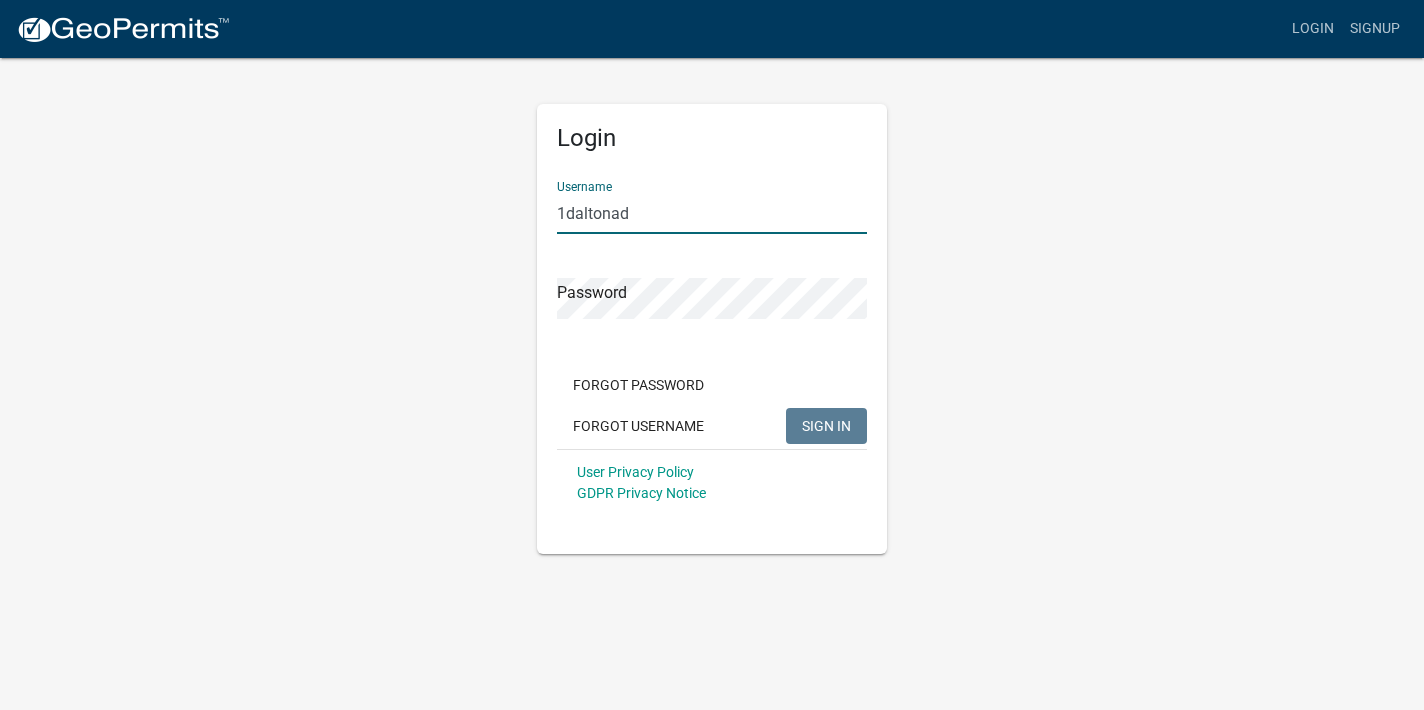 type on "1daltonad" 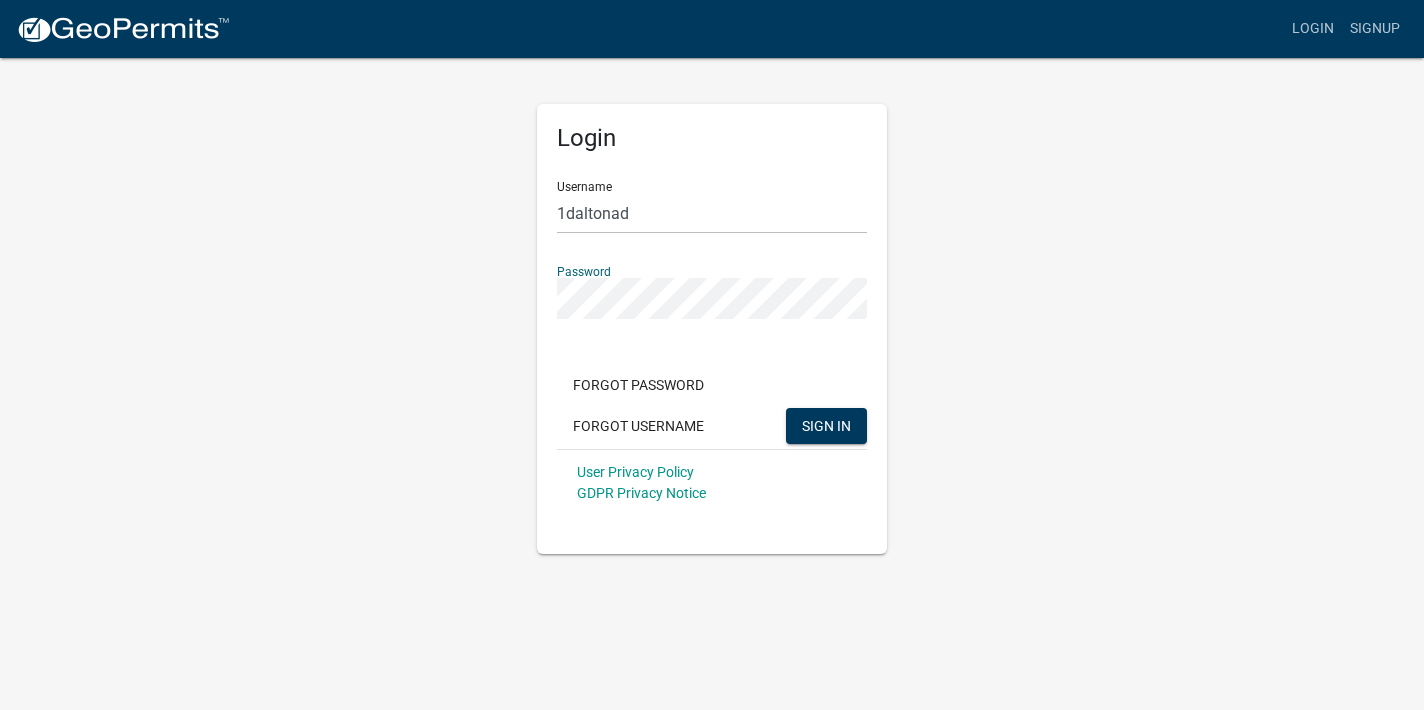 click on "SIGN IN" 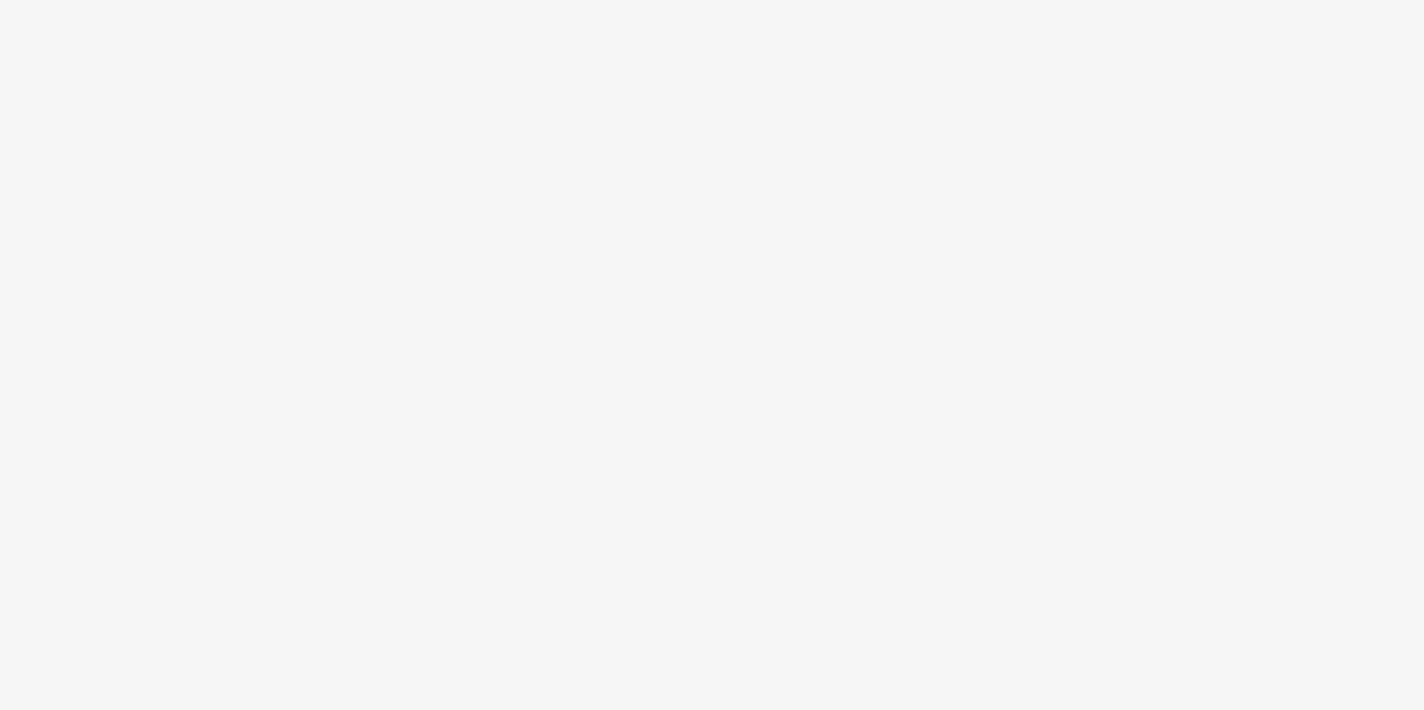 scroll, scrollTop: 0, scrollLeft: 0, axis: both 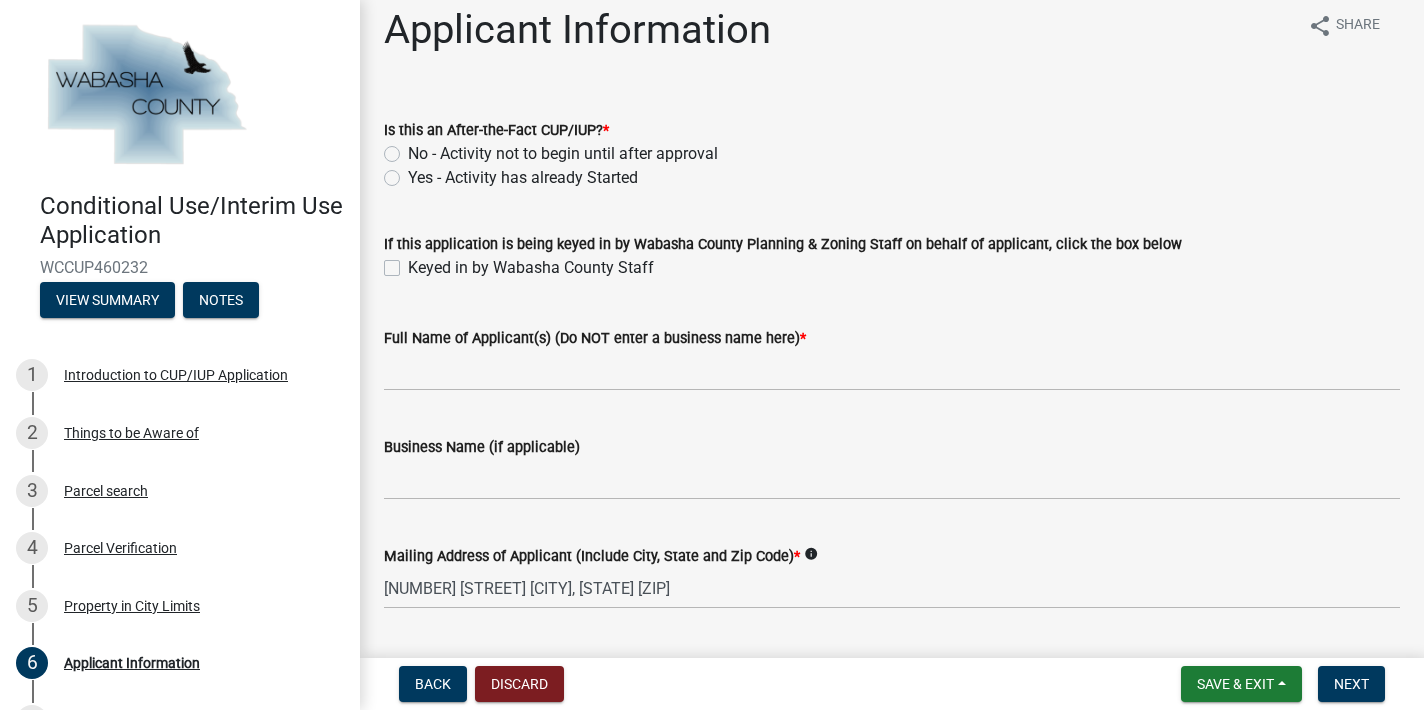 click on "No - Activity not to begin until after approval" 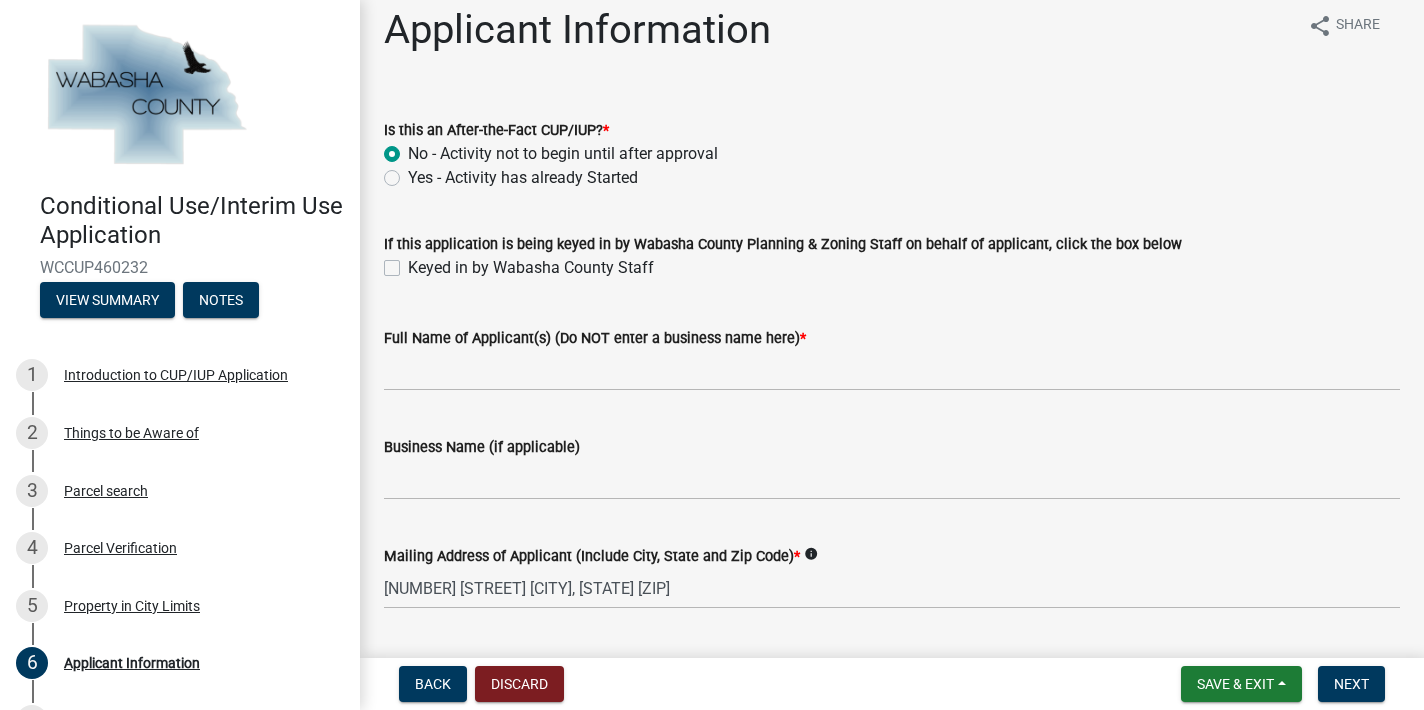 radio on "true" 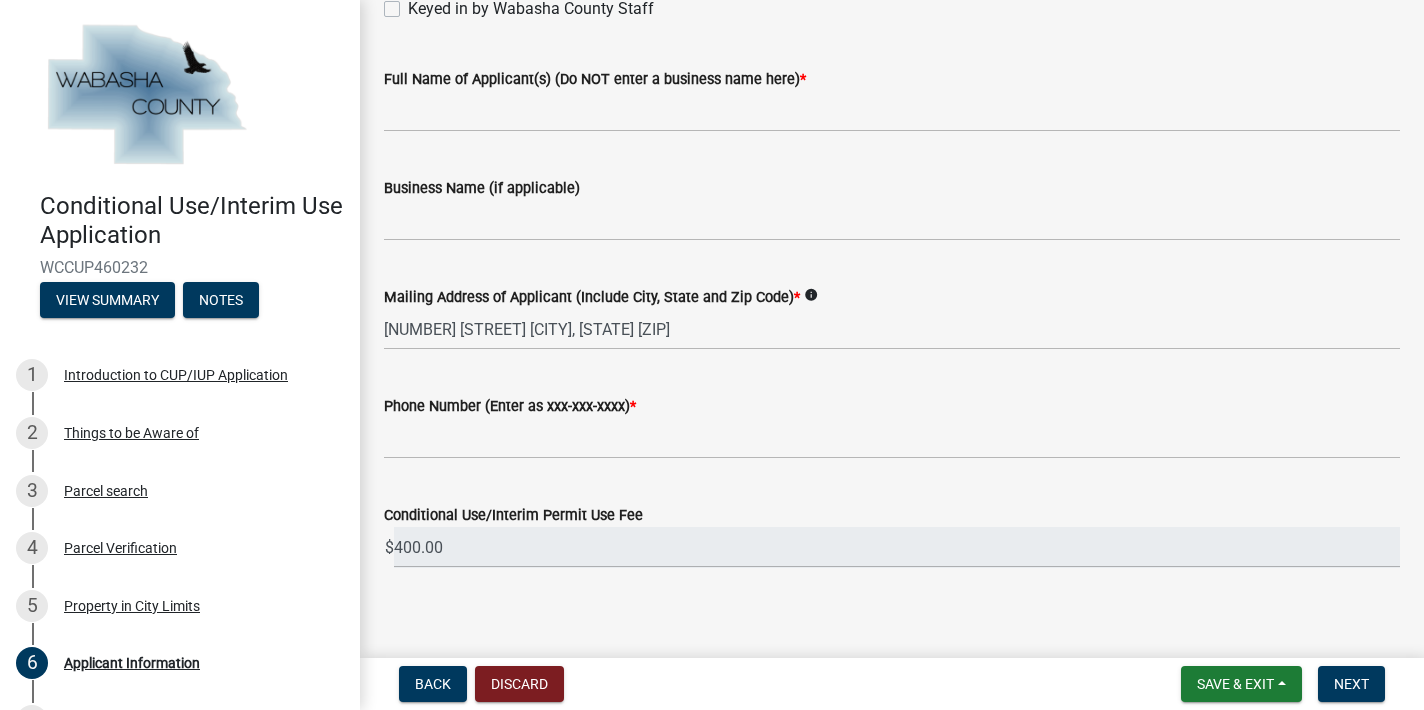 scroll, scrollTop: 291, scrollLeft: 0, axis: vertical 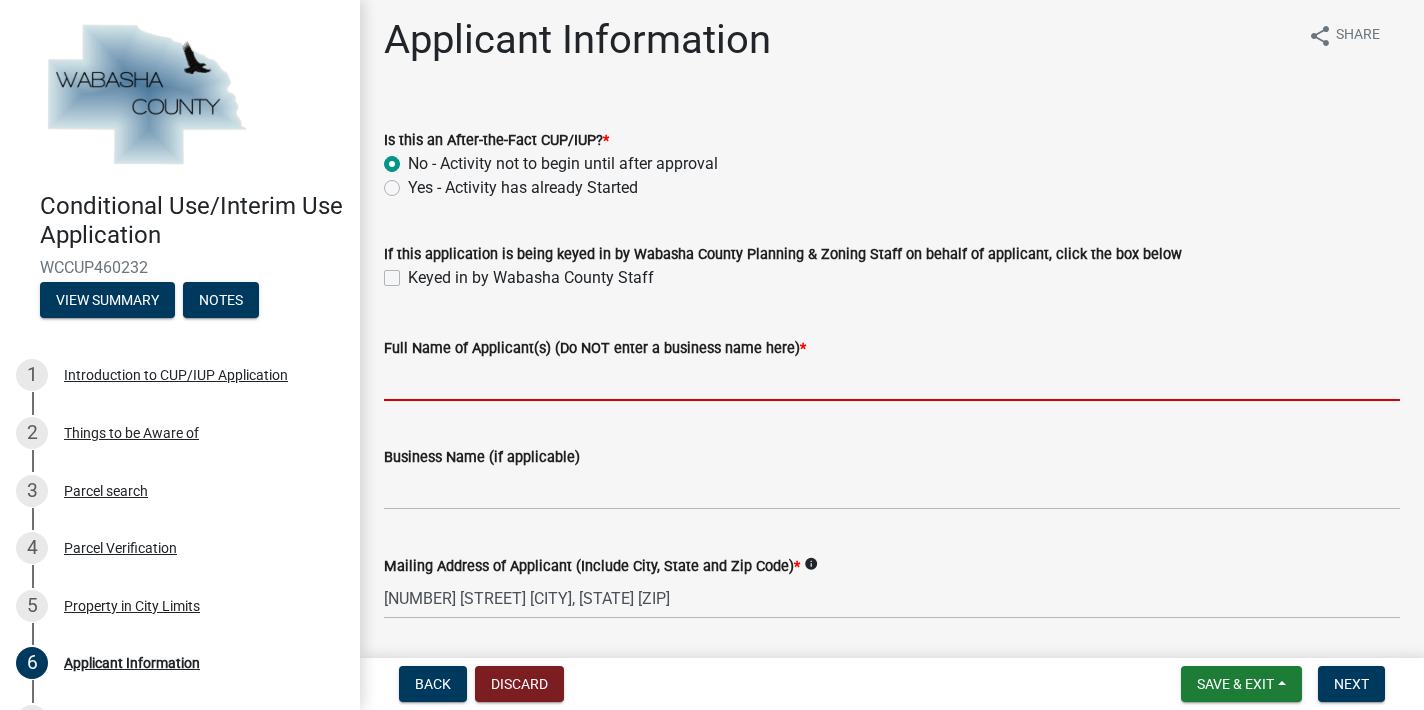 click on "Full Name of Applicant(s) (Do NOT enter a business name here)  *" at bounding box center (892, 380) 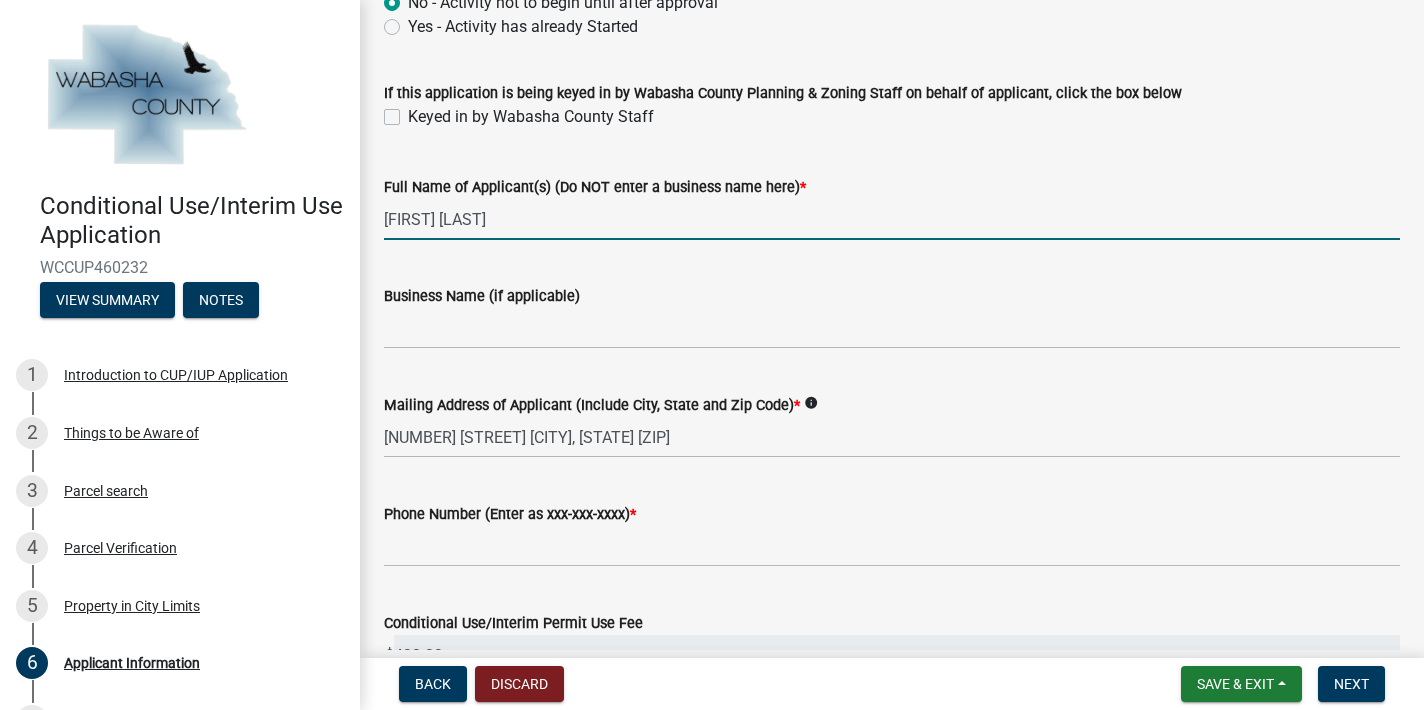 scroll, scrollTop: 172, scrollLeft: 0, axis: vertical 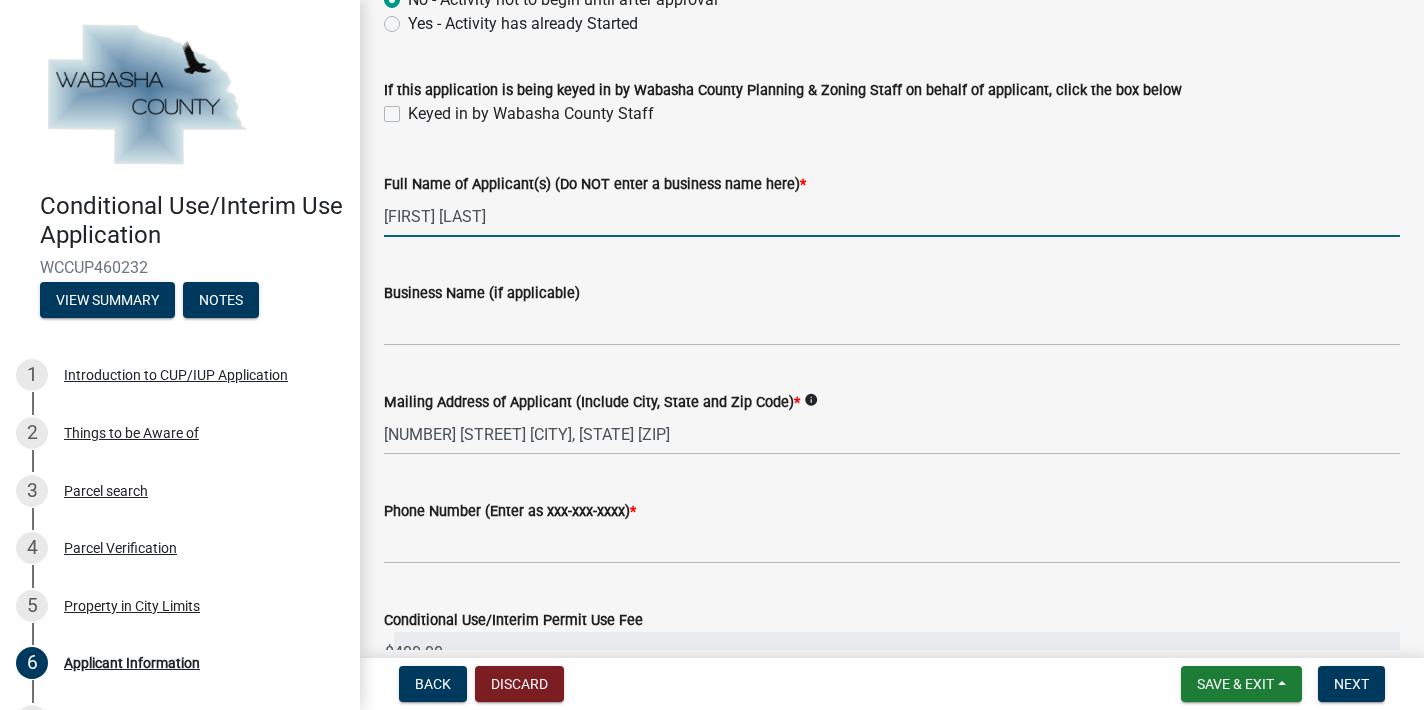 type on "[FIRST] [LAST]" 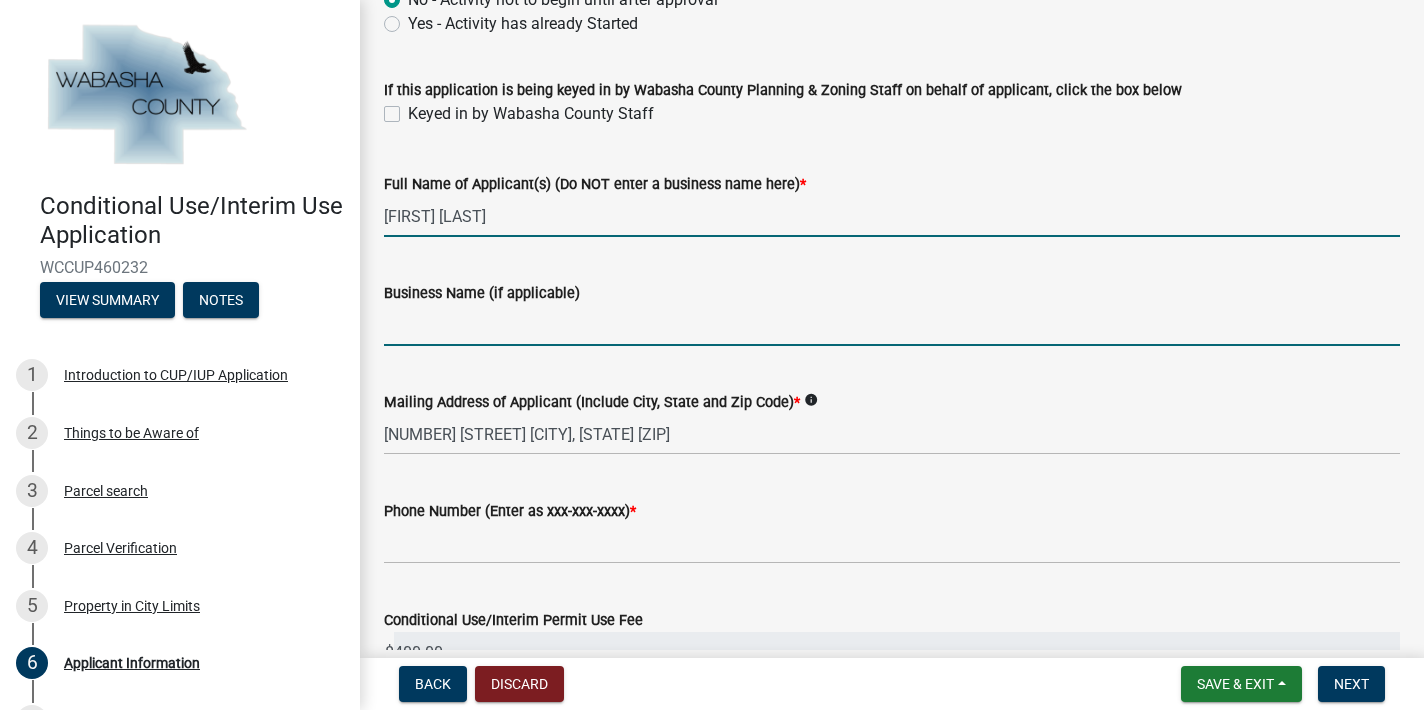 click on "Business Name (if applicable)" at bounding box center [892, 325] 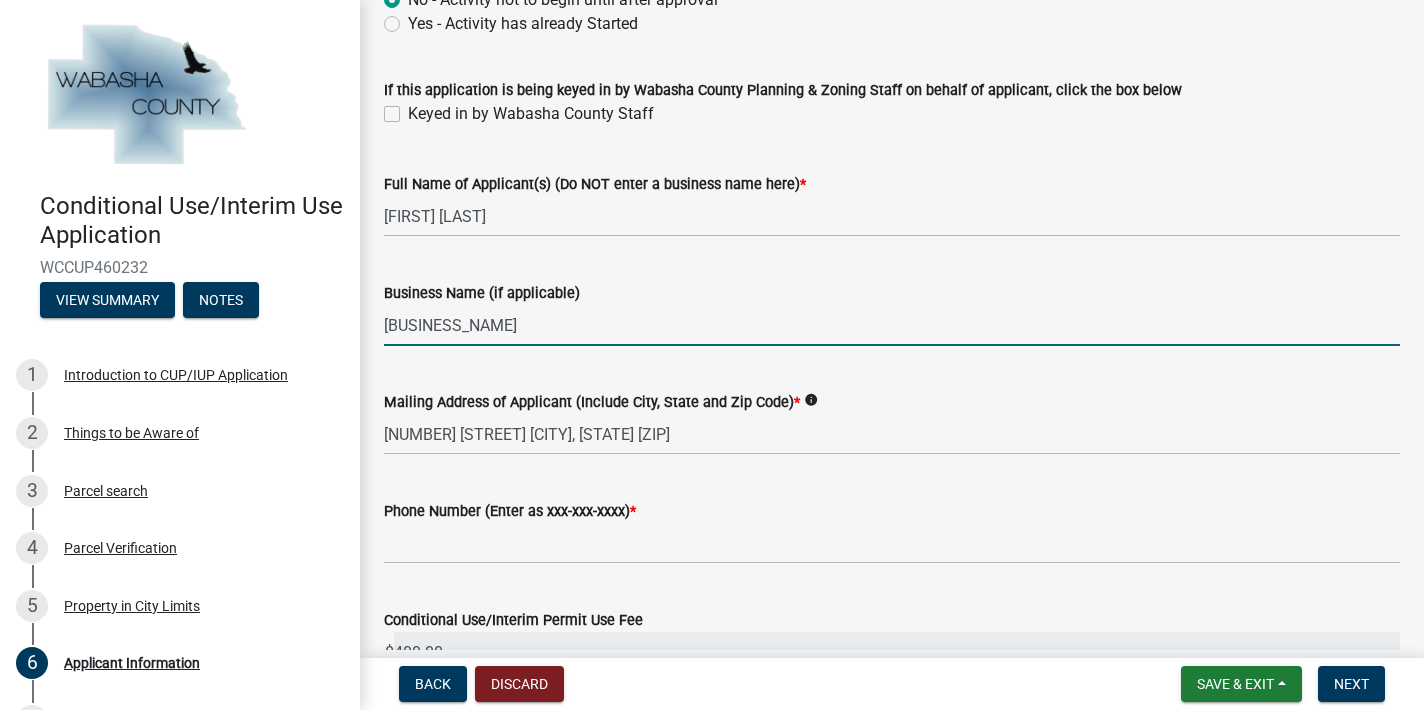 scroll, scrollTop: 250, scrollLeft: 0, axis: vertical 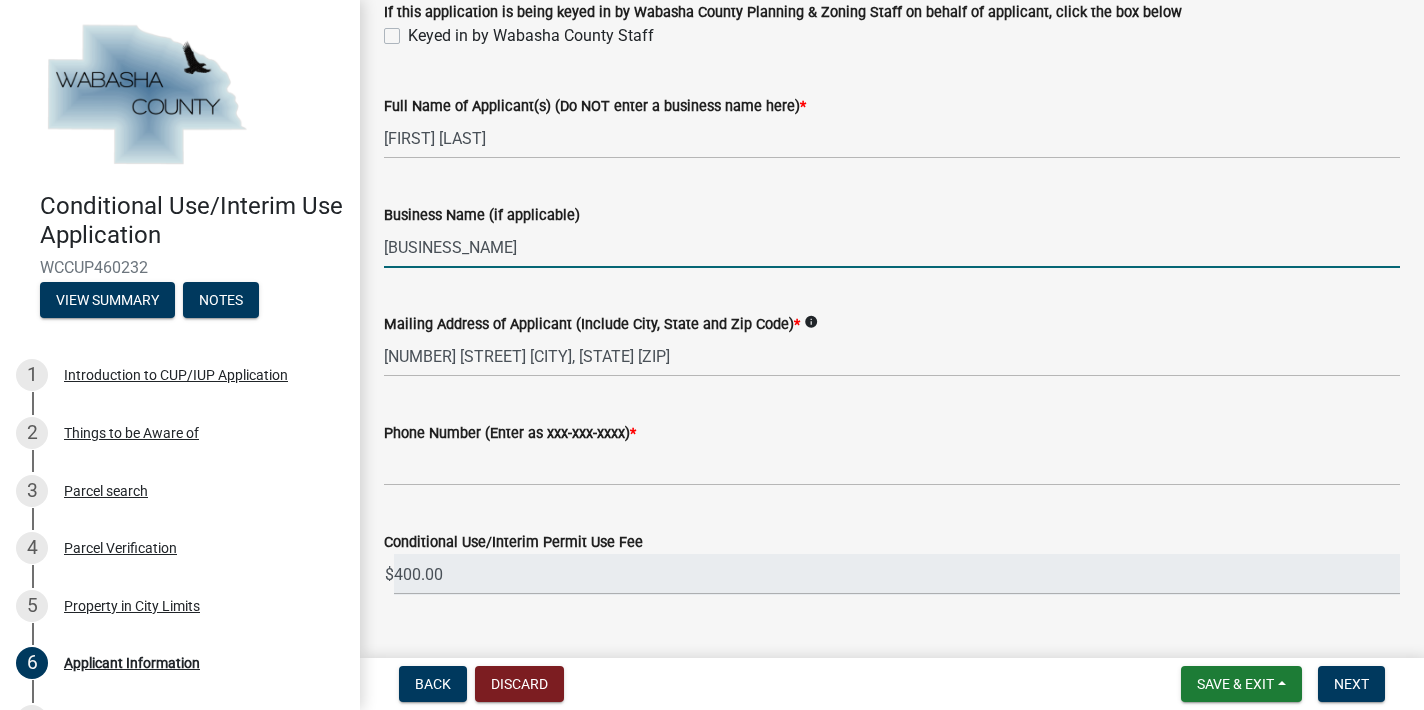 type on "[BUSINESS_NAME]" 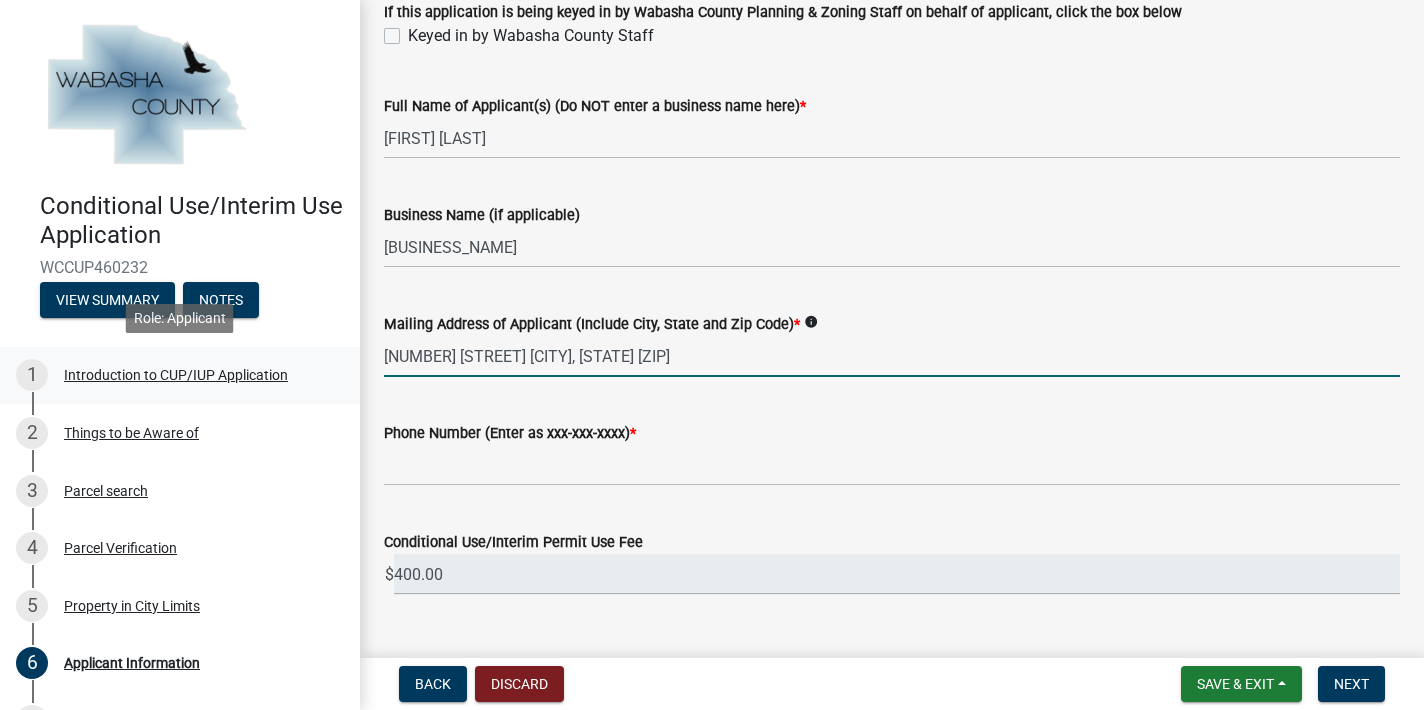 paste on "[NUMBER] [STREET], [CITY], [STATE], [ZIP]" 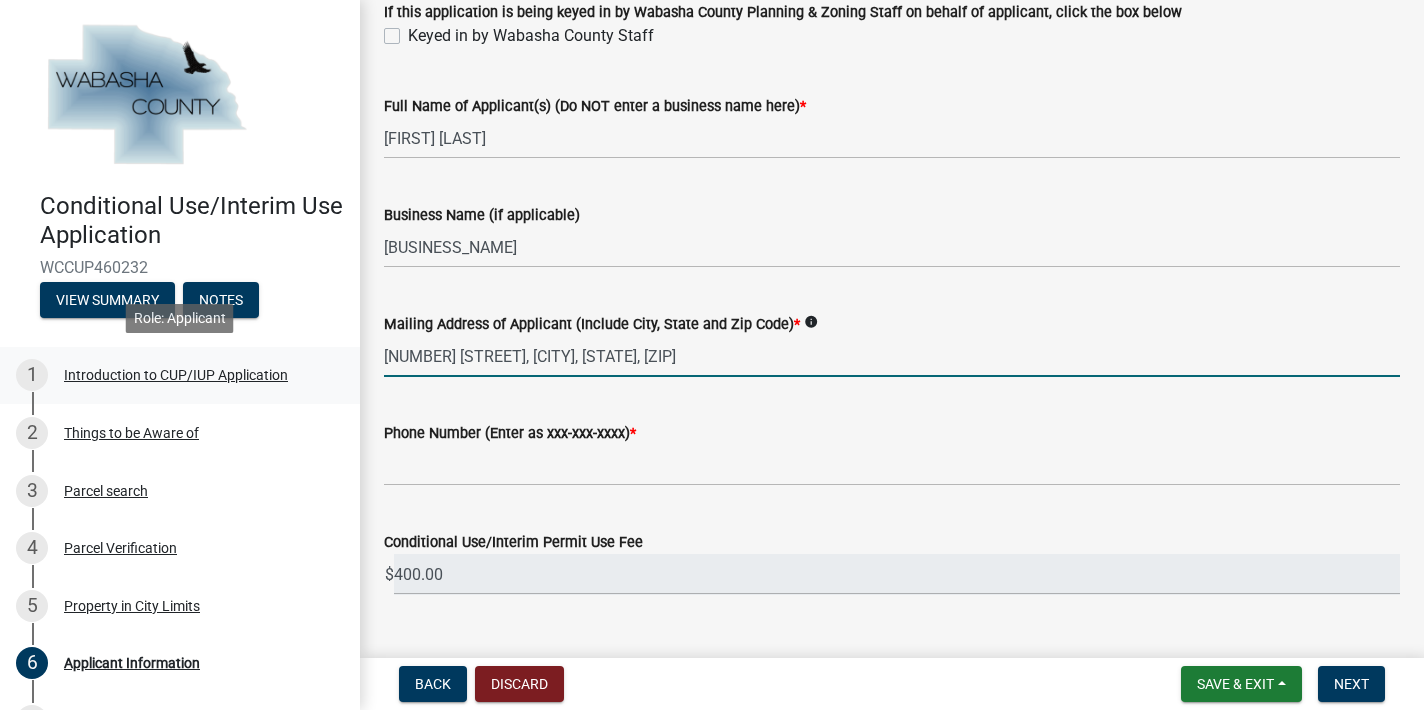 drag, startPoint x: 740, startPoint y: 357, endPoint x: 341, endPoint y: 354, distance: 399.0113 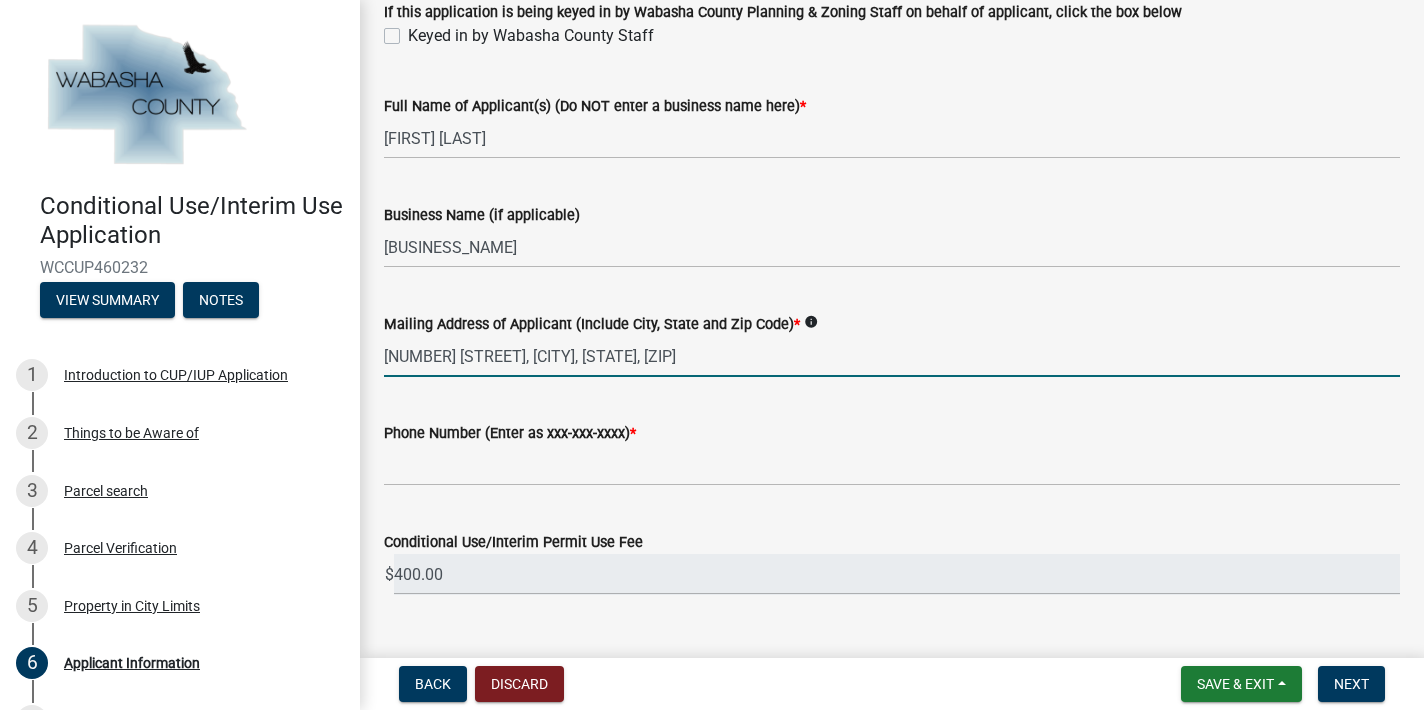 type on "[NUMBER] [STREET], [CITY], [STATE], [ZIP]" 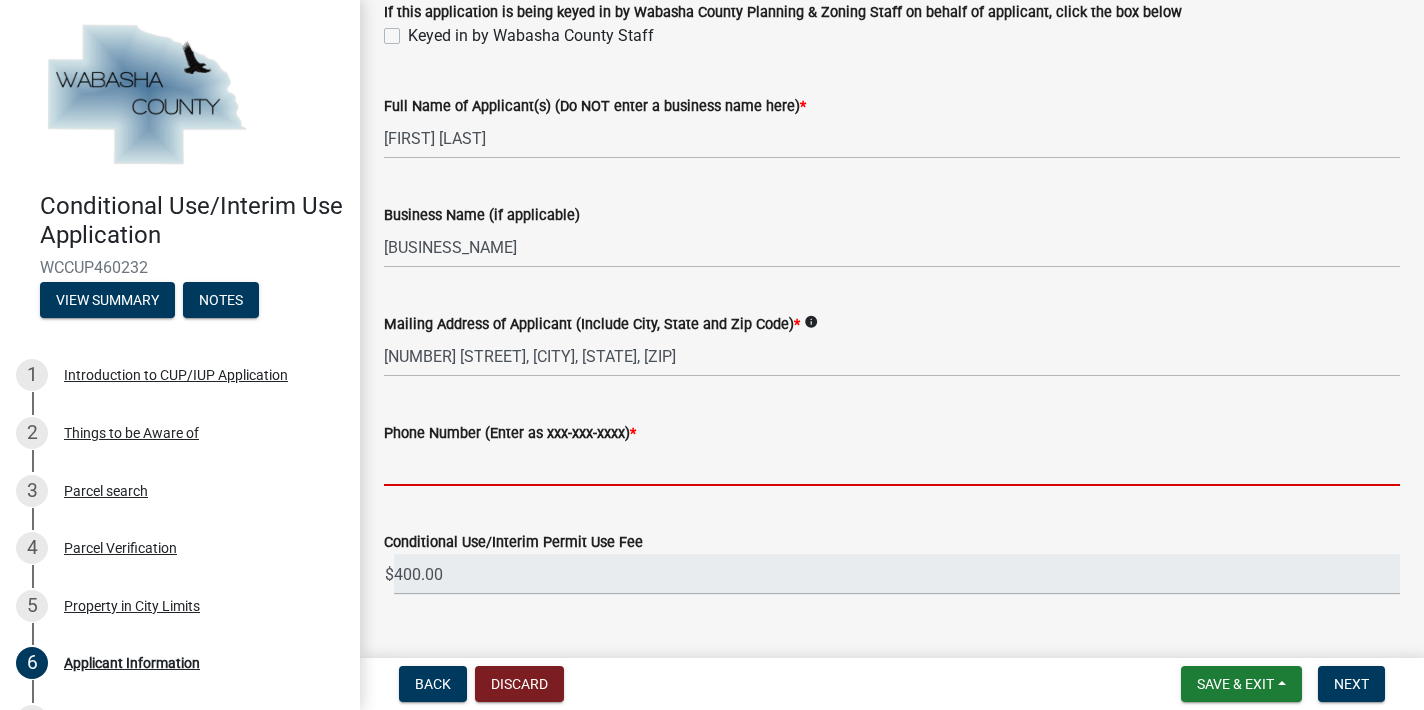 click on "Phone Number (Enter as [PHONE])  *" at bounding box center (892, 465) 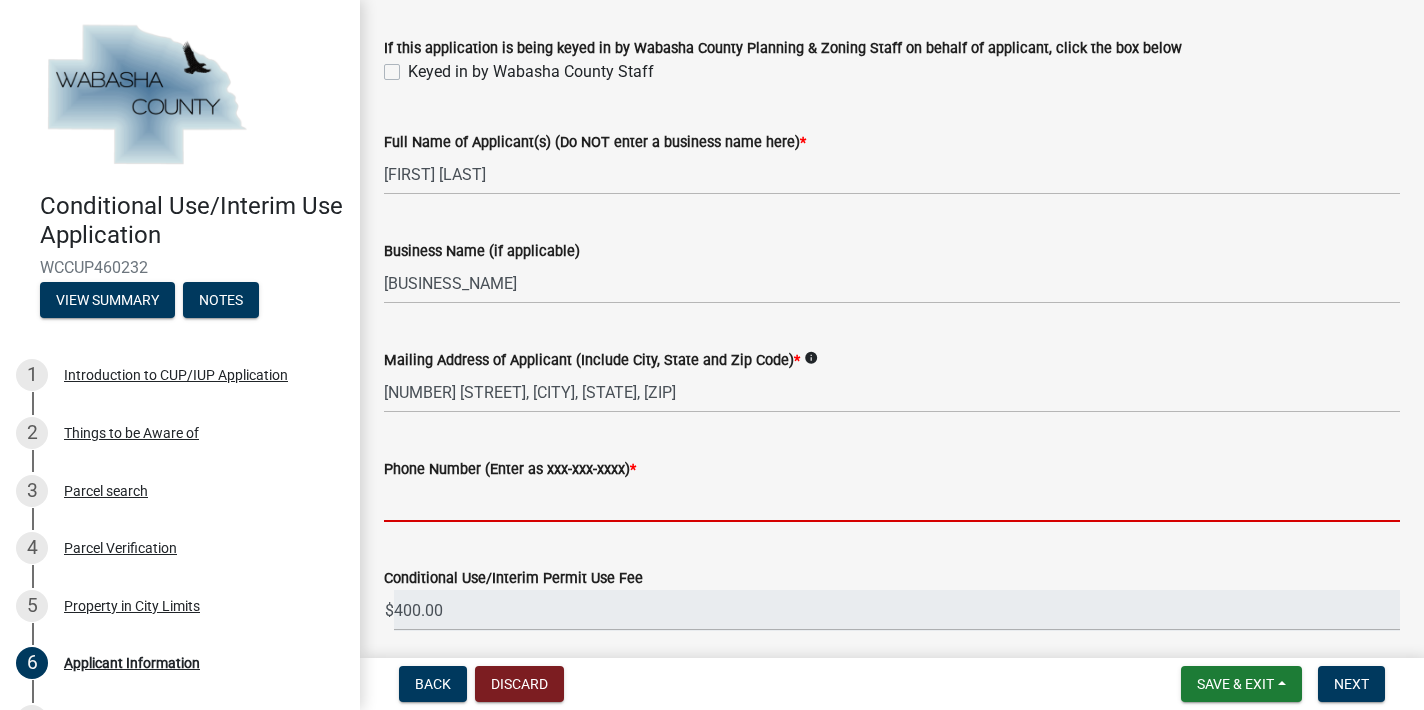 scroll, scrollTop: 153, scrollLeft: 0, axis: vertical 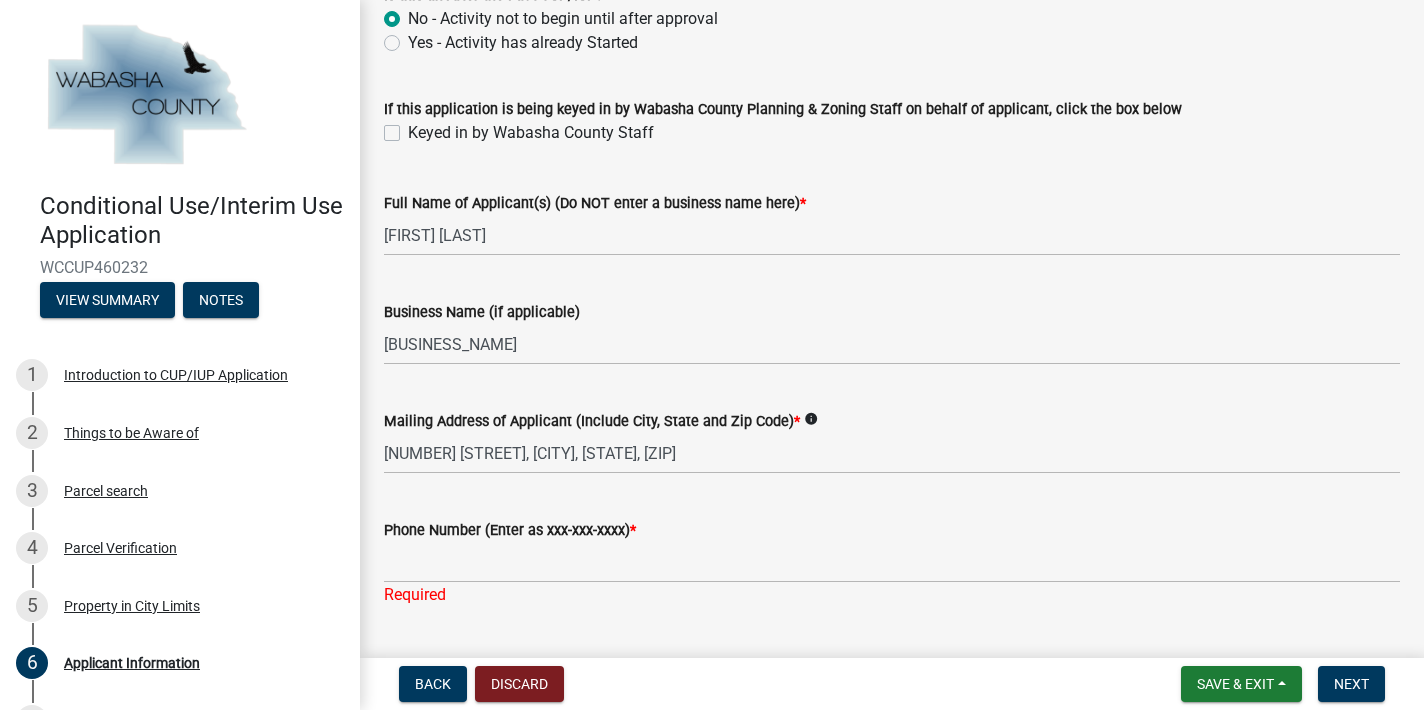 click on "info" 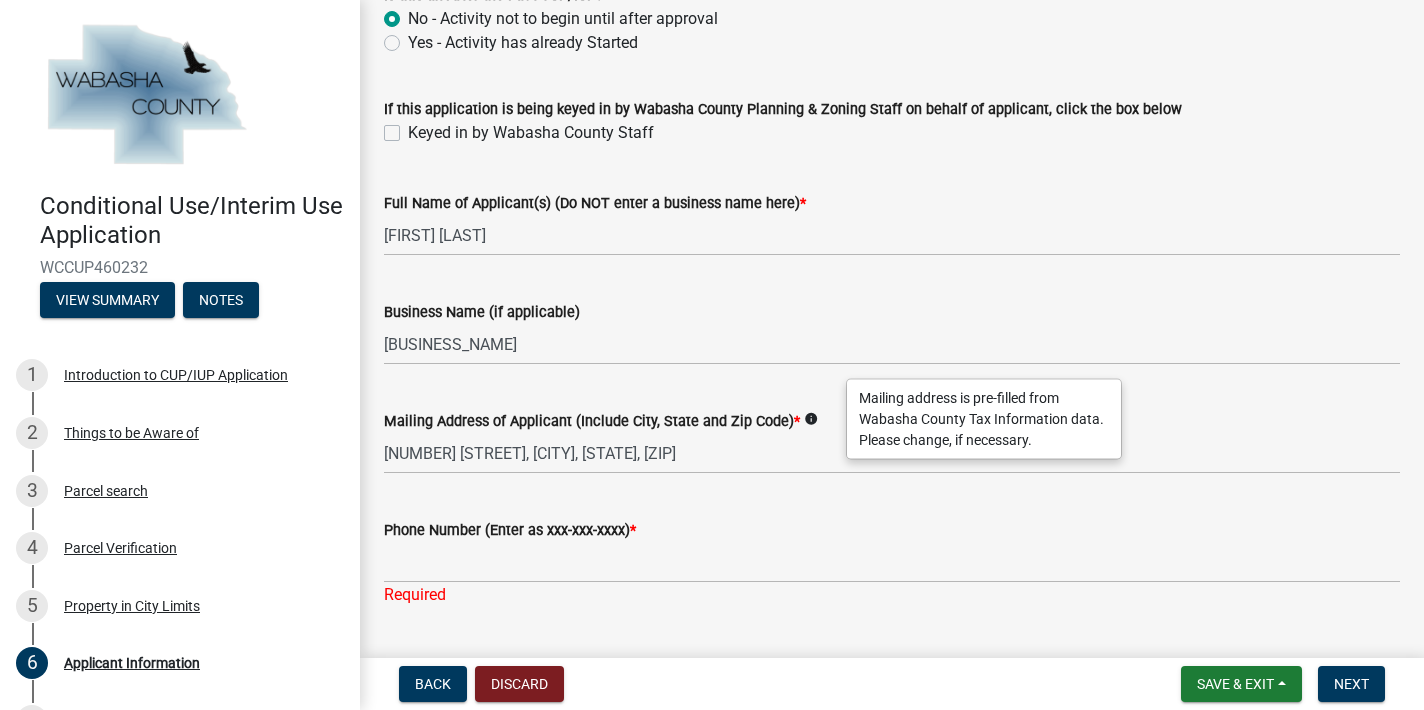 scroll, scrollTop: 223, scrollLeft: 0, axis: vertical 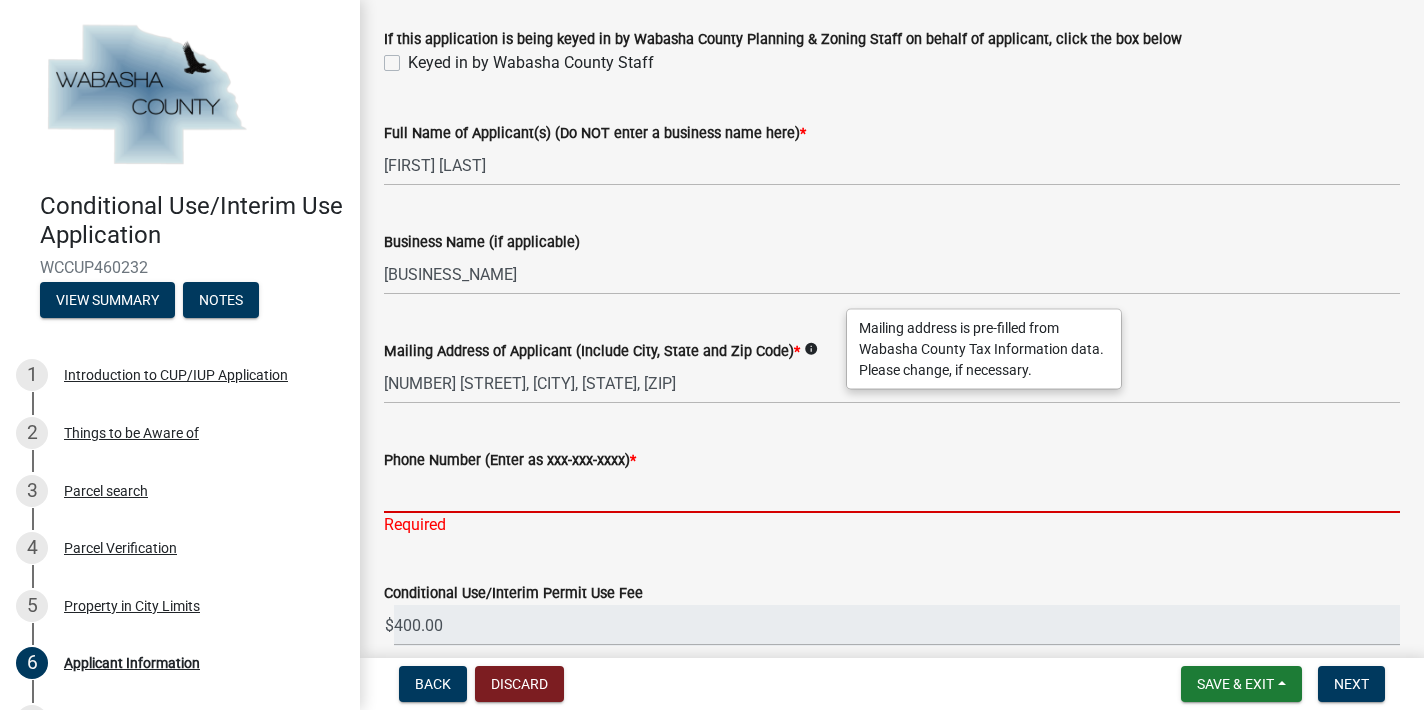 click on "Phone Number (Enter as [PHONE])  *" at bounding box center (892, 492) 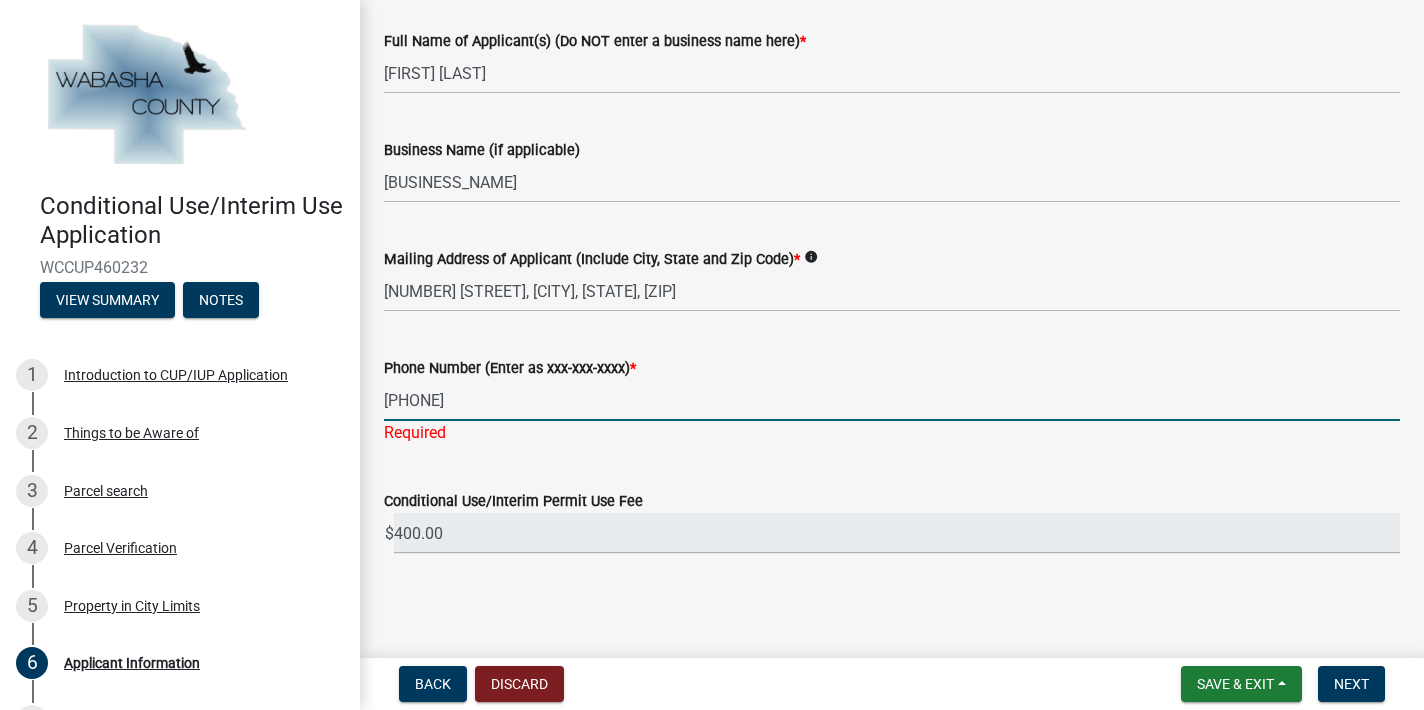 scroll, scrollTop: 318, scrollLeft: 0, axis: vertical 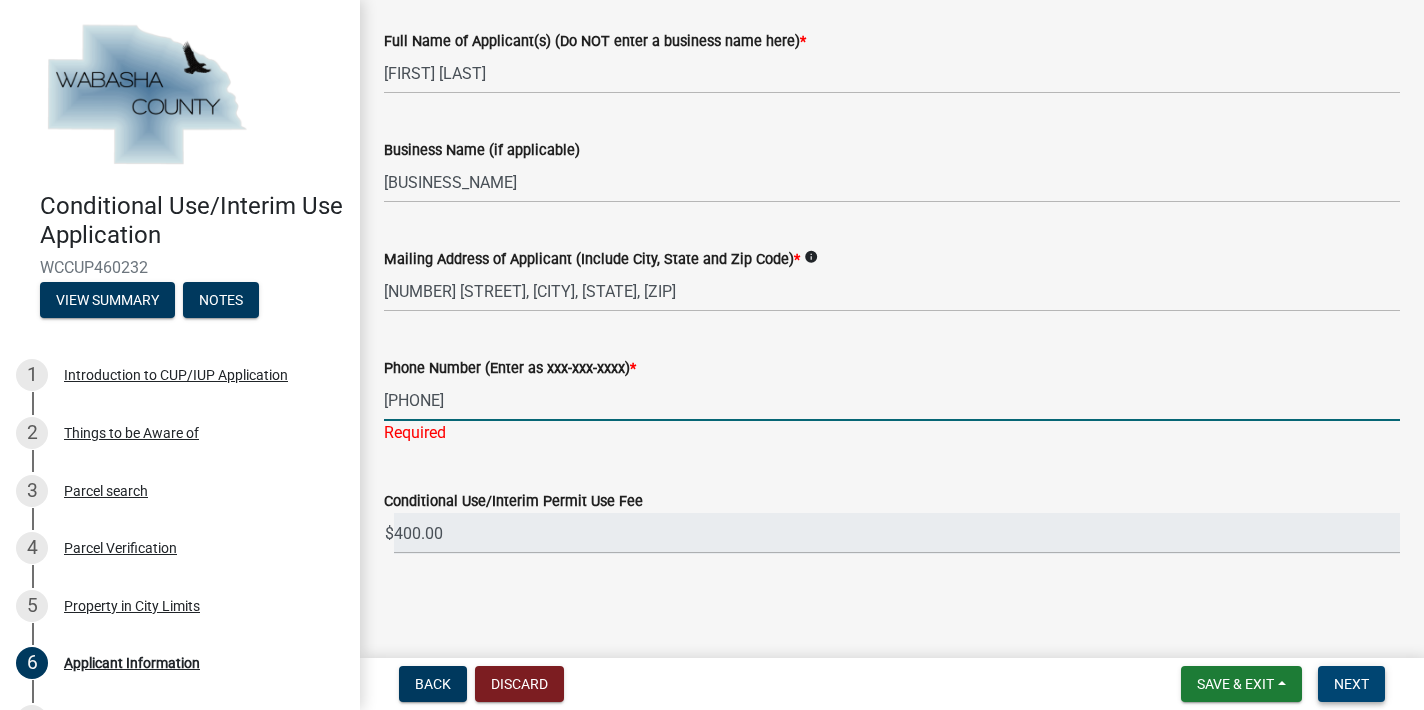 type on "[PHONE]" 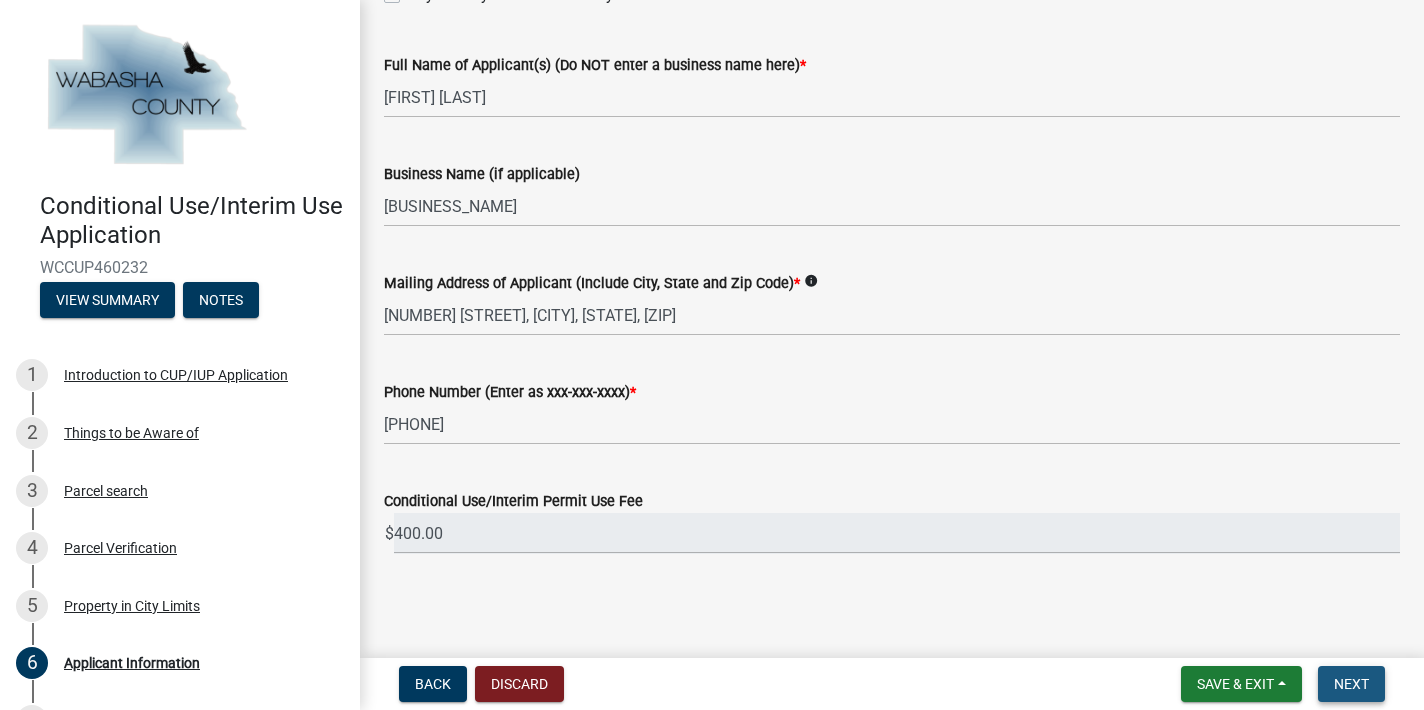 click on "Next" at bounding box center [1351, 684] 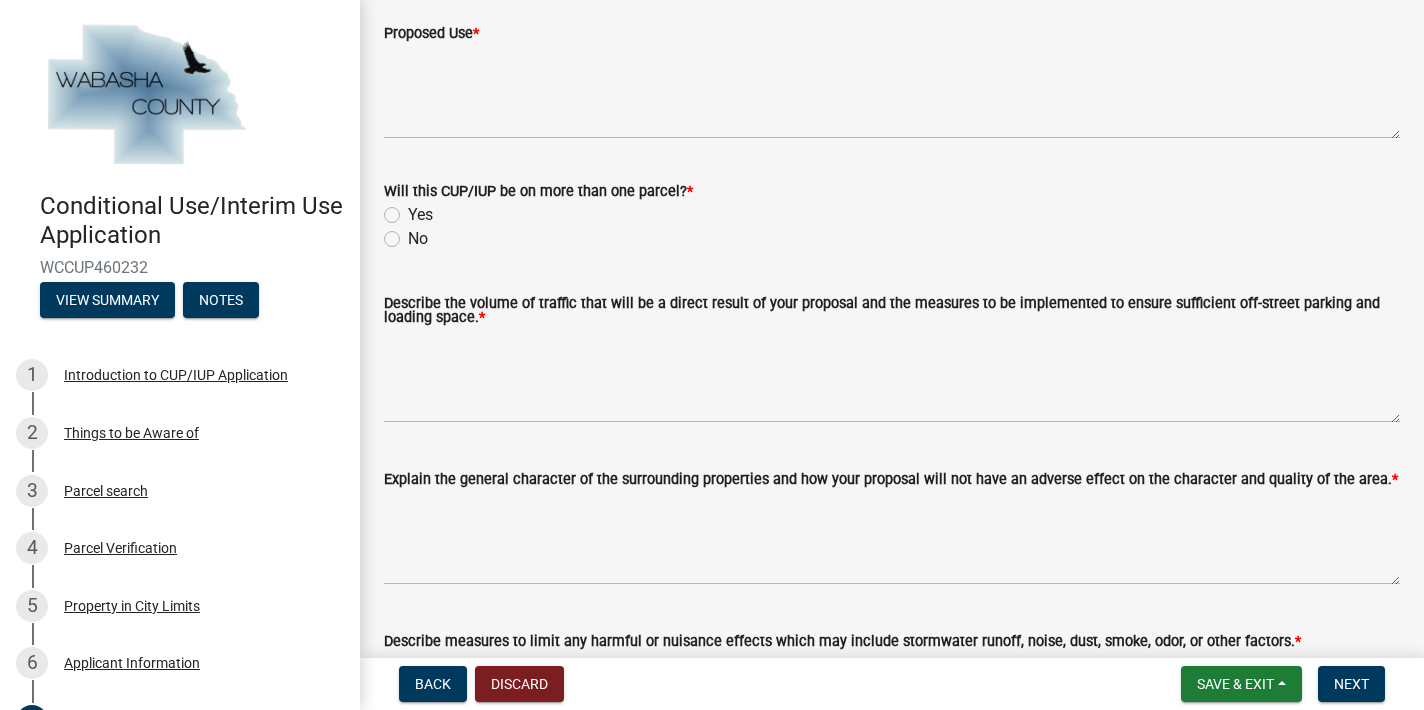 scroll, scrollTop: 148, scrollLeft: 0, axis: vertical 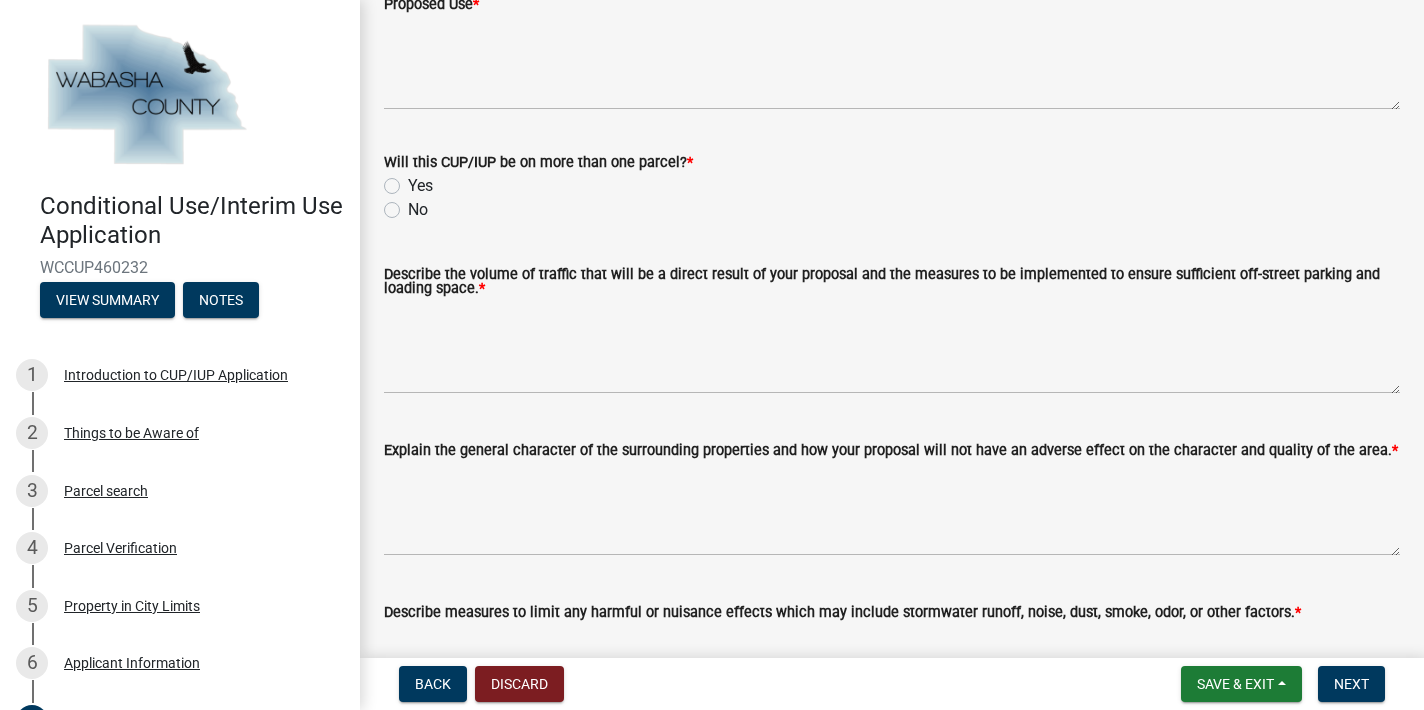 click on "No" 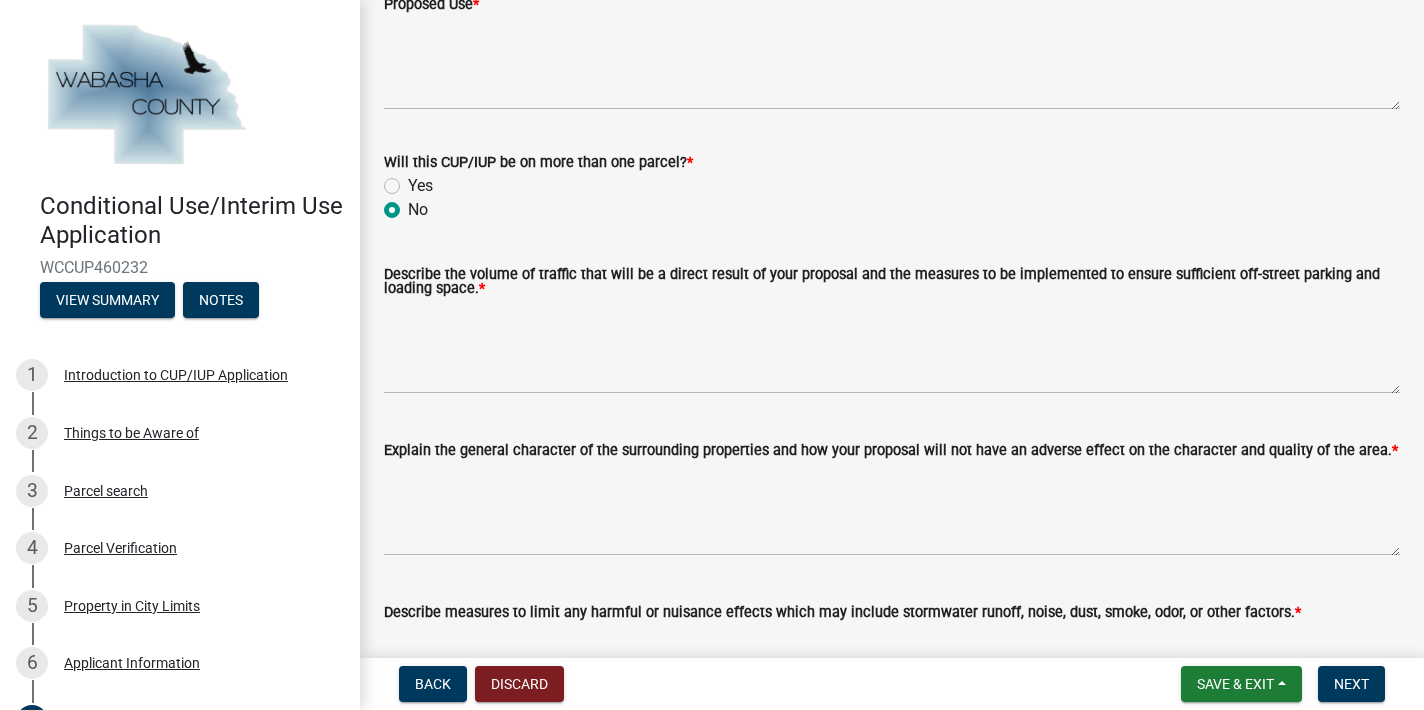 radio on "true" 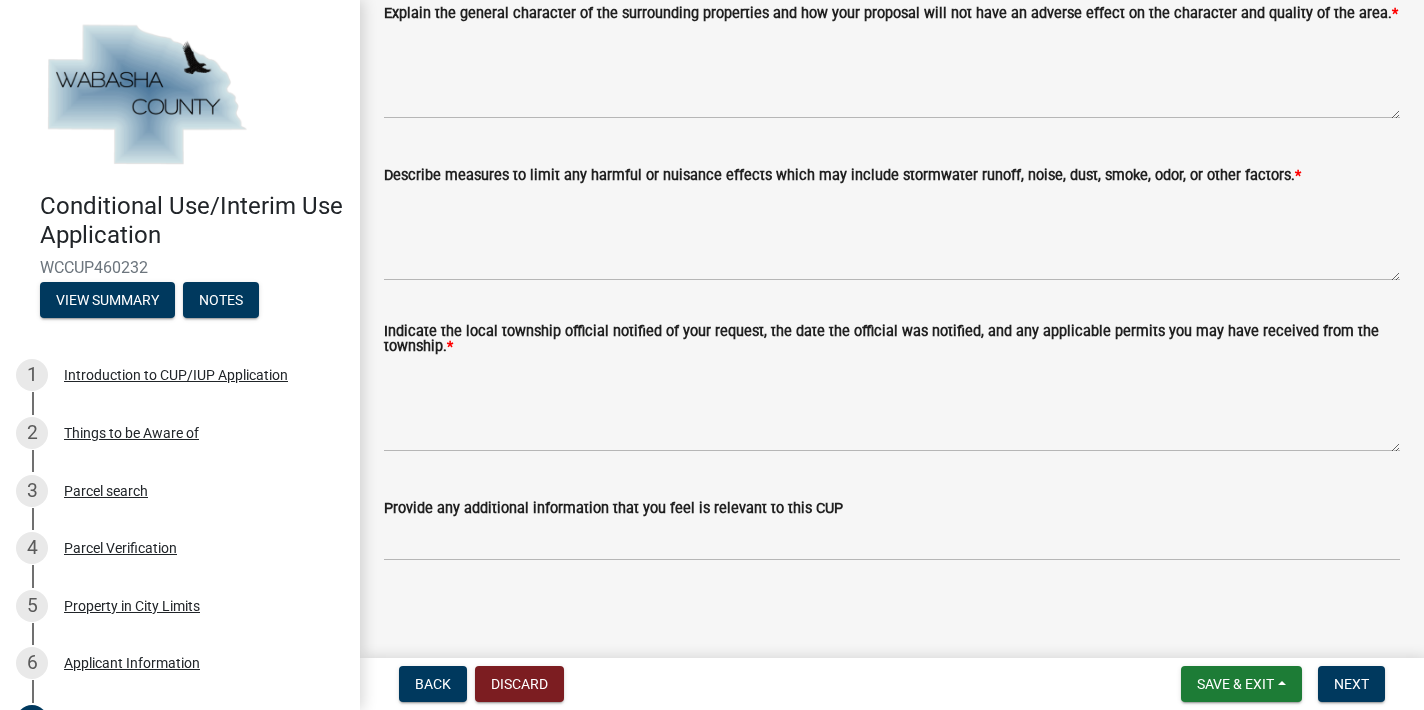 scroll, scrollTop: 616, scrollLeft: 0, axis: vertical 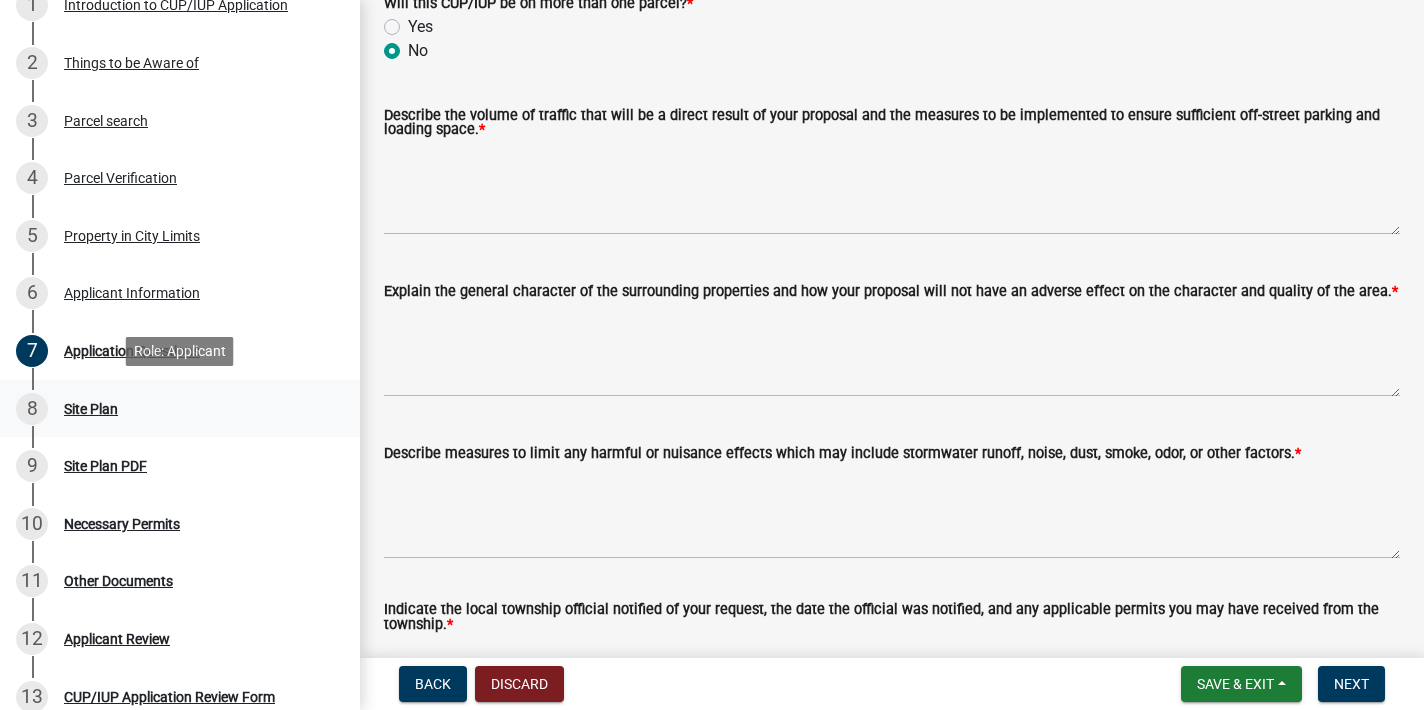 click on "Site Plan" at bounding box center [91, 409] 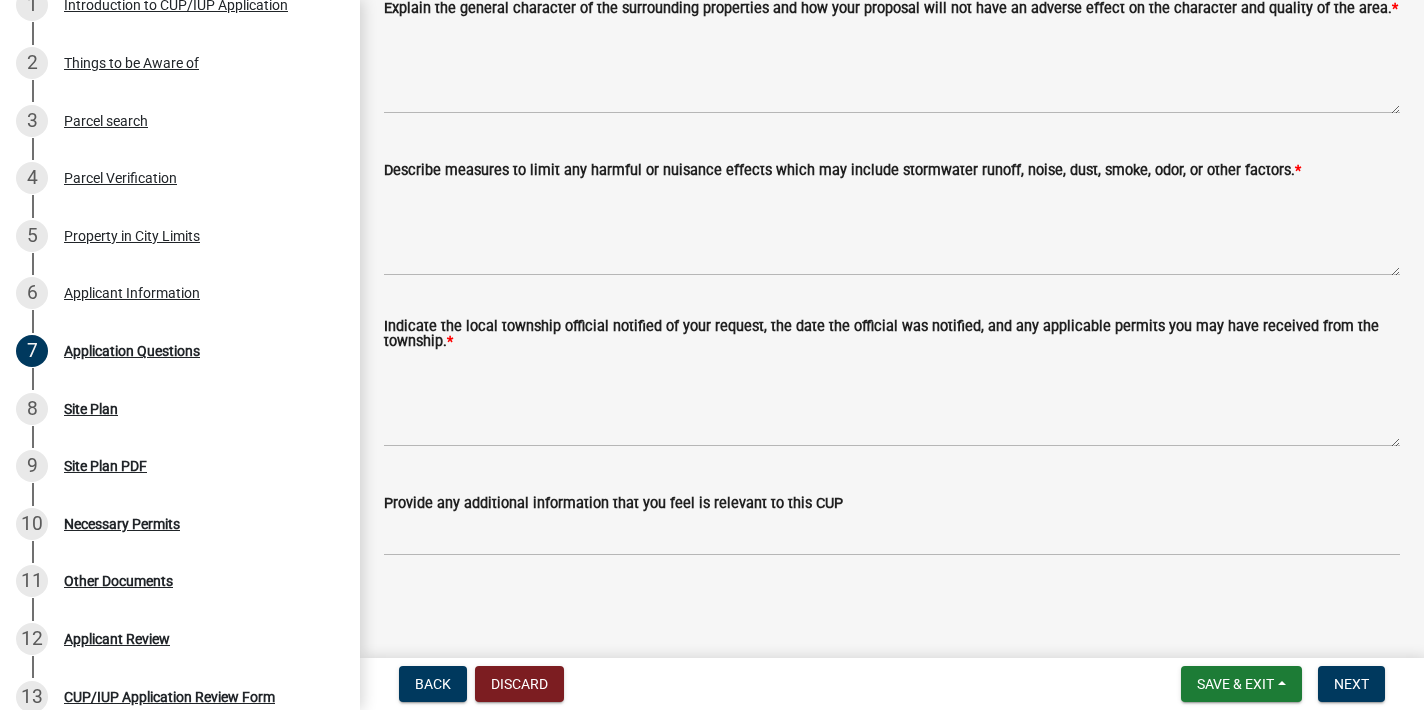 scroll, scrollTop: 601, scrollLeft: 0, axis: vertical 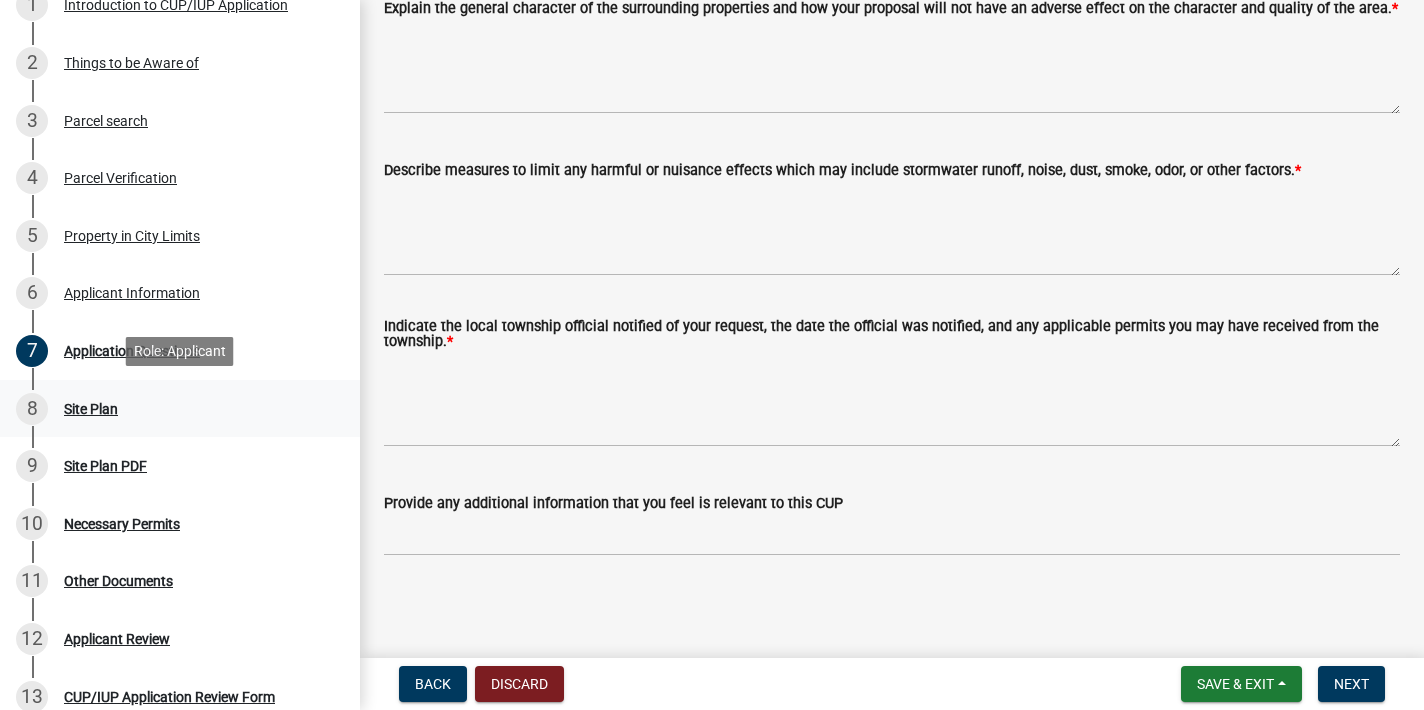 click on "Site Plan" at bounding box center [91, 409] 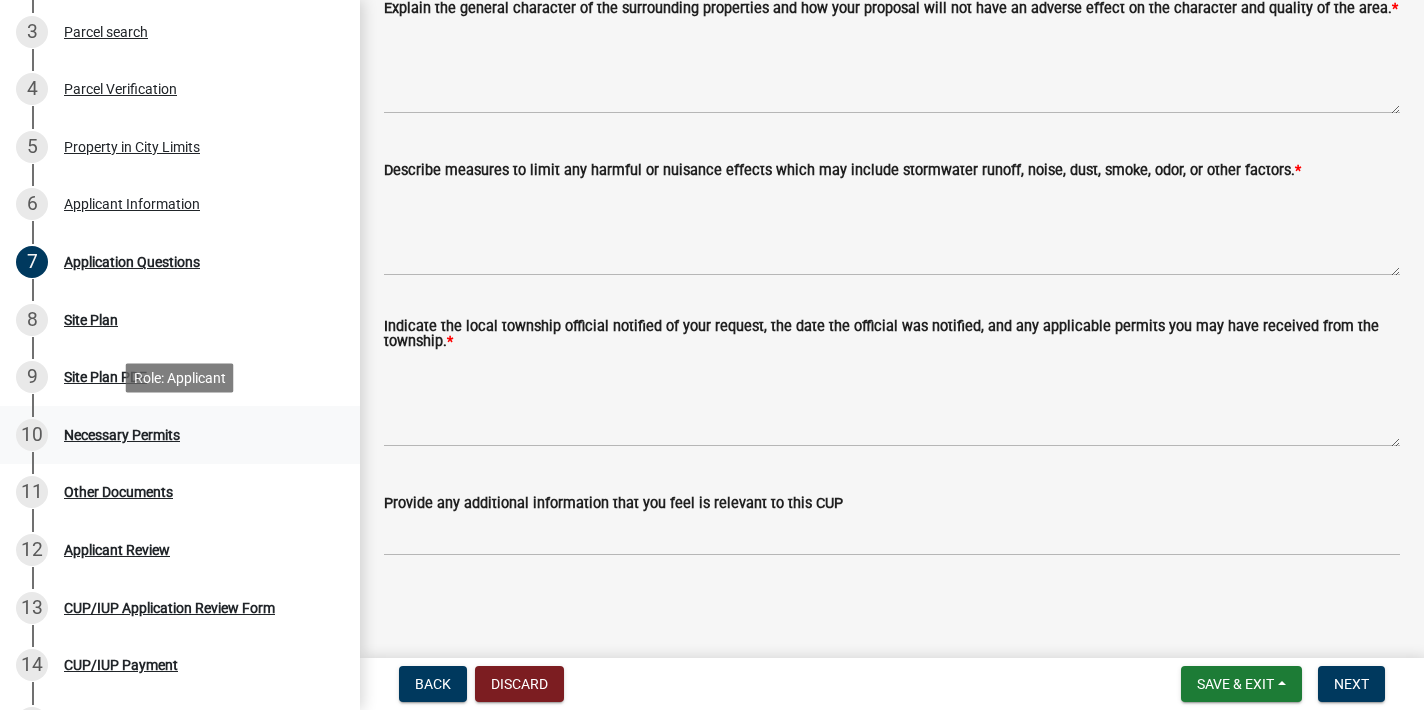 click on "Necessary Permits" at bounding box center [122, 435] 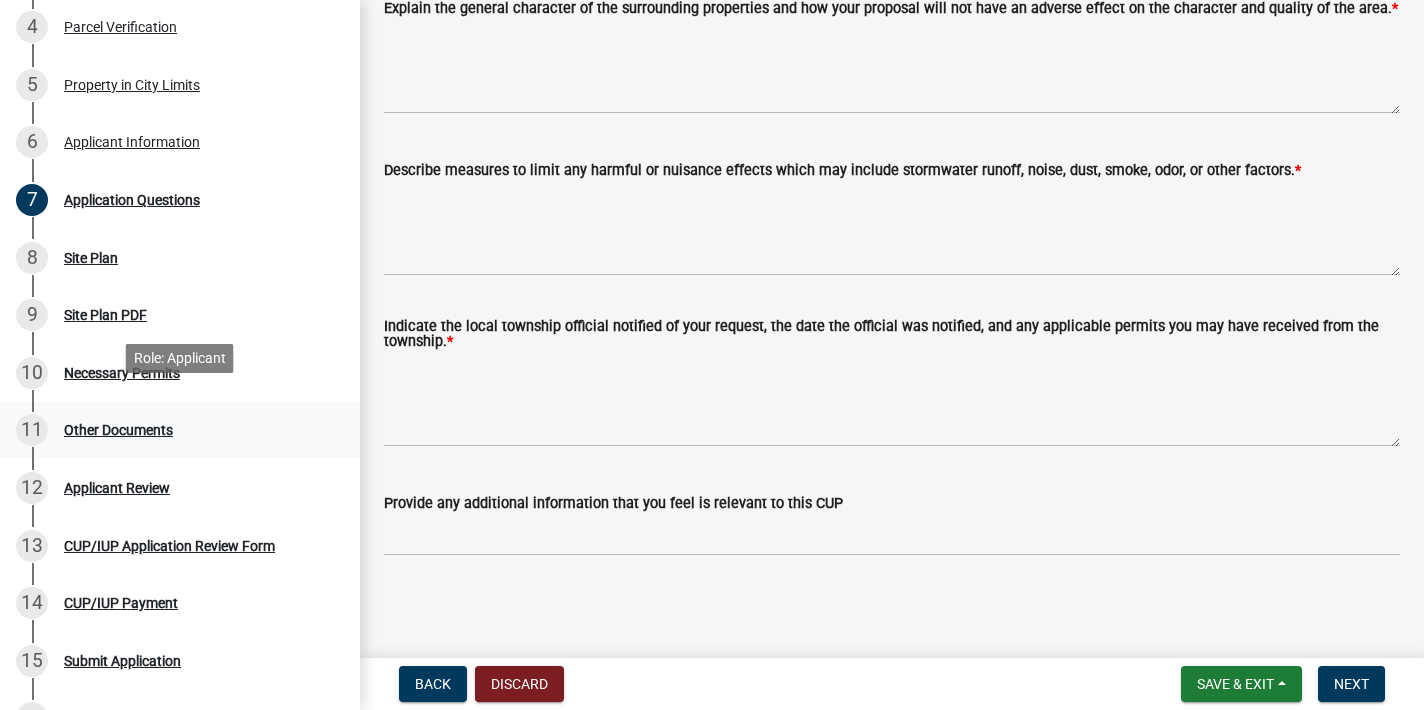 scroll, scrollTop: 491, scrollLeft: 0, axis: vertical 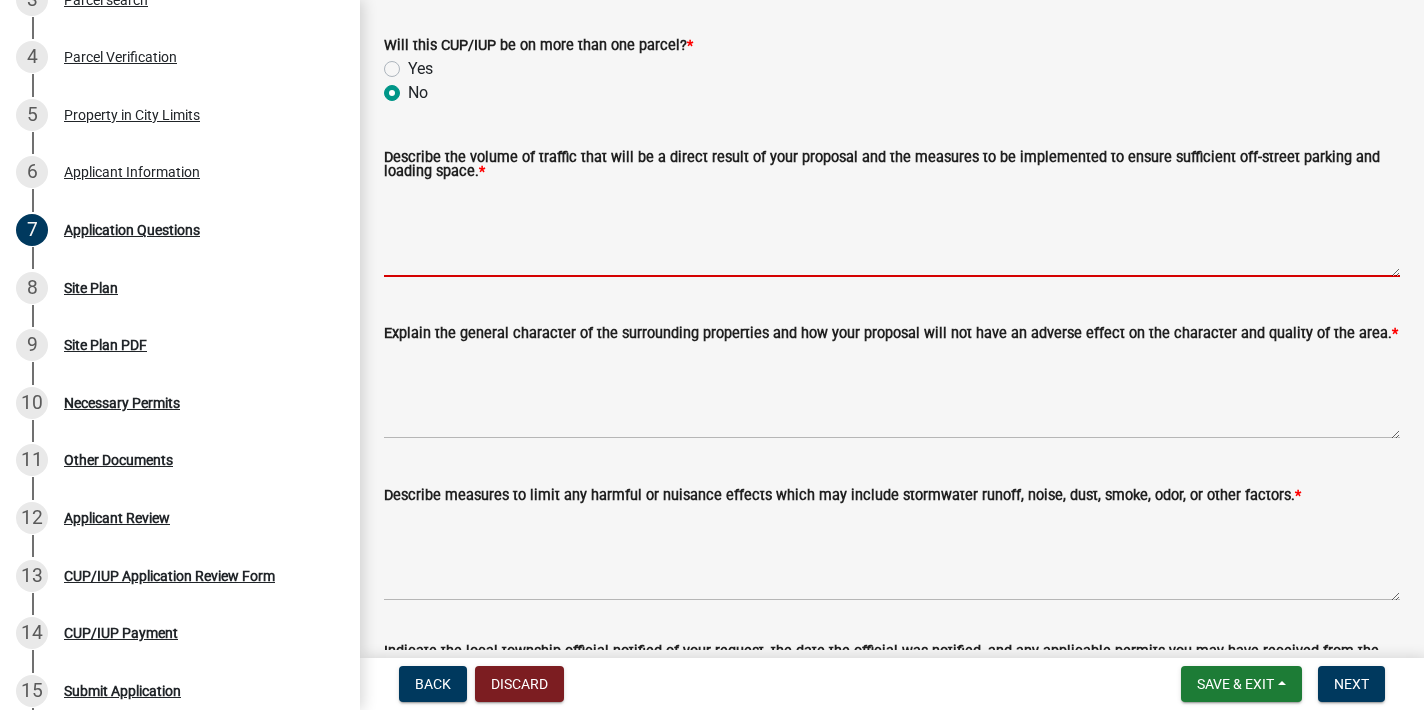 click on "Describe the volume of traffic that will be a direct result of your proposal and the measures to be implemented to ensure sufficient off-street parking and loading space.  *" at bounding box center (892, 230) 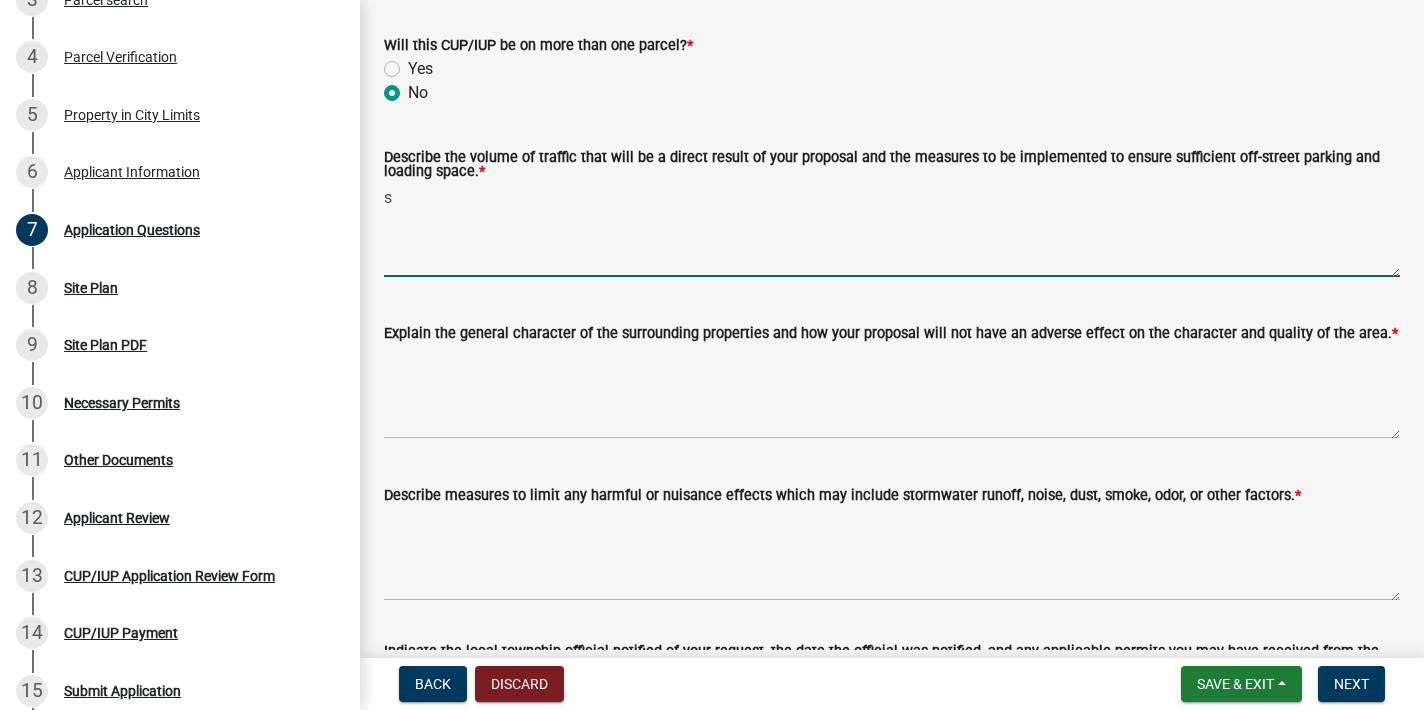 type on "s" 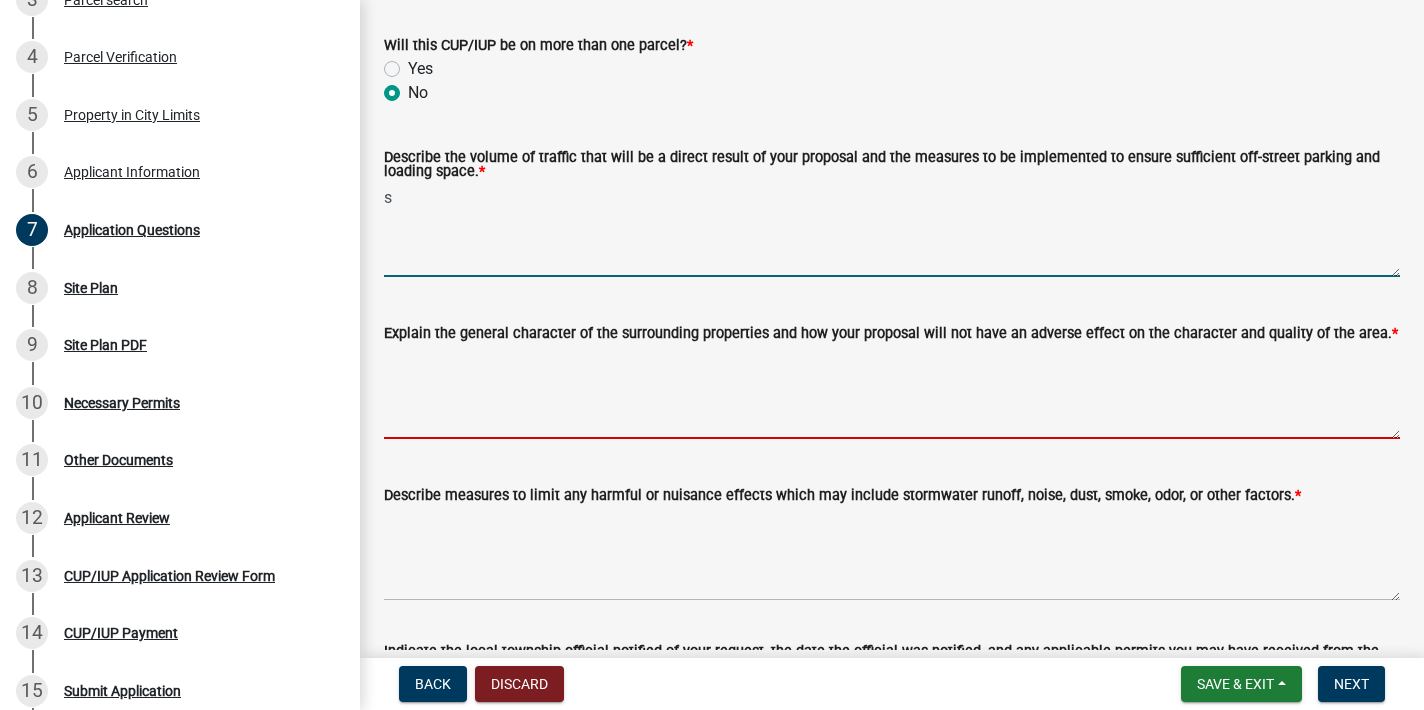 click on "Explain the general character of the surrounding properties and how your proposal will not have an adverse effect on the character and quality of the area.  *" at bounding box center (892, 392) 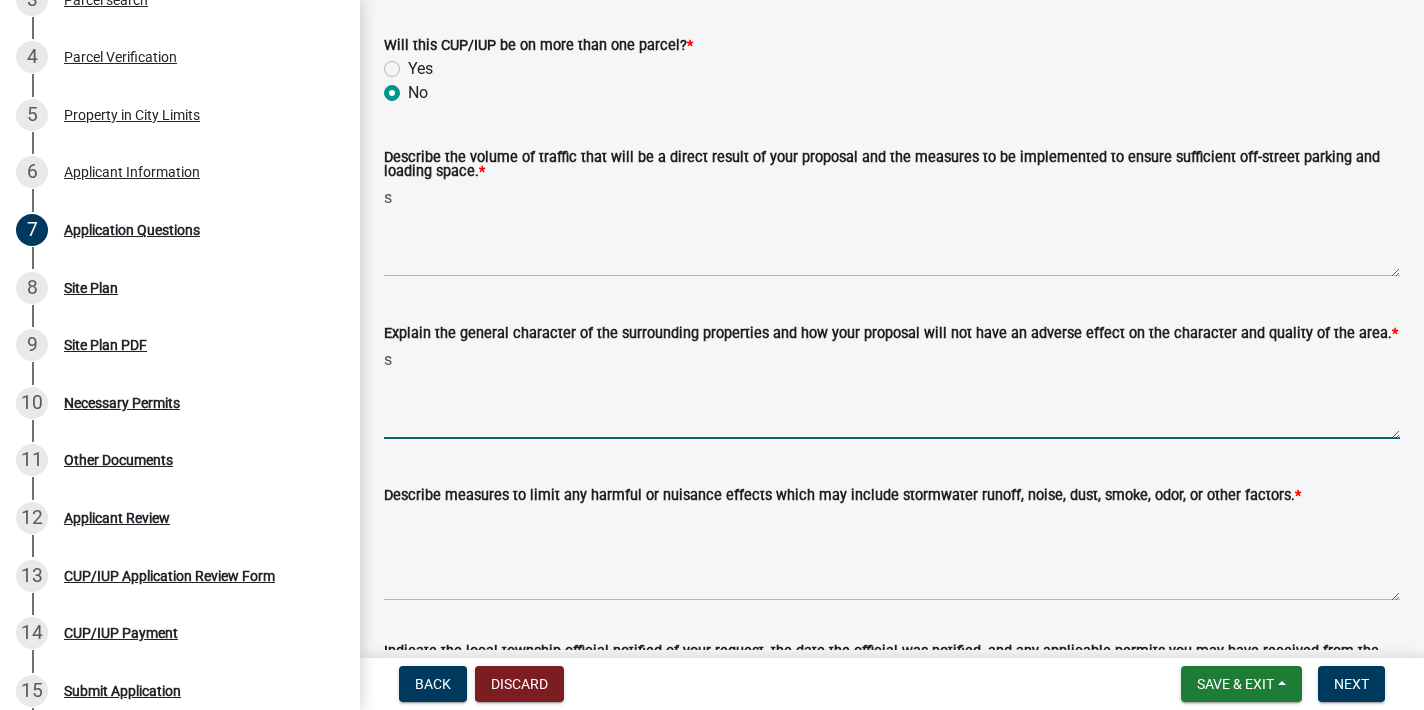 type on "s" 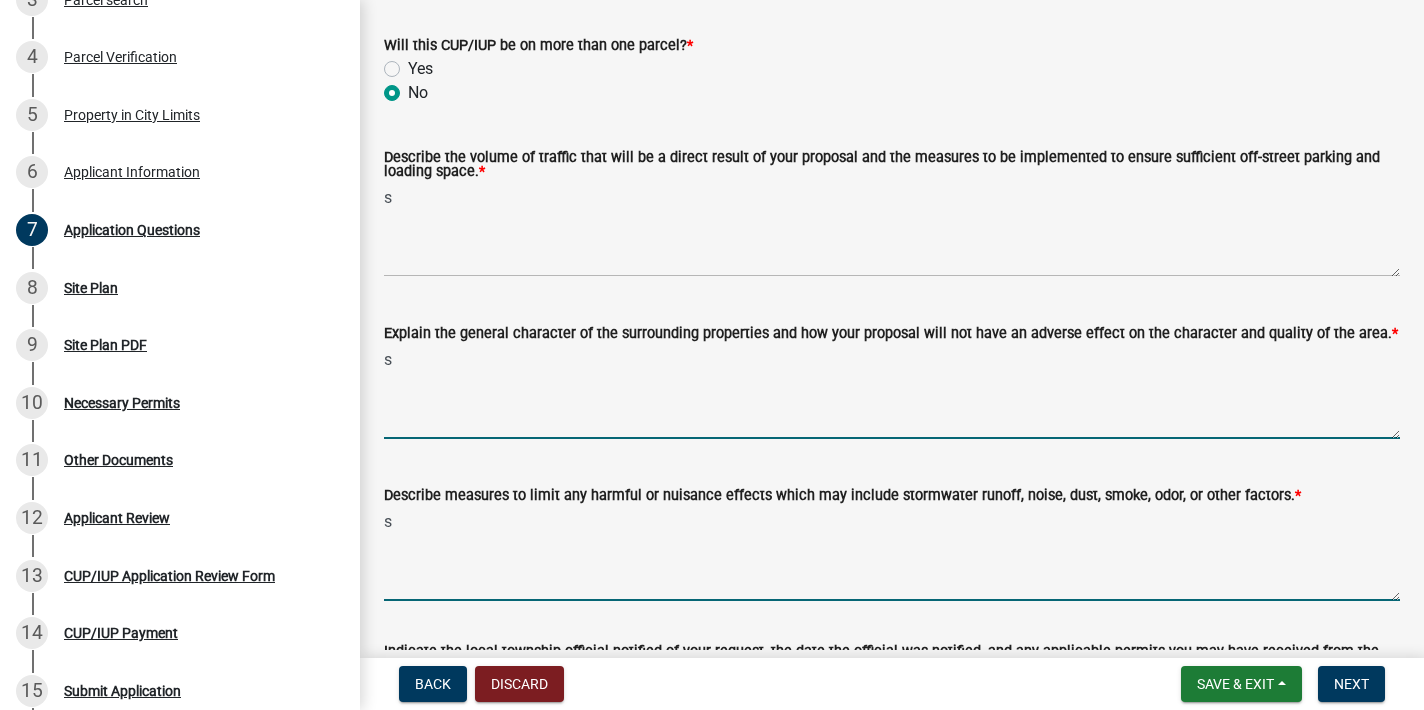 click on "s" at bounding box center (892, 554) 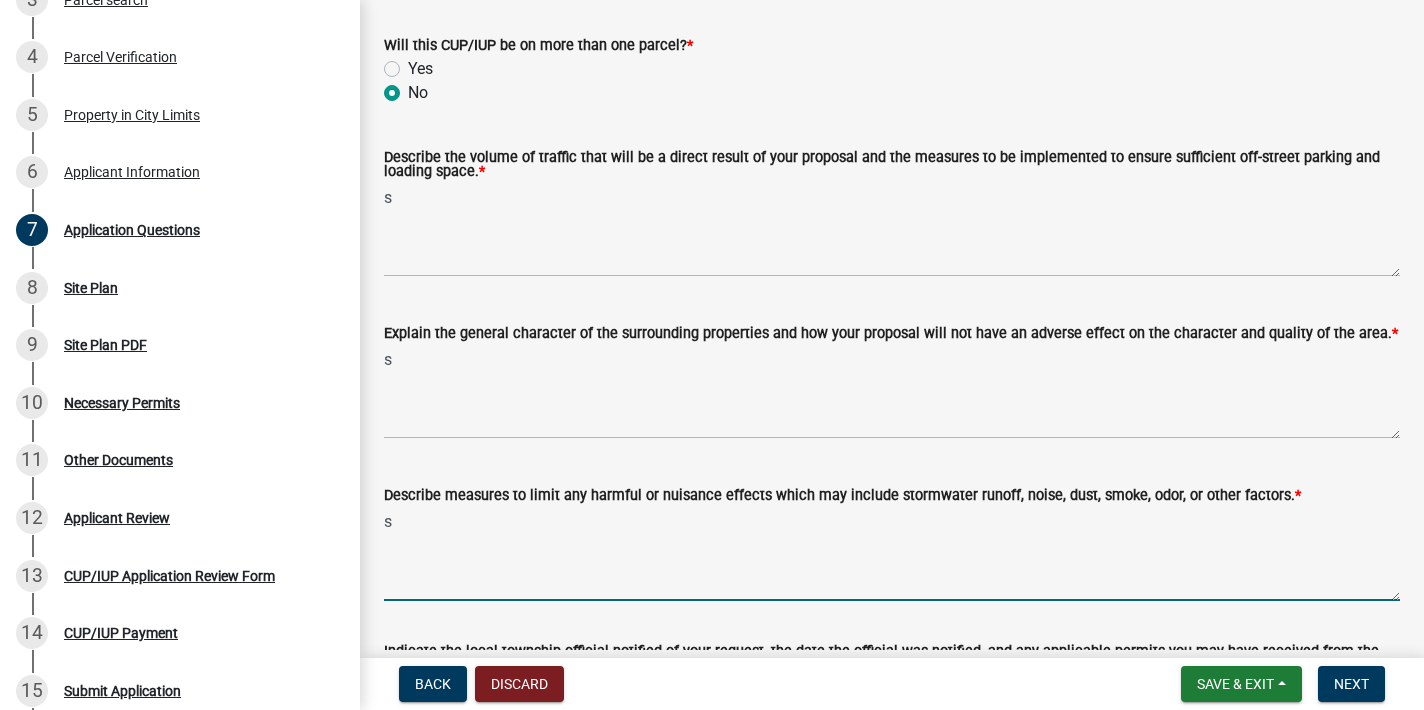 scroll, scrollTop: 548, scrollLeft: 0, axis: vertical 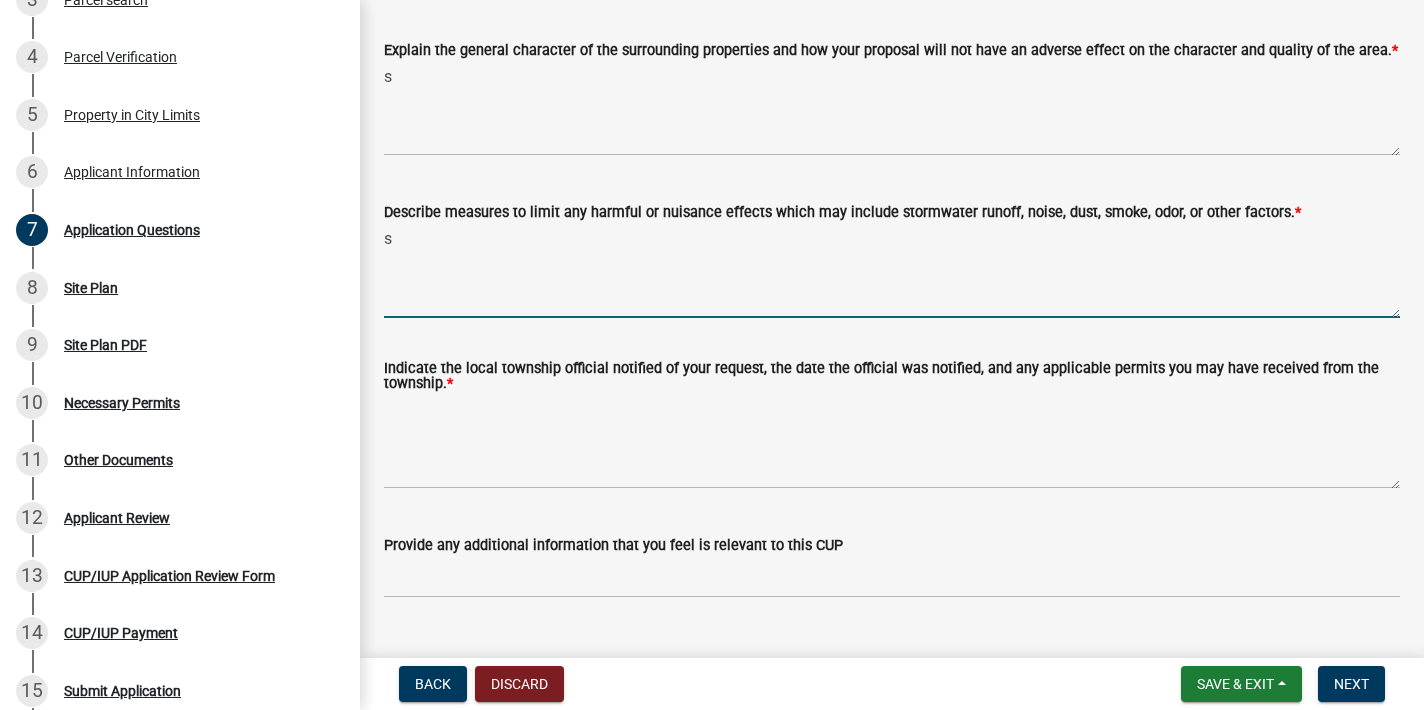 type on "s" 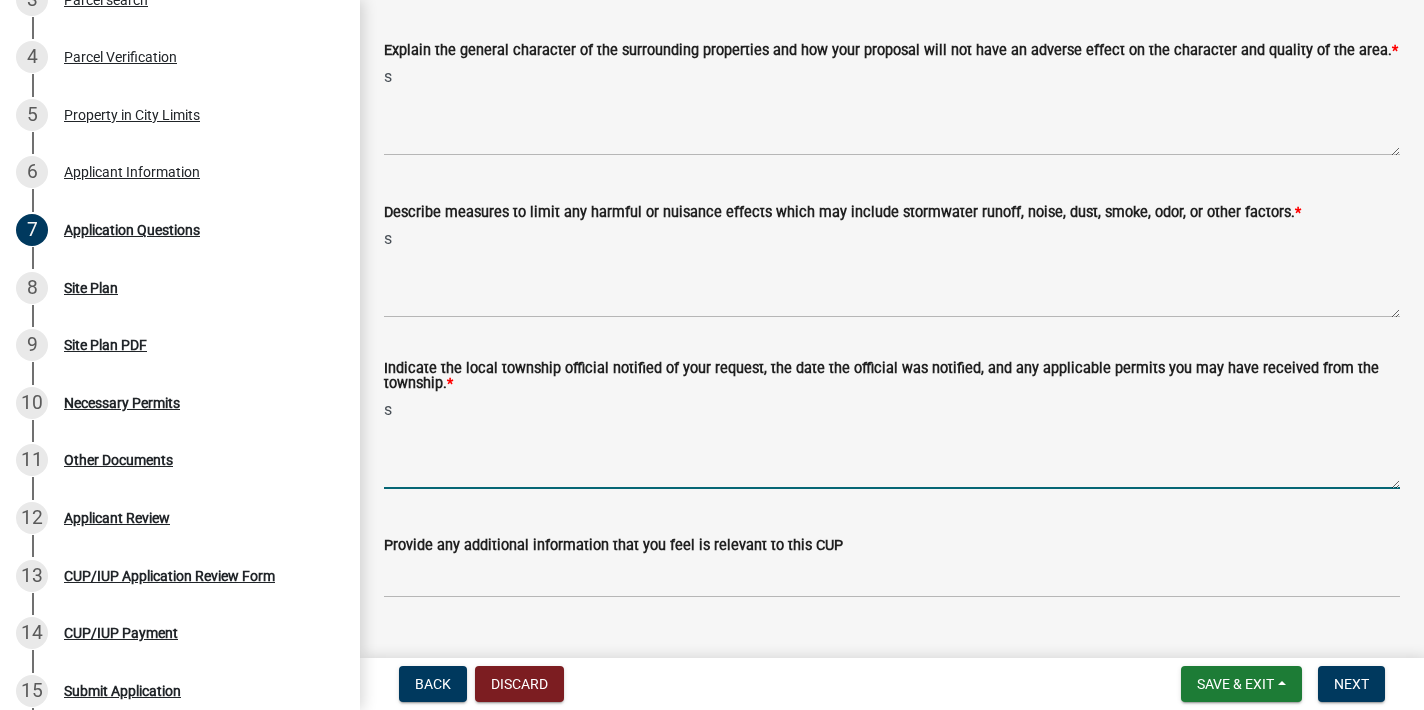 click on "s" at bounding box center (892, 442) 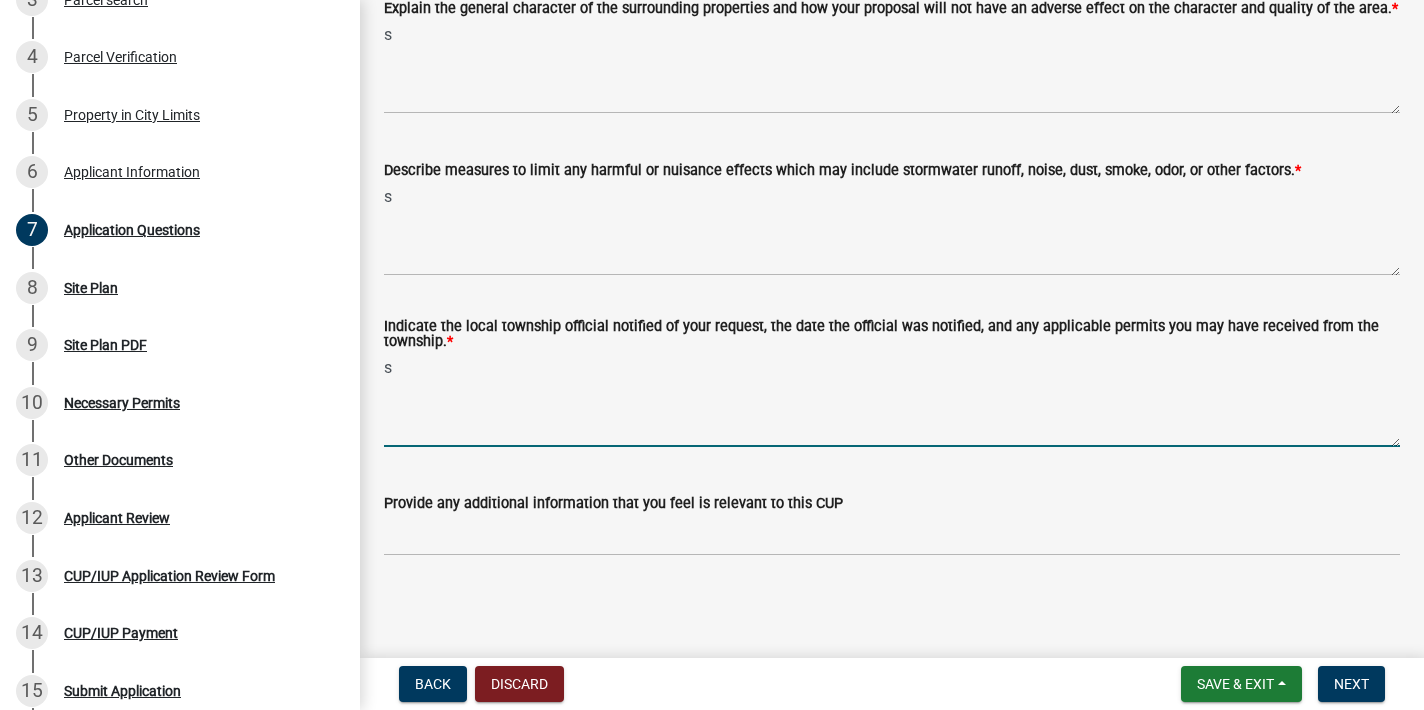 scroll, scrollTop: 597, scrollLeft: 0, axis: vertical 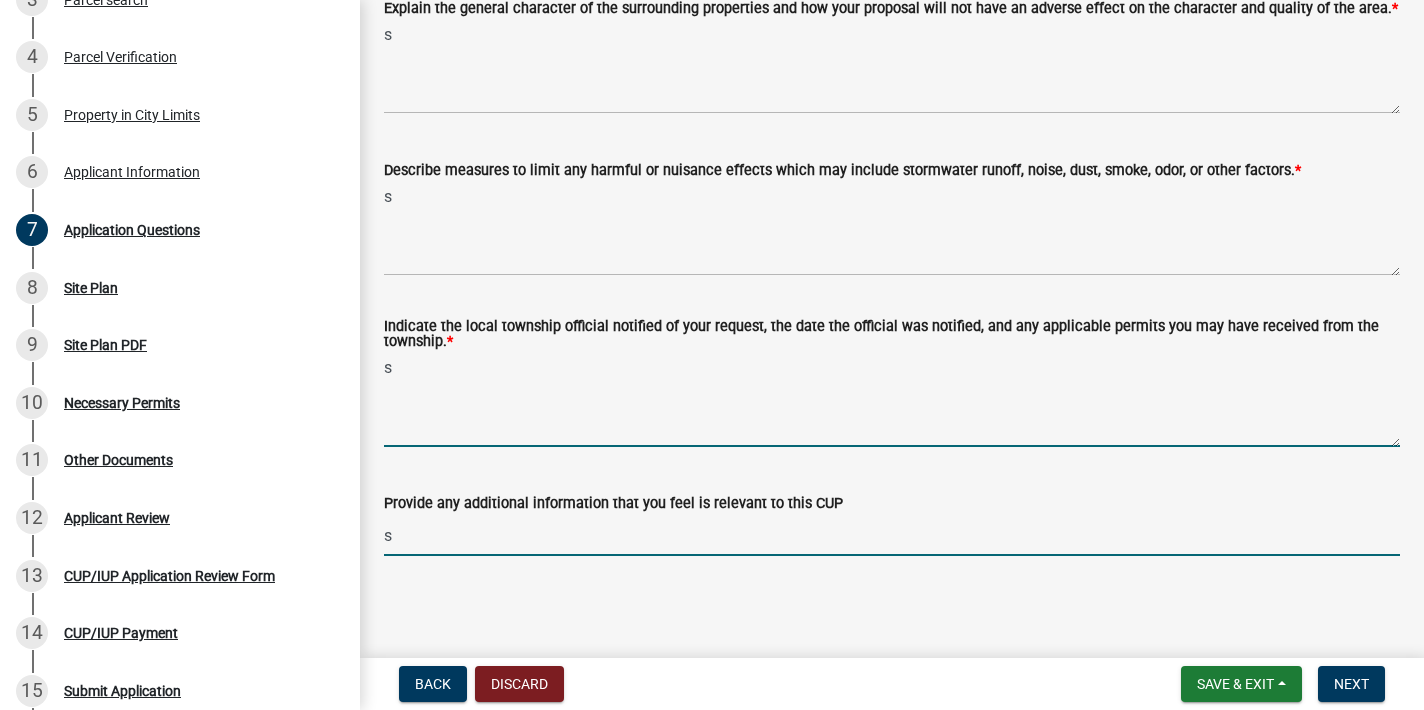 click on "s" at bounding box center [892, 535] 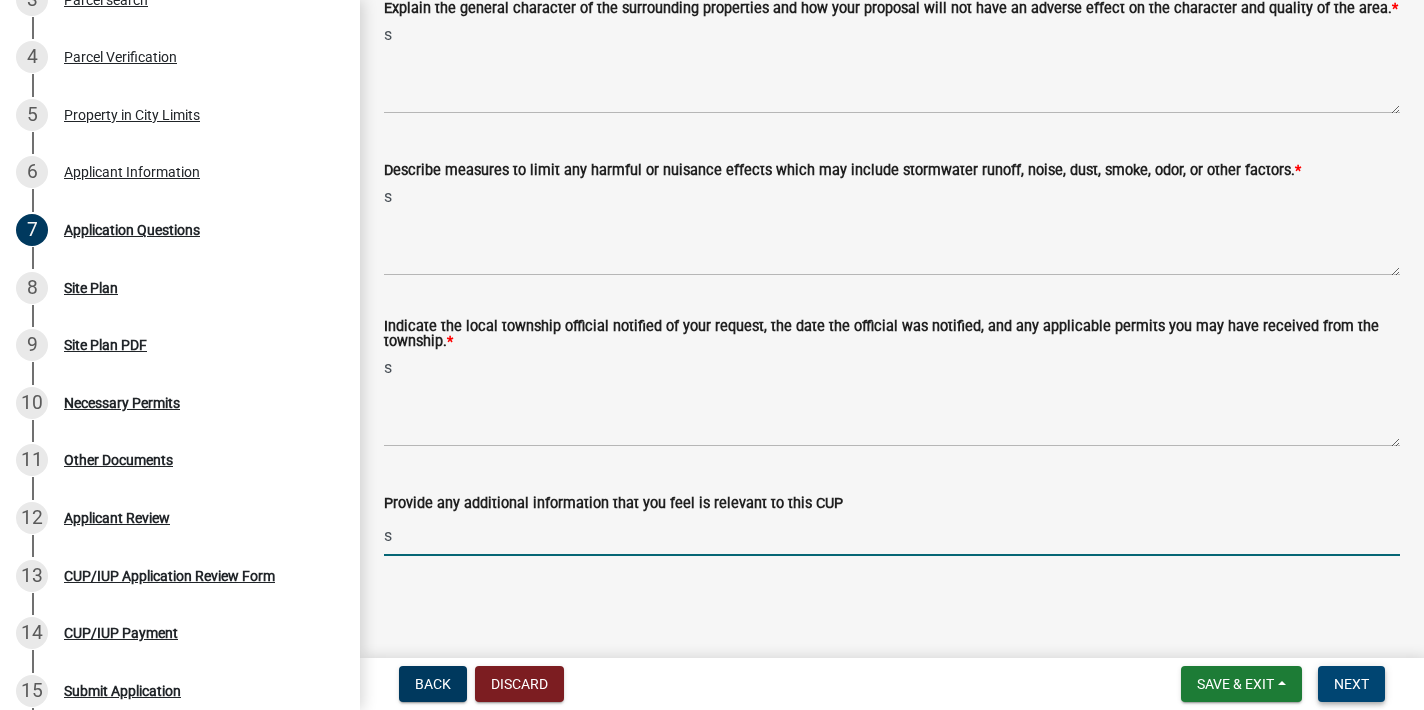 type on "s" 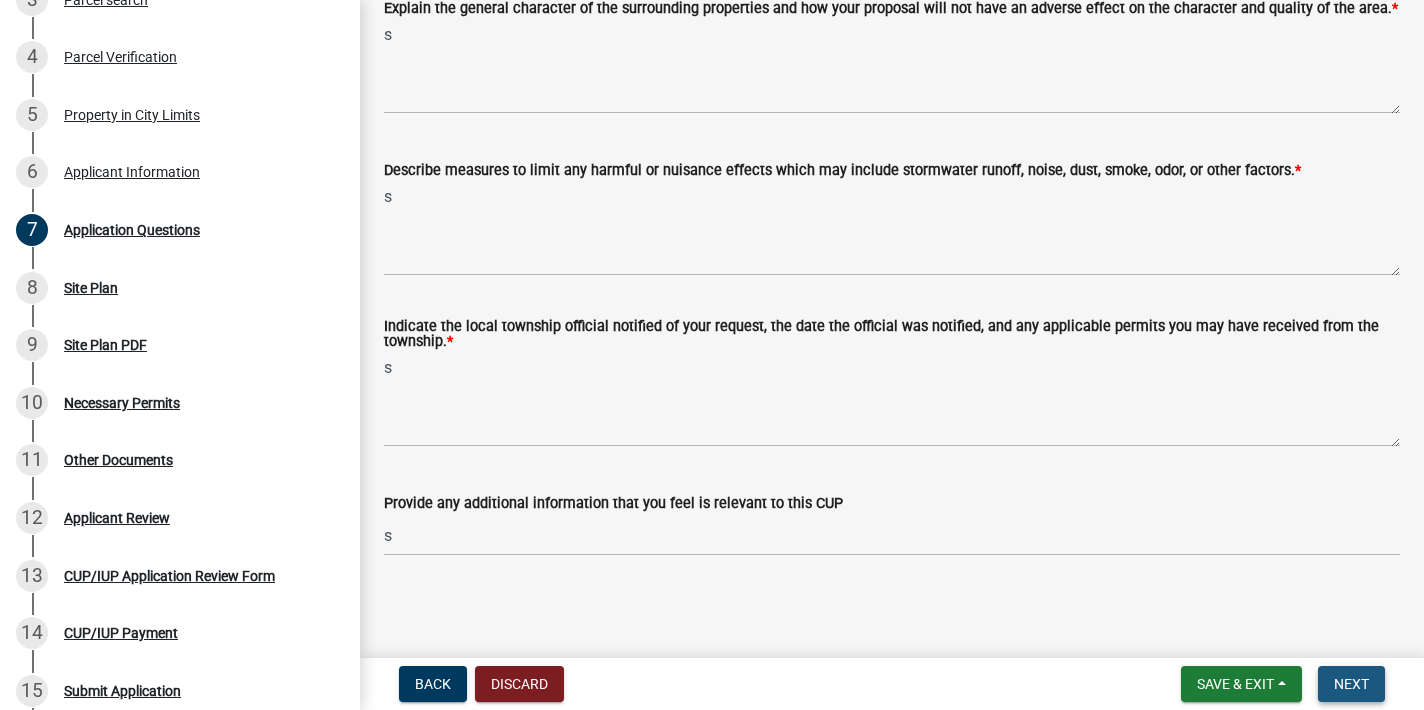 click on "Next" at bounding box center (1351, 684) 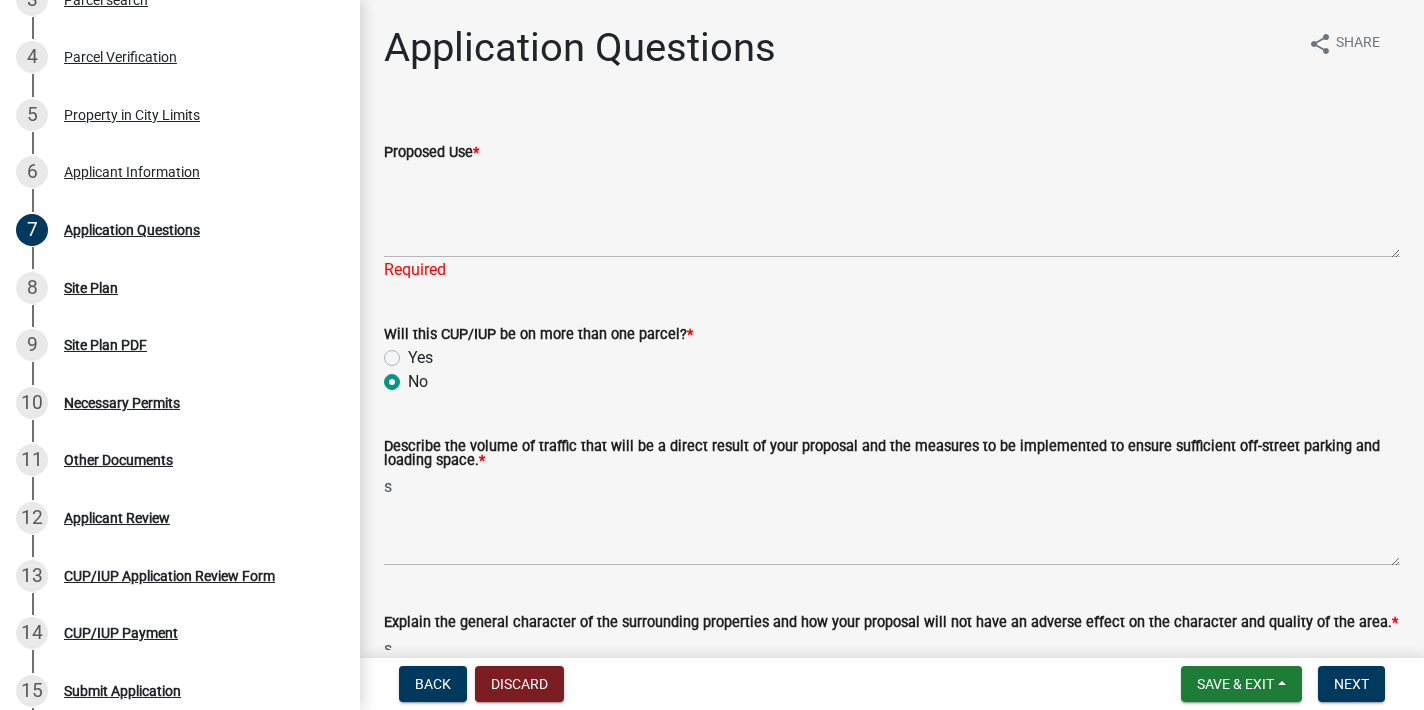 scroll, scrollTop: 2, scrollLeft: 0, axis: vertical 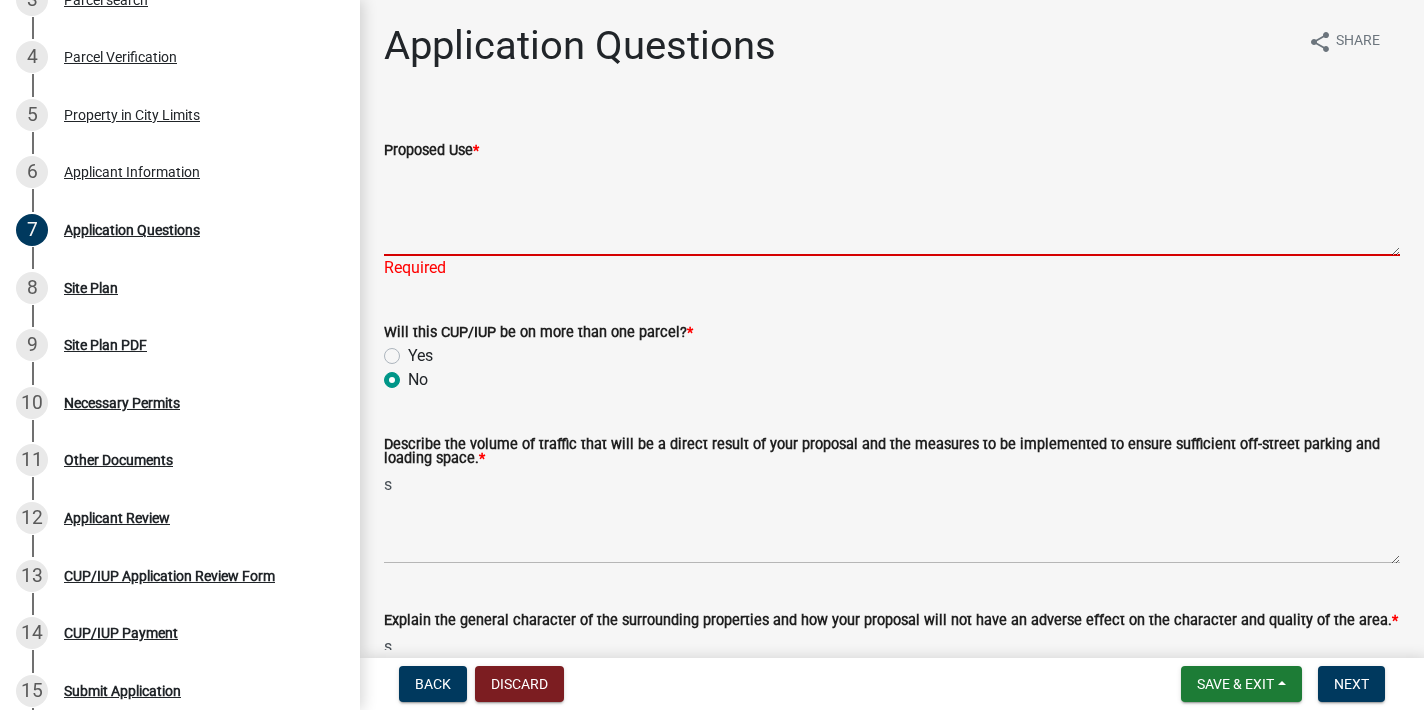 click on "Proposed Use  *" at bounding box center [892, 209] 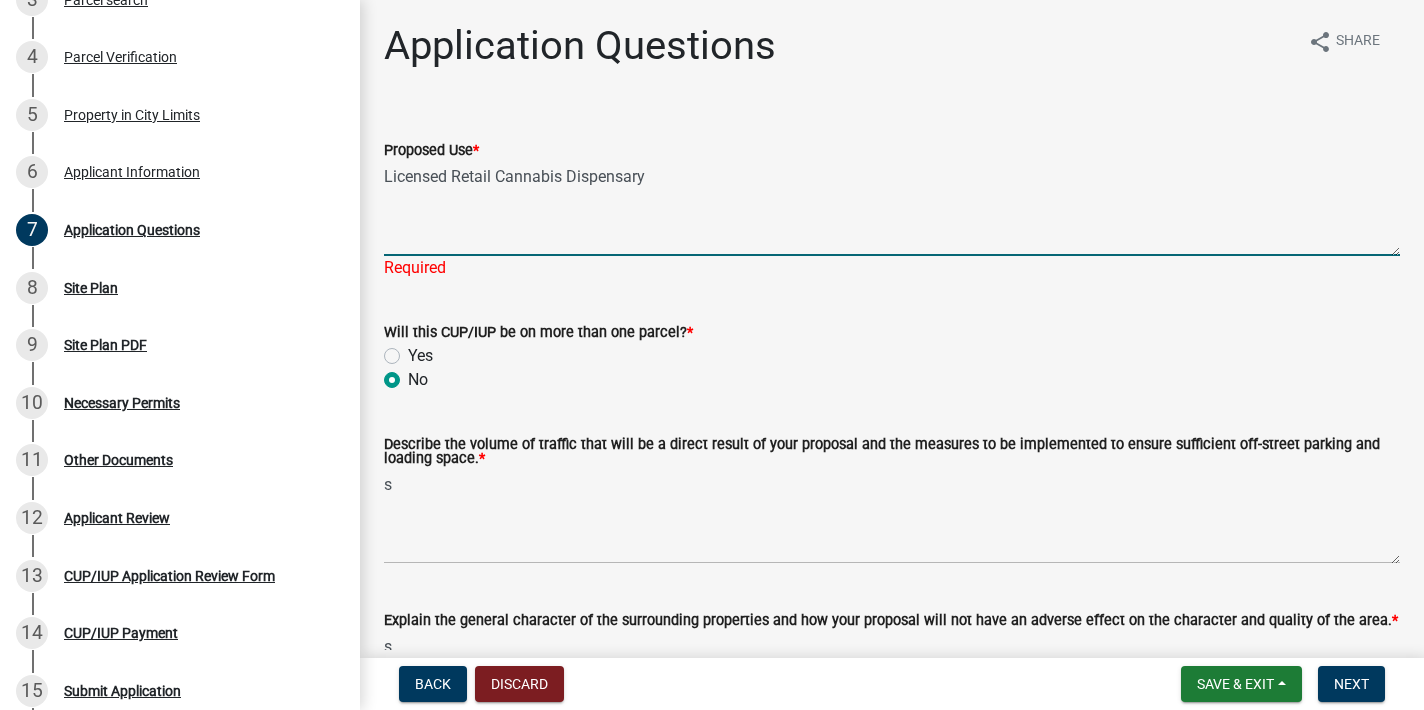 click on "Licensed Retail Cannabis Dispensary" at bounding box center [892, 209] 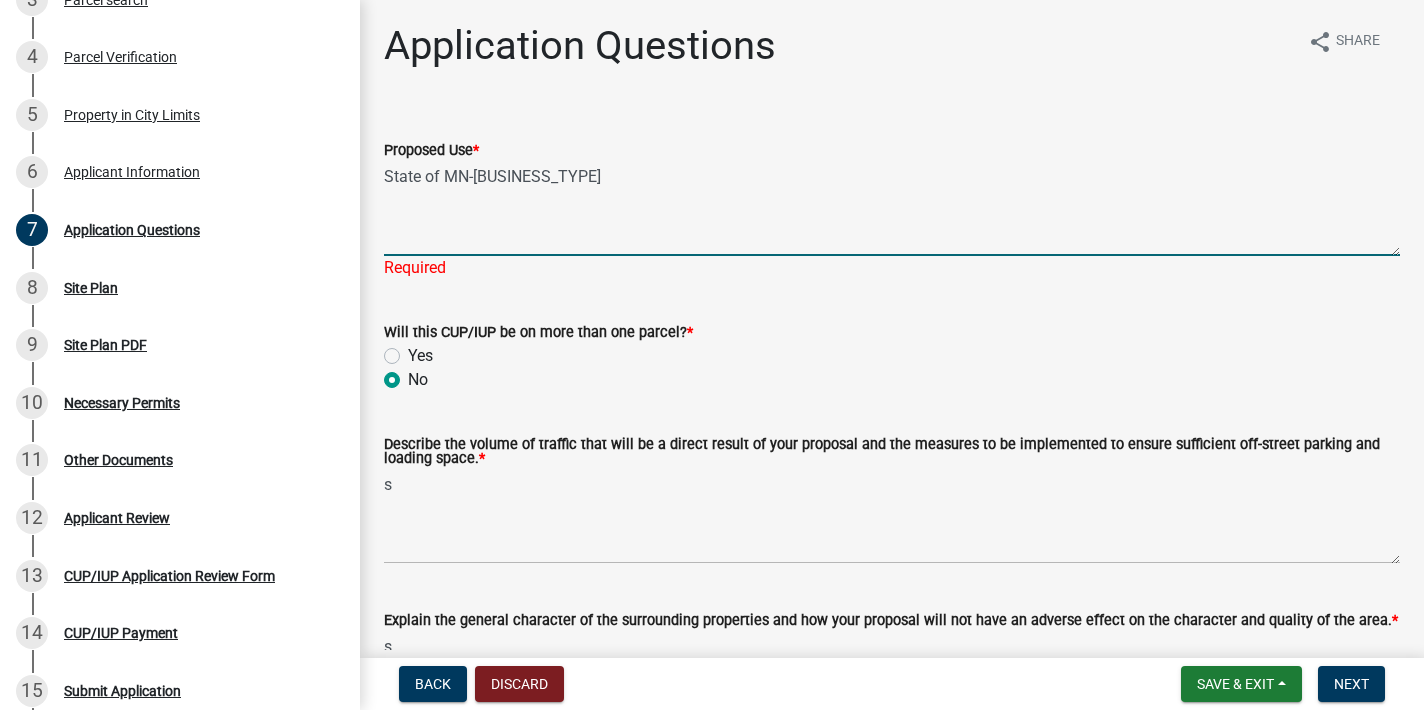 type on "State of MN-[BUSINESS_TYPE]" 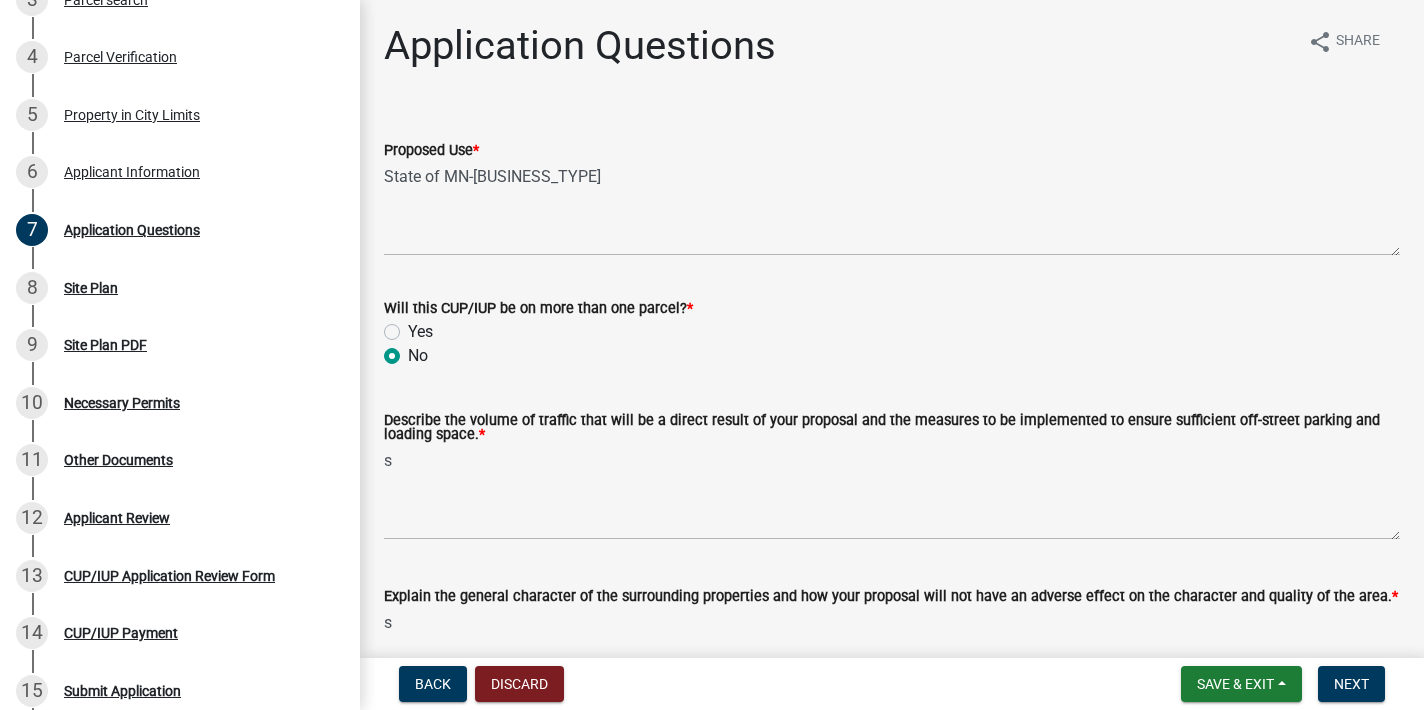 click on "Proposed Use  *" 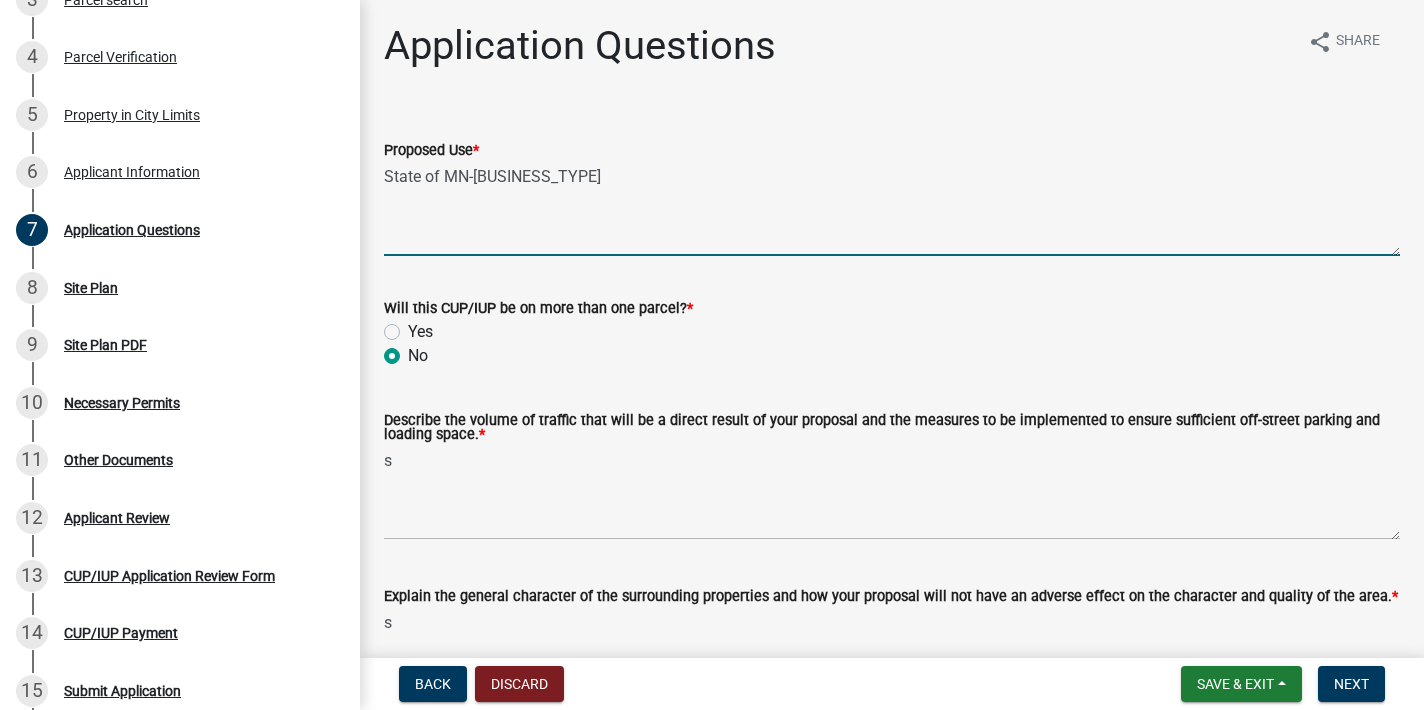 click on "State of MN-[BUSINESS_TYPE]" at bounding box center (892, 209) 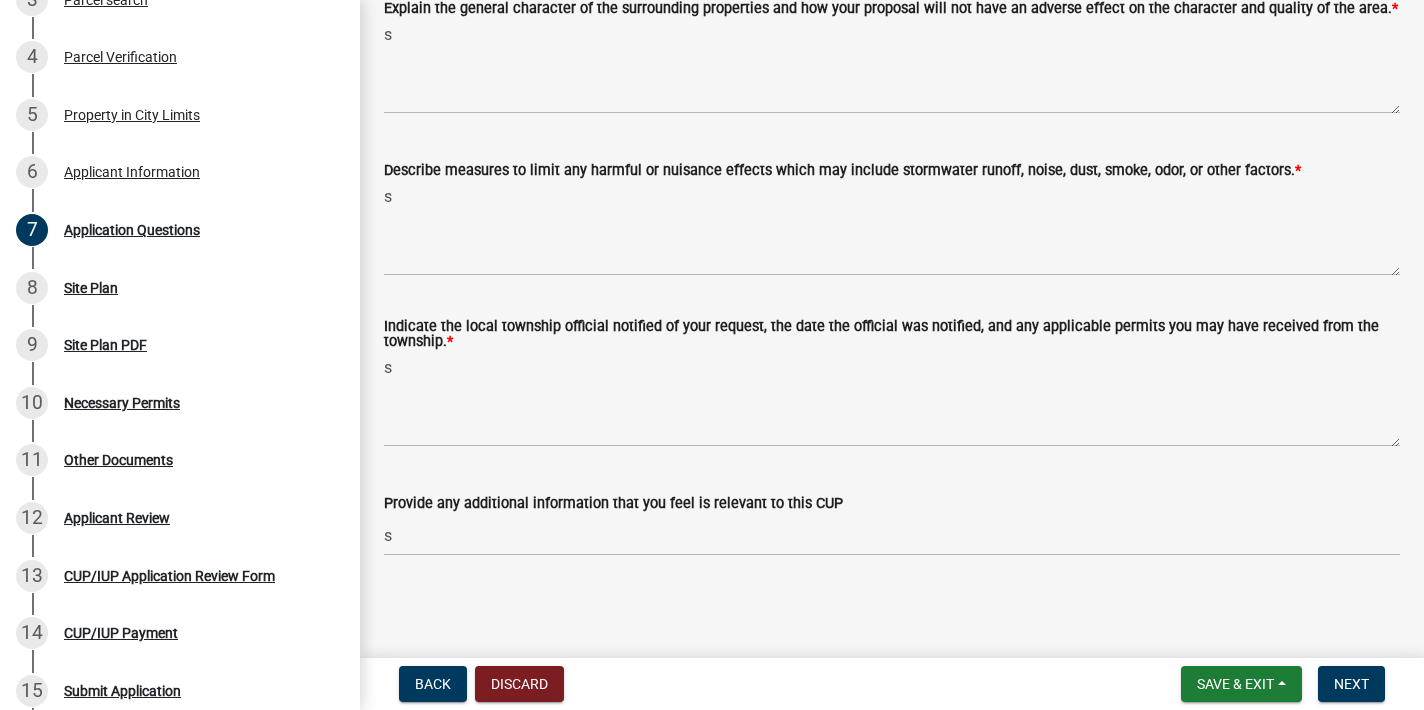scroll, scrollTop: 597, scrollLeft: 0, axis: vertical 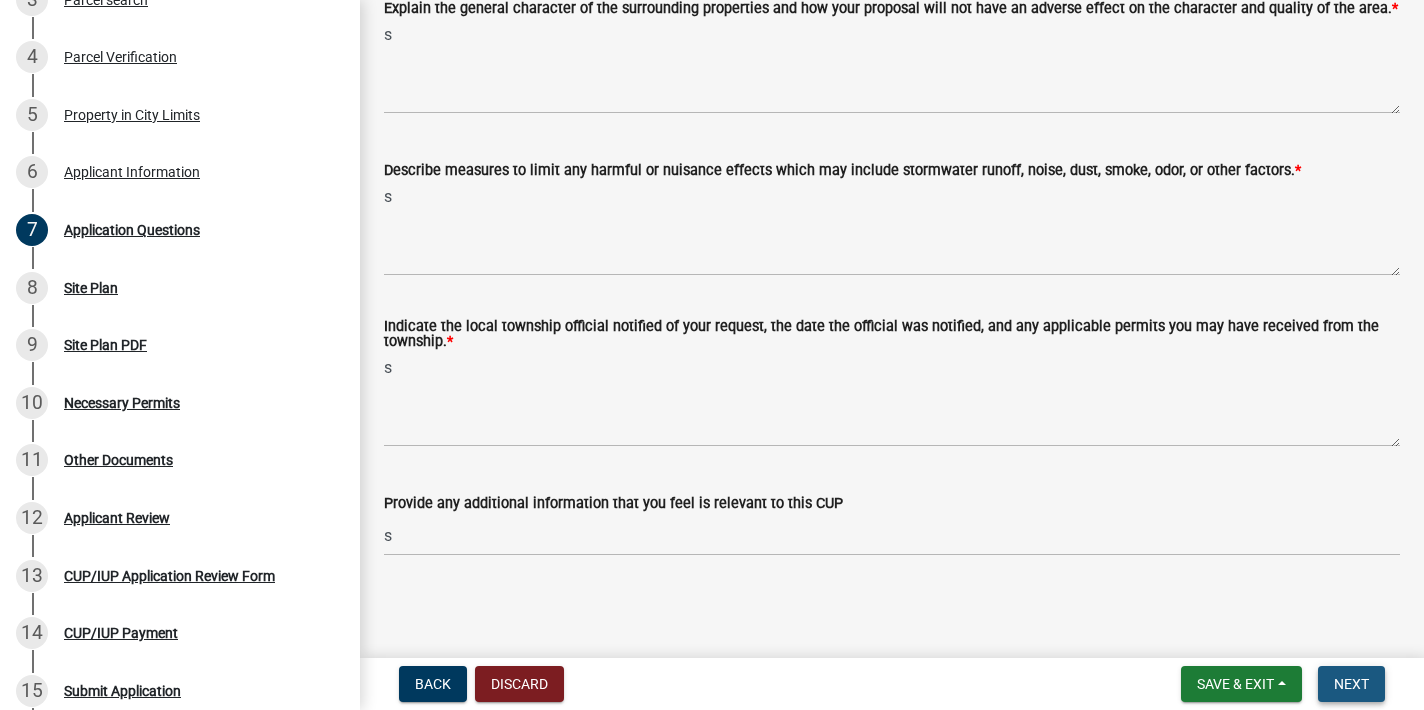 click on "Next" at bounding box center (1351, 684) 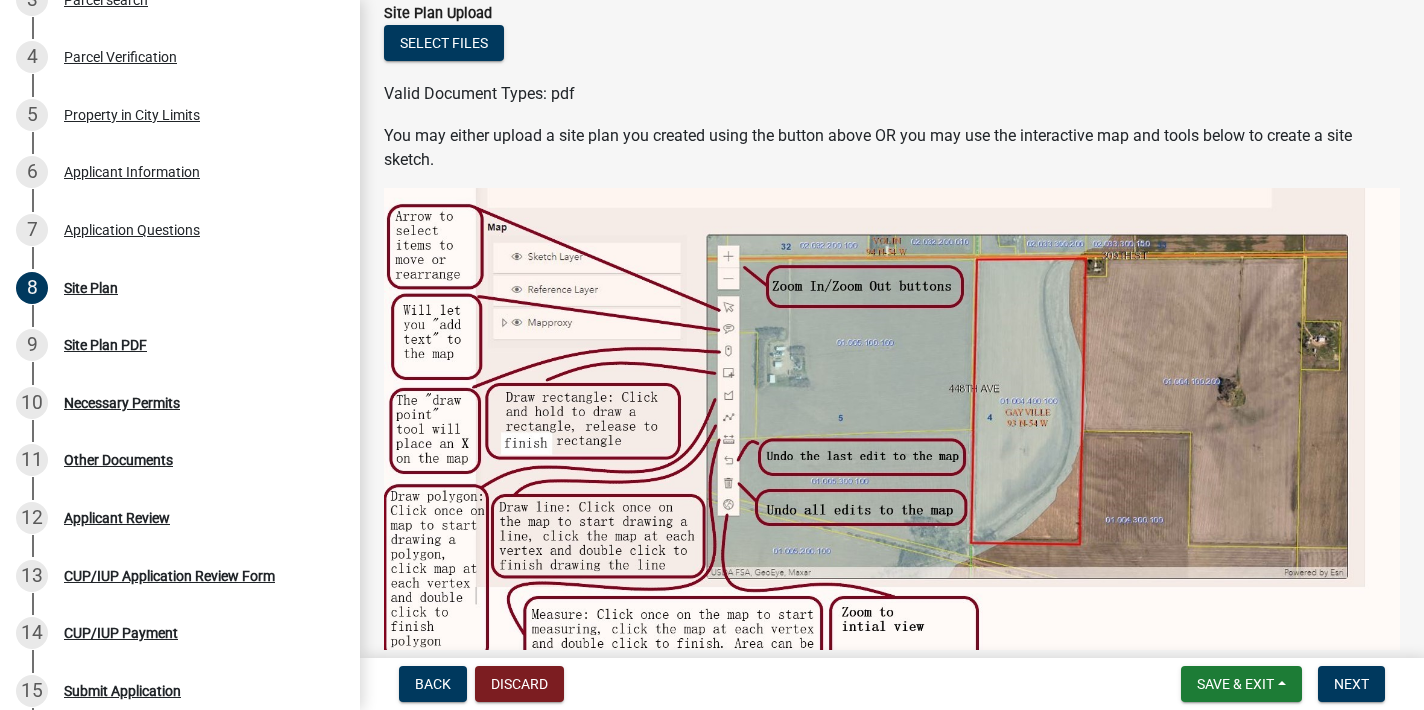 scroll, scrollTop: 137, scrollLeft: 0, axis: vertical 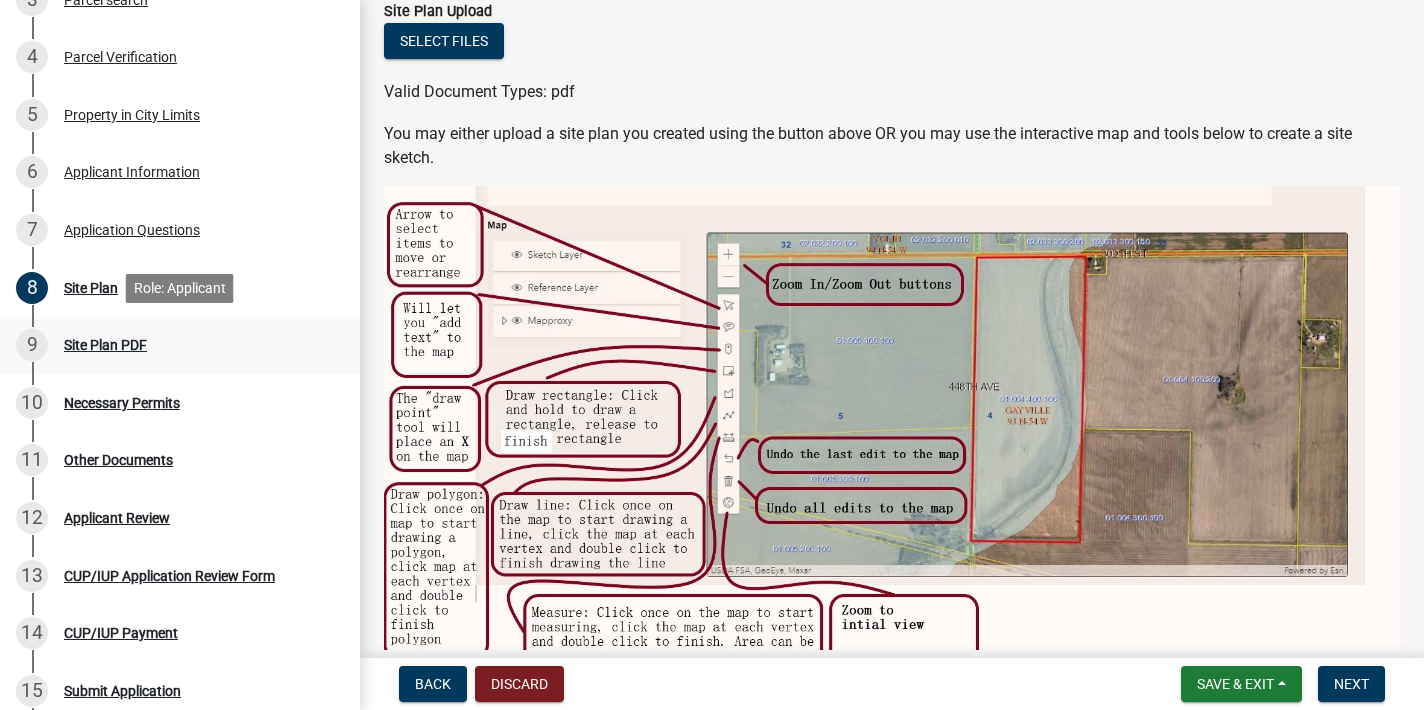 click on "[NUMBER]     Site Plan PDF" at bounding box center [172, 345] 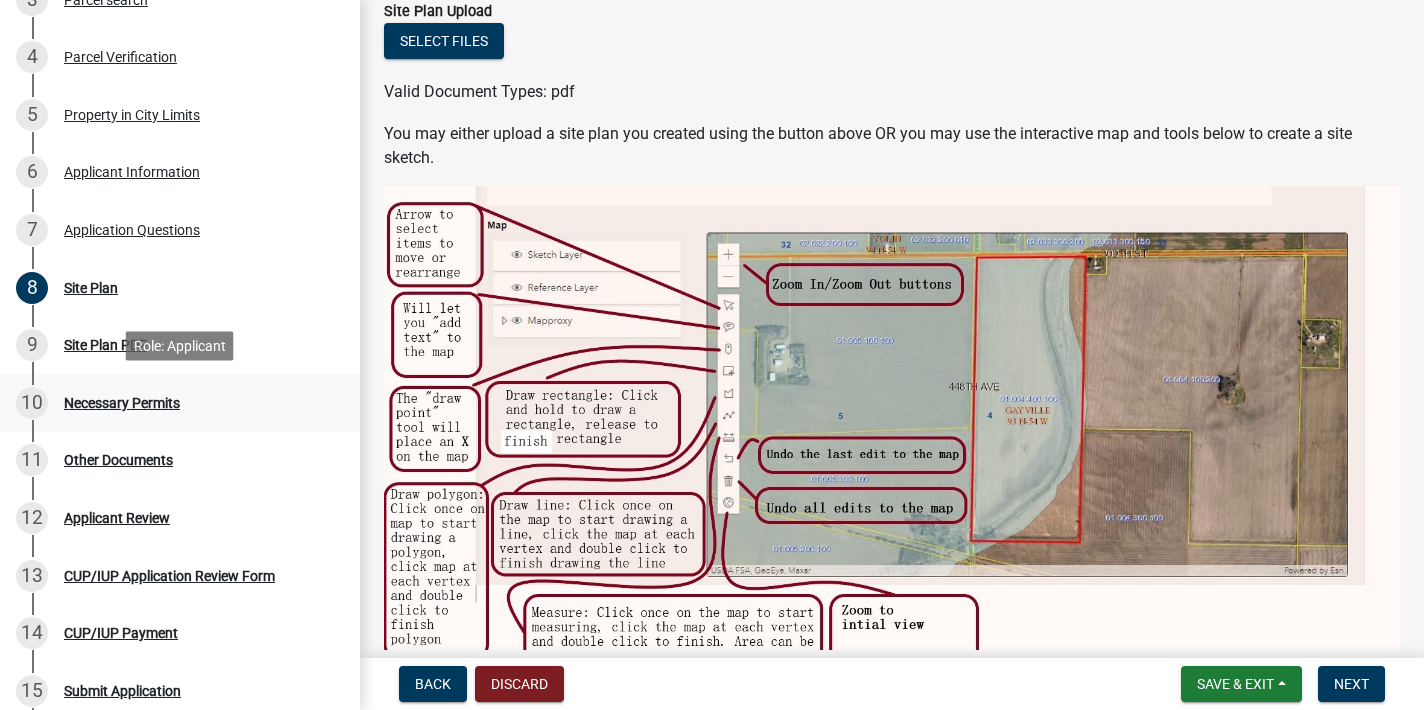 scroll, scrollTop: 694, scrollLeft: 0, axis: vertical 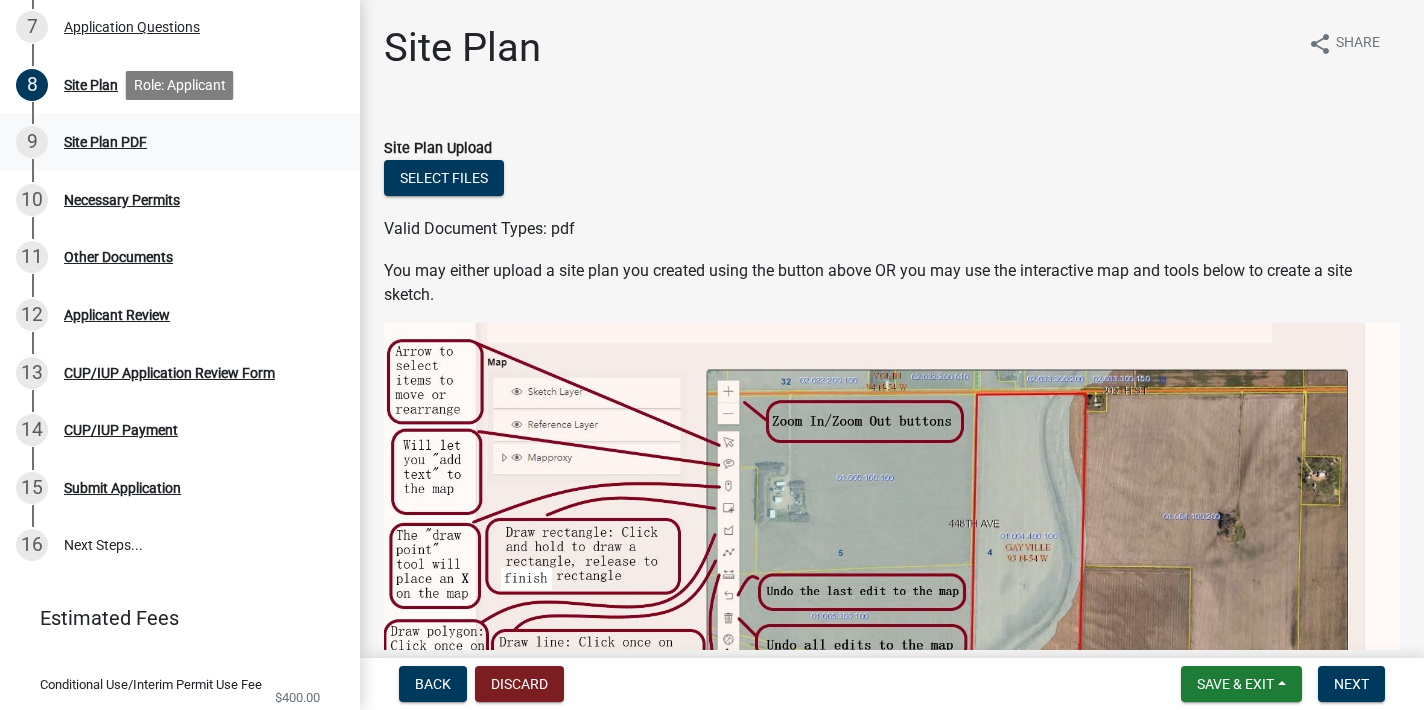 click on "Site Plan PDF" at bounding box center [105, 142] 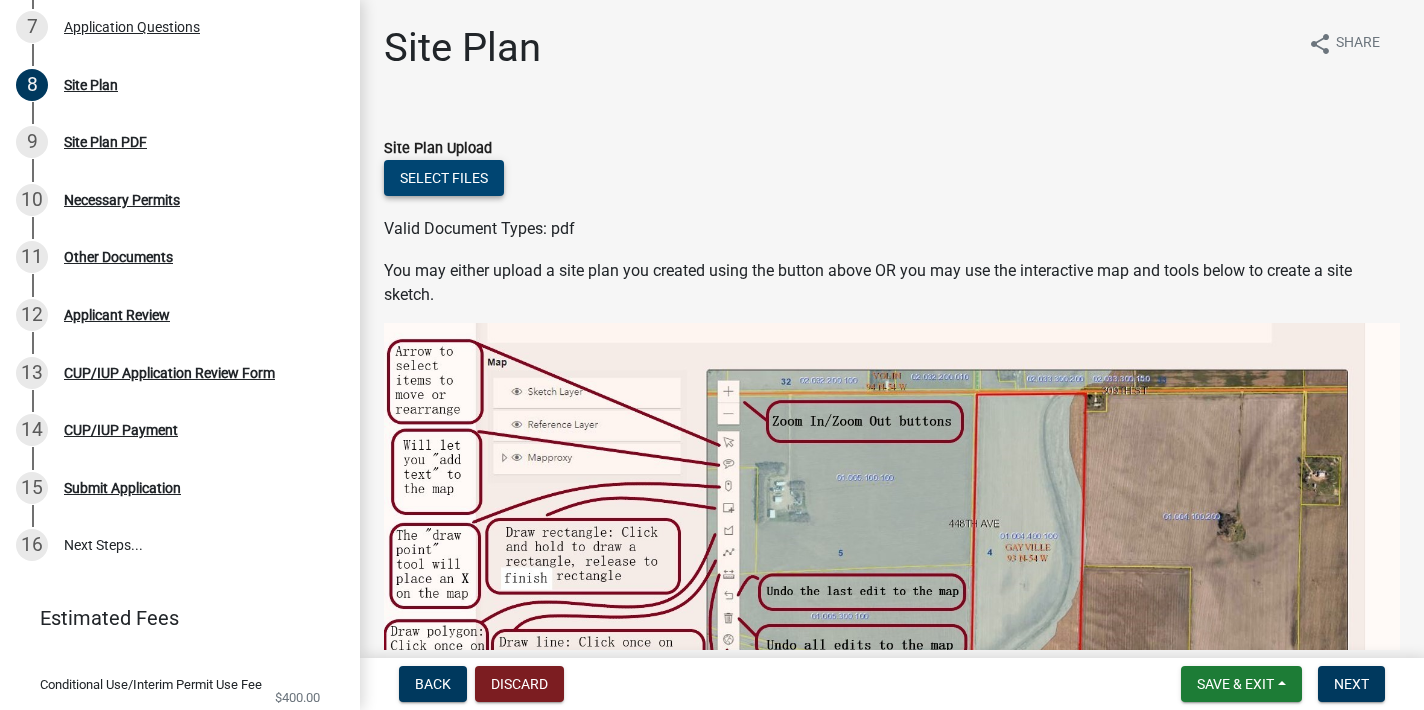 click on "Select files" 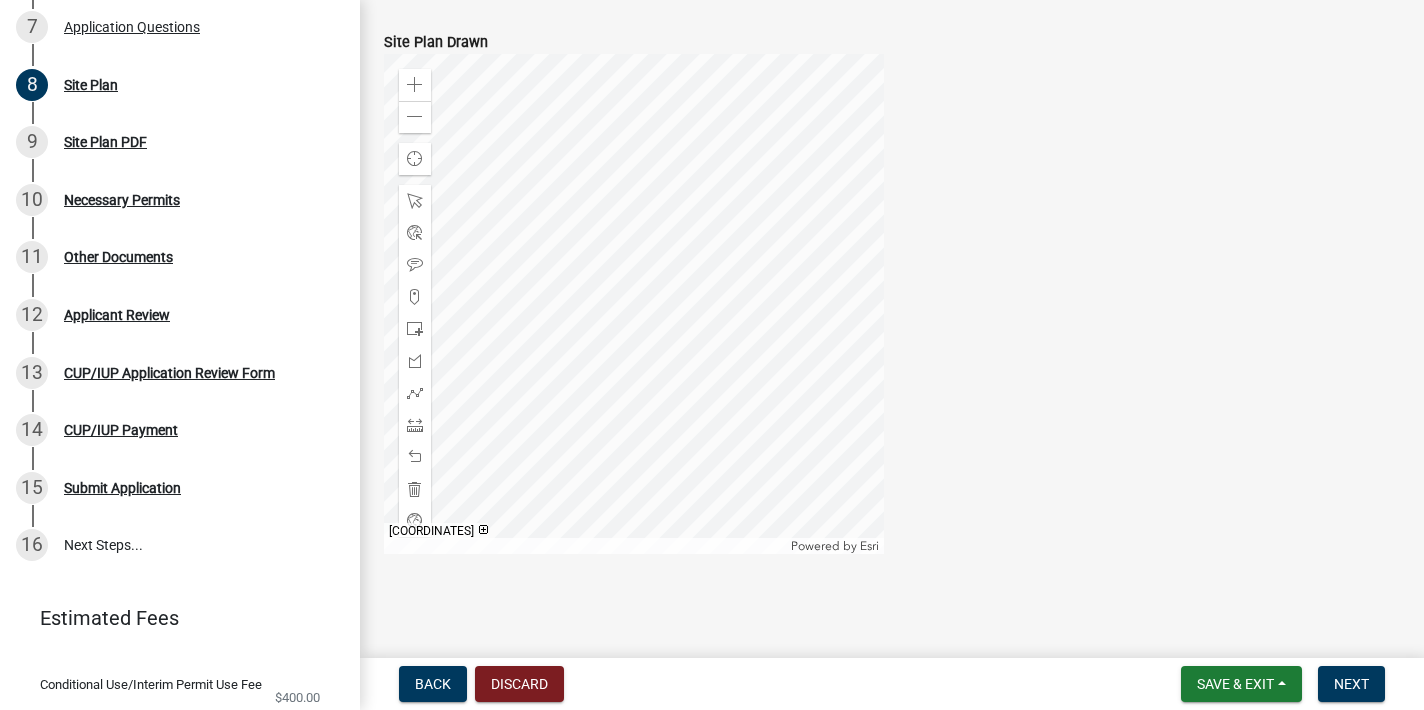 scroll, scrollTop: 893, scrollLeft: 0, axis: vertical 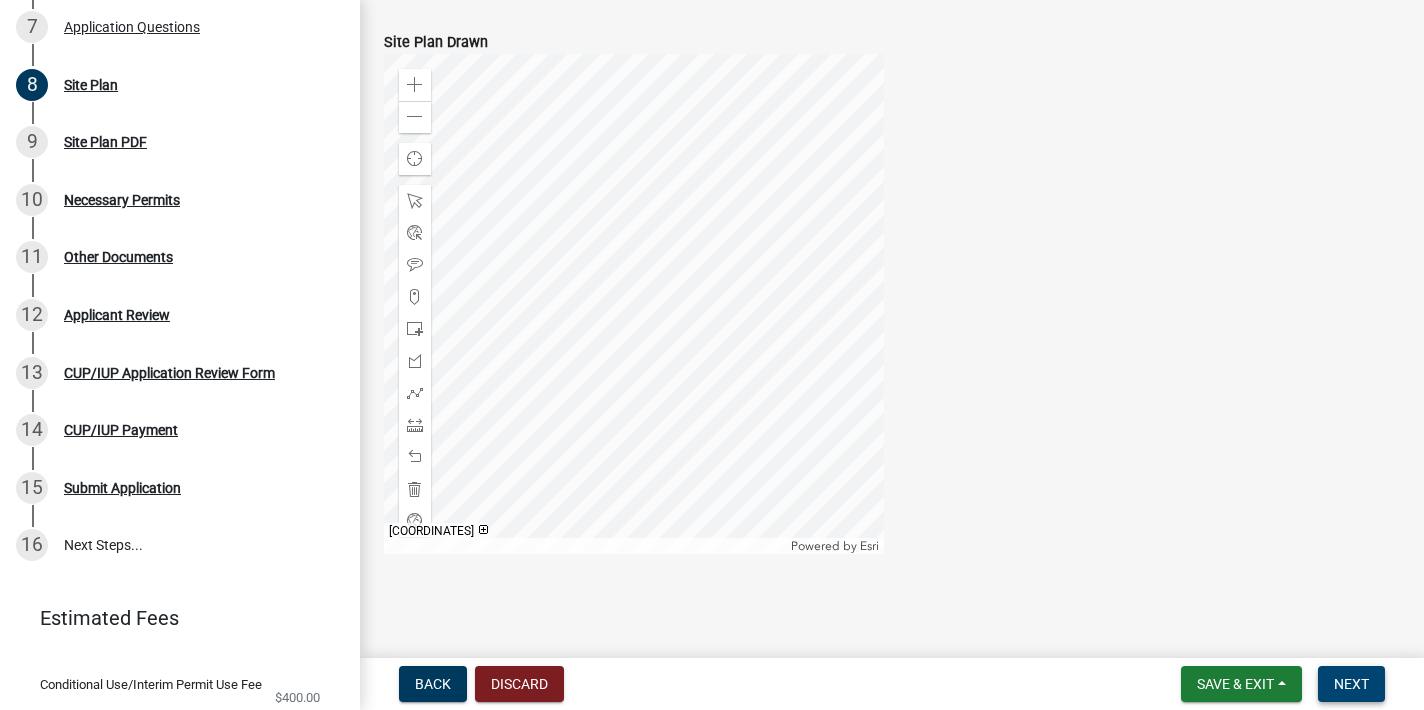 click on "Next" at bounding box center (1351, 684) 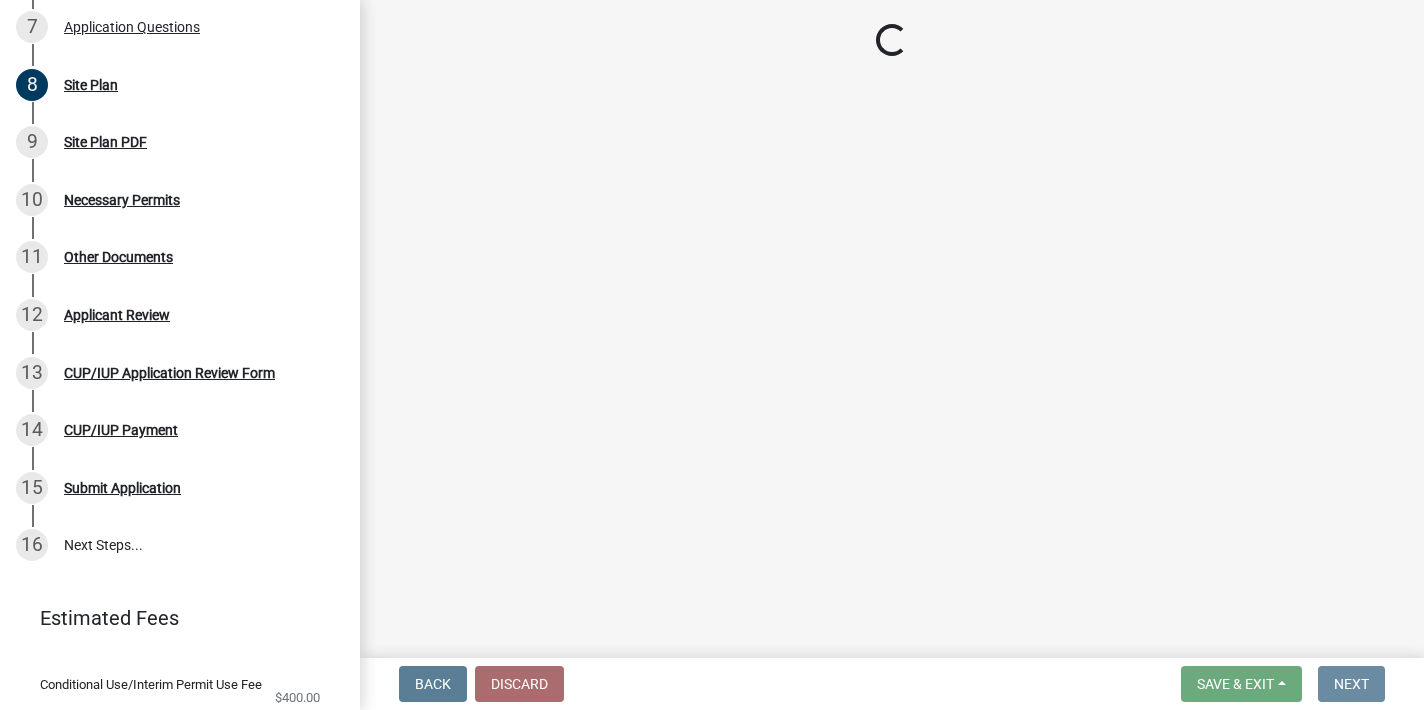 scroll, scrollTop: 0, scrollLeft: 0, axis: both 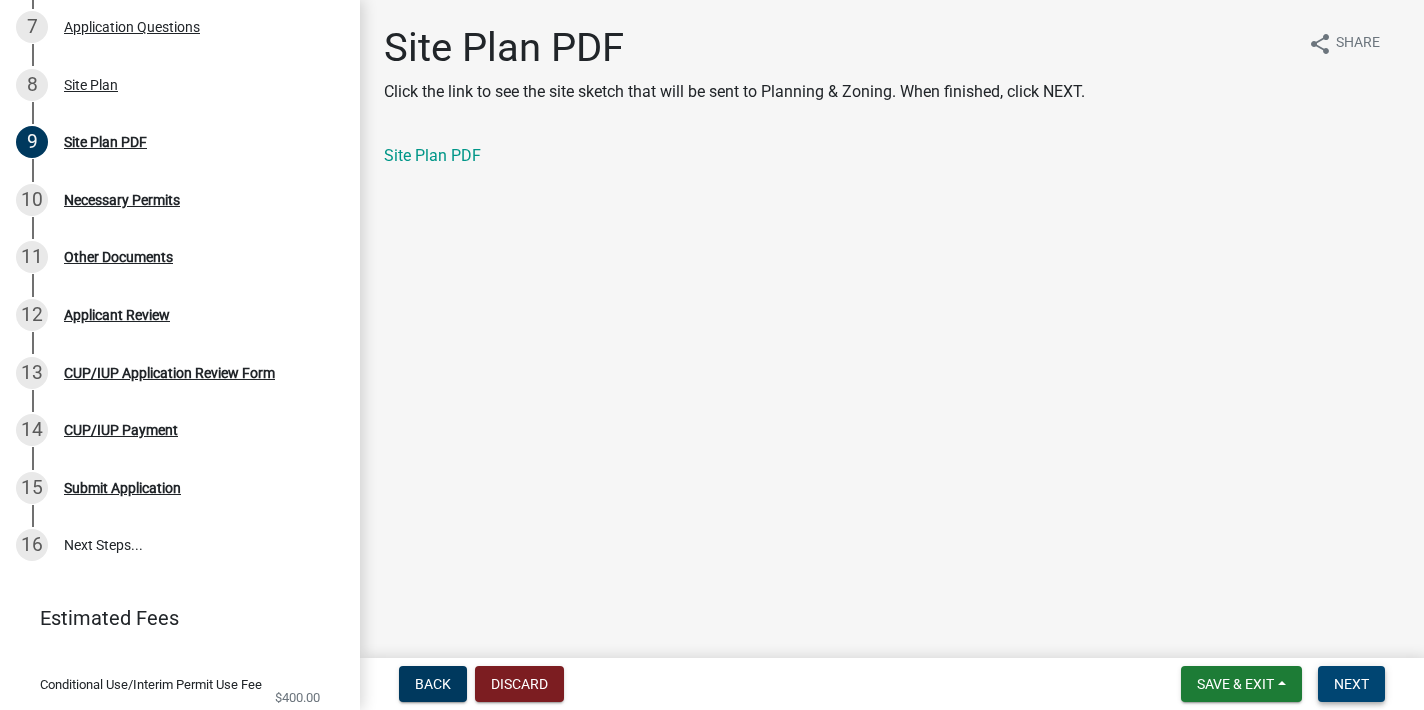click on "Next" at bounding box center (1351, 684) 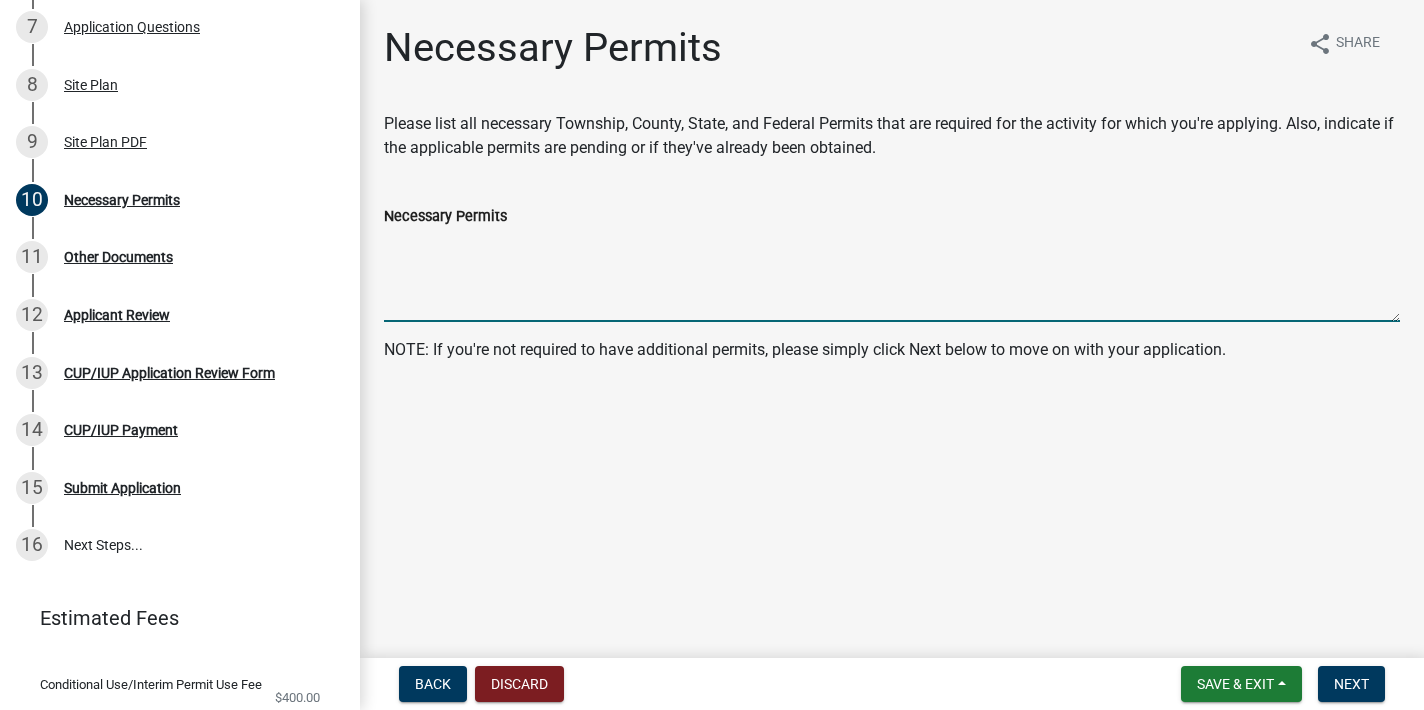 click on "Necessary Permits" at bounding box center [892, 275] 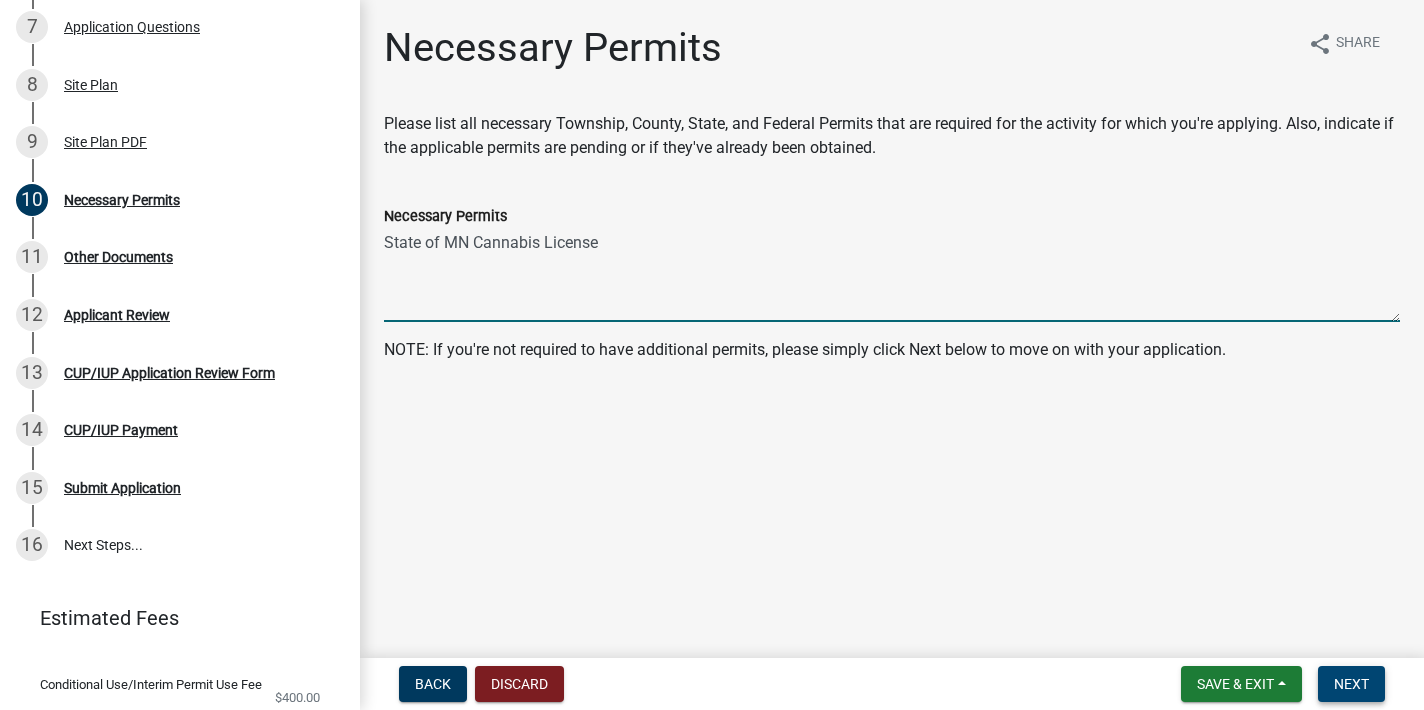 type on "State of MN Cannabis License" 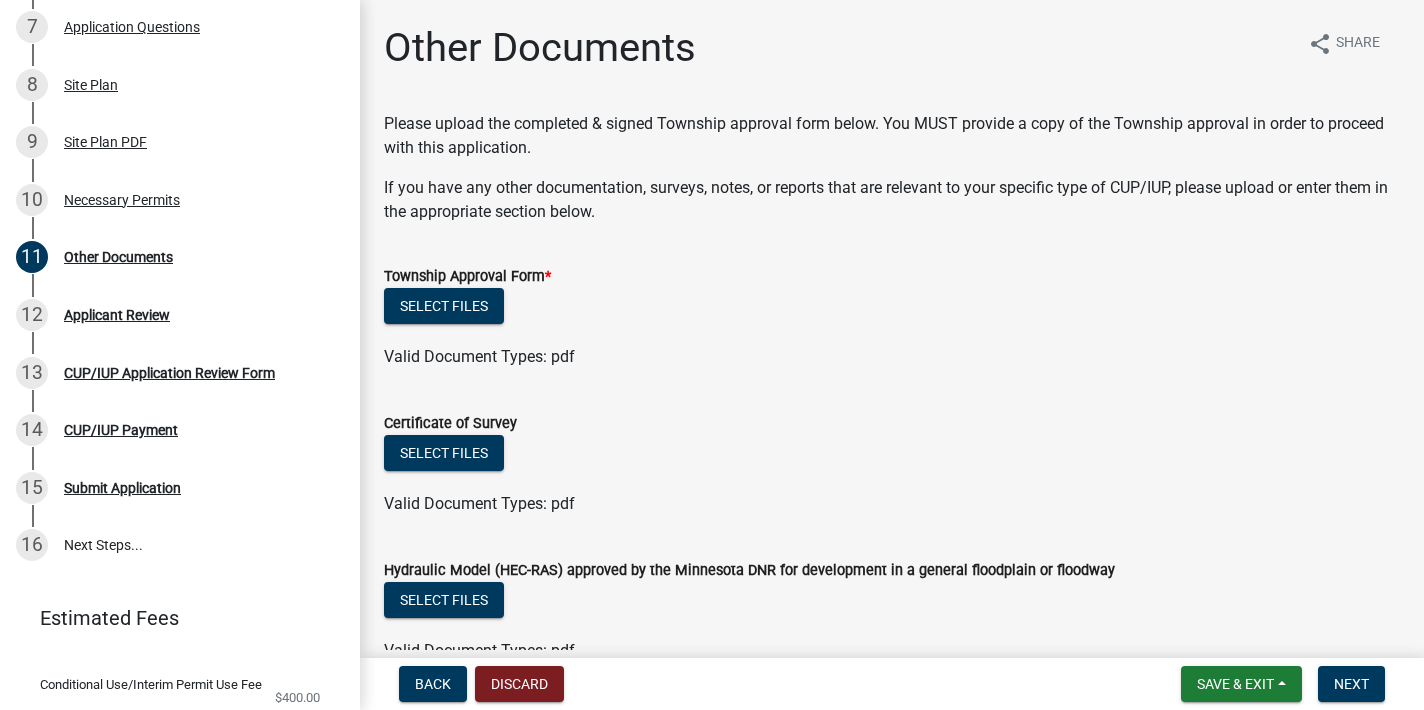 scroll, scrollTop: 0, scrollLeft: 0, axis: both 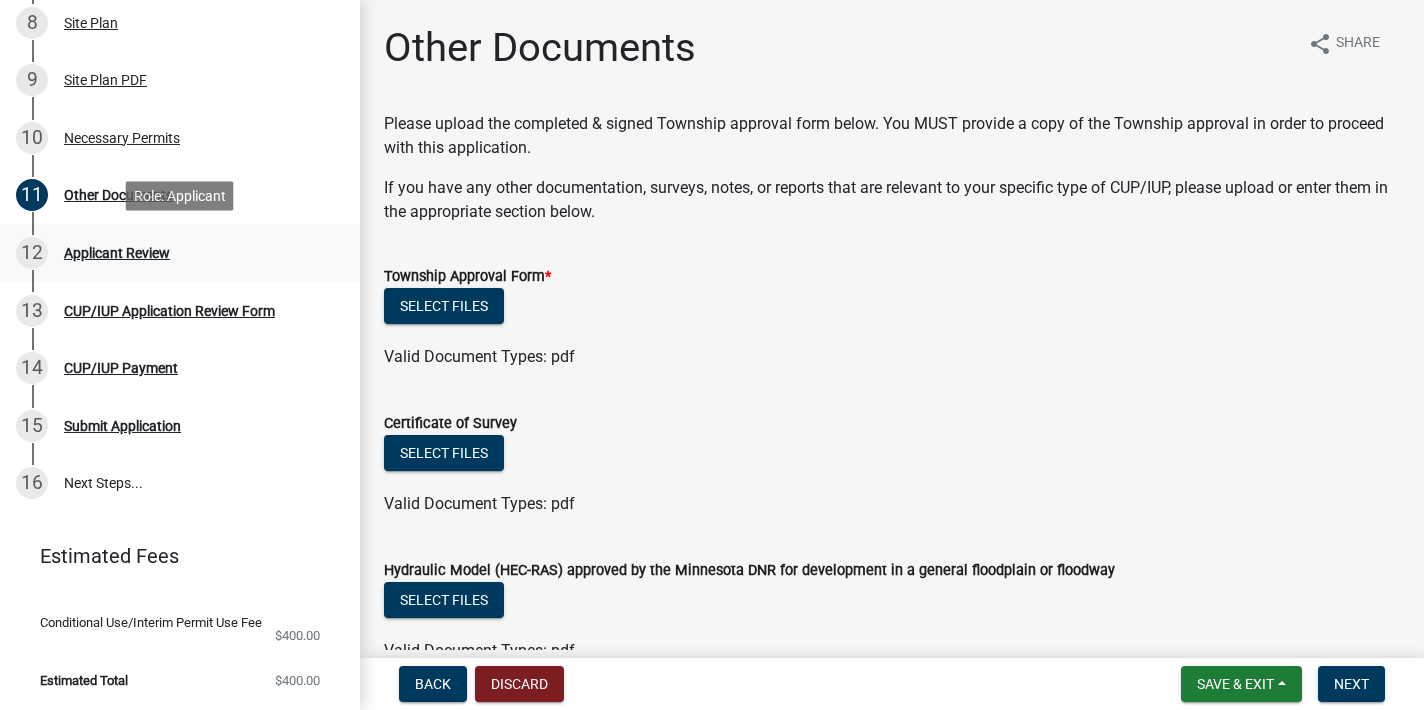 click on "[NUMBER]     Applicant Review" at bounding box center [172, 253] 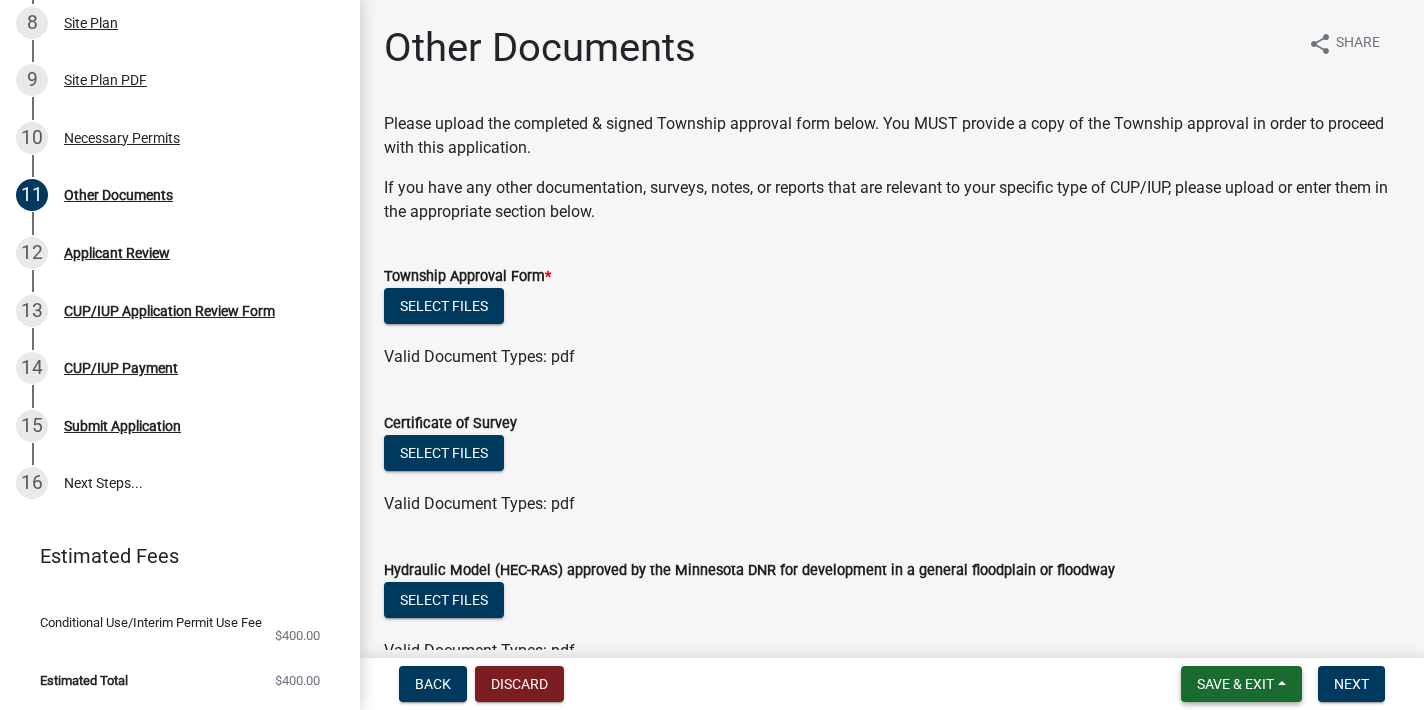 click on "Save & Exit" at bounding box center [1235, 684] 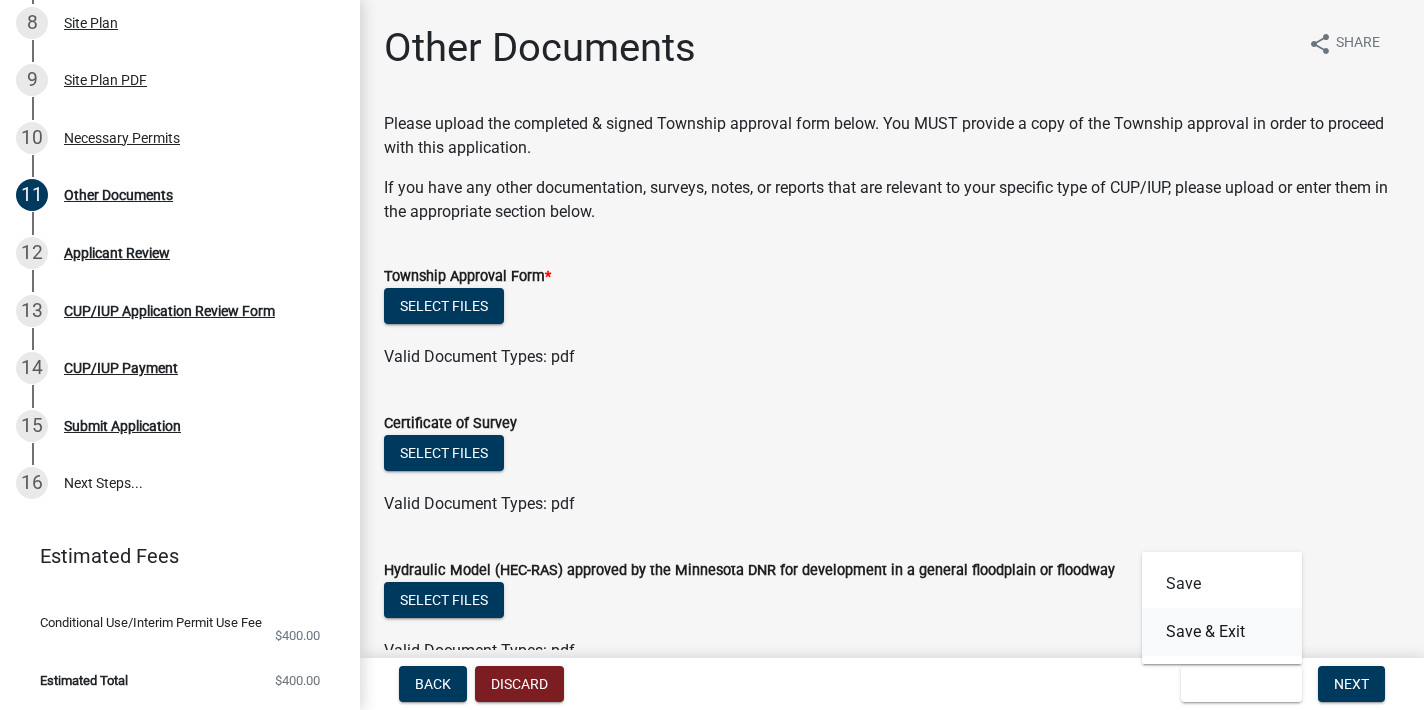 click on "Save & Exit" at bounding box center [1222, 632] 